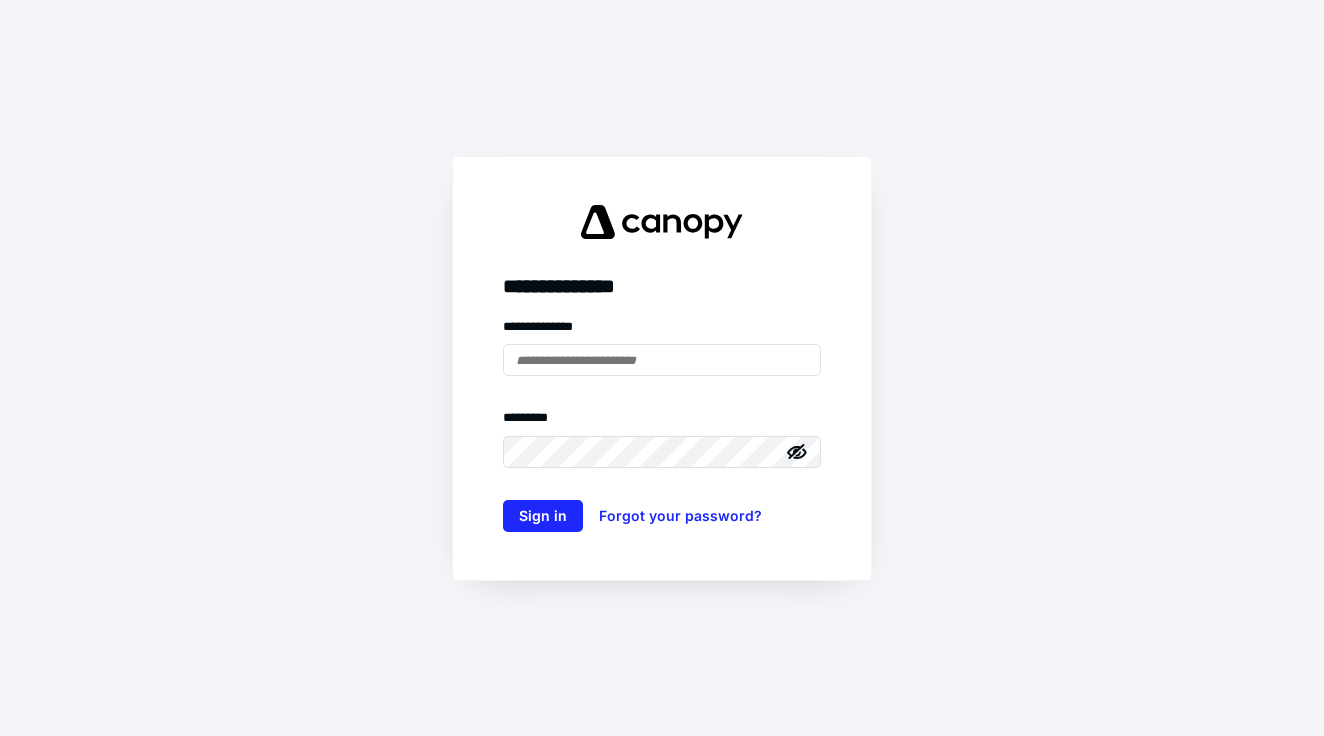 scroll, scrollTop: 0, scrollLeft: 0, axis: both 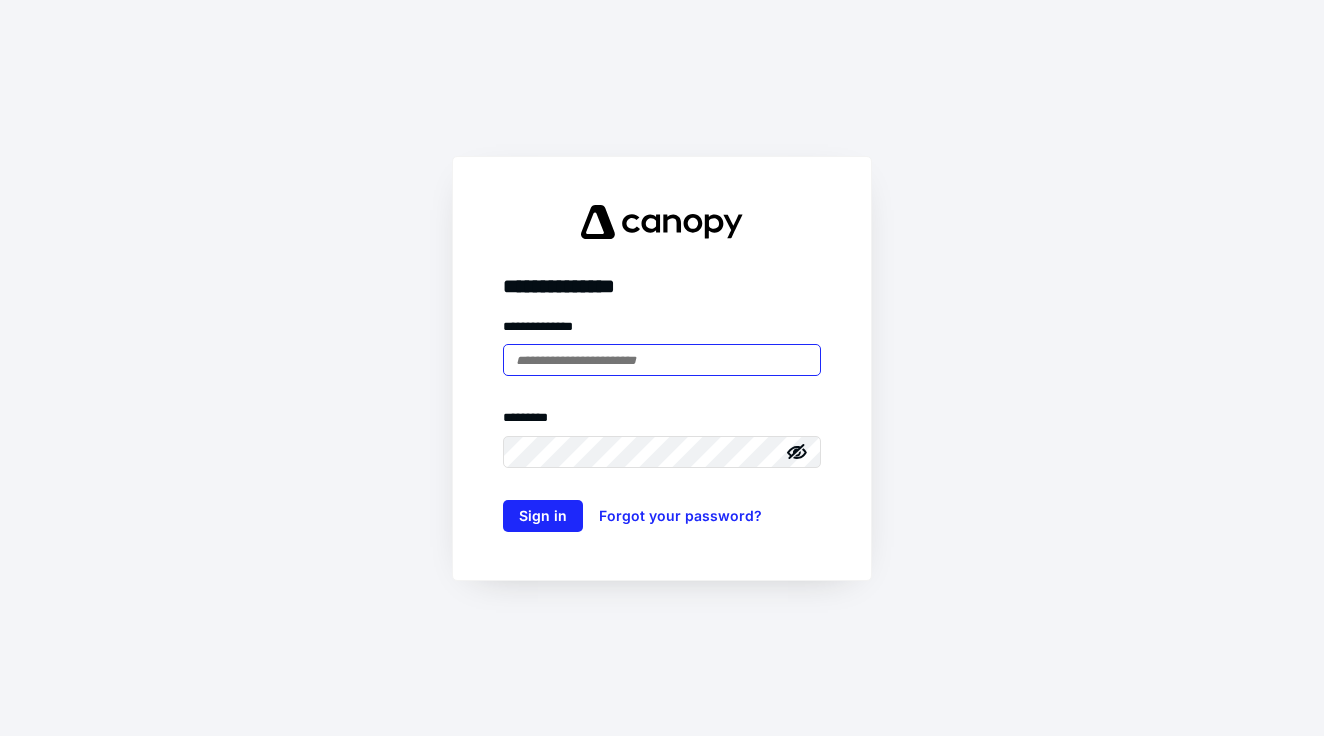 type on "**********" 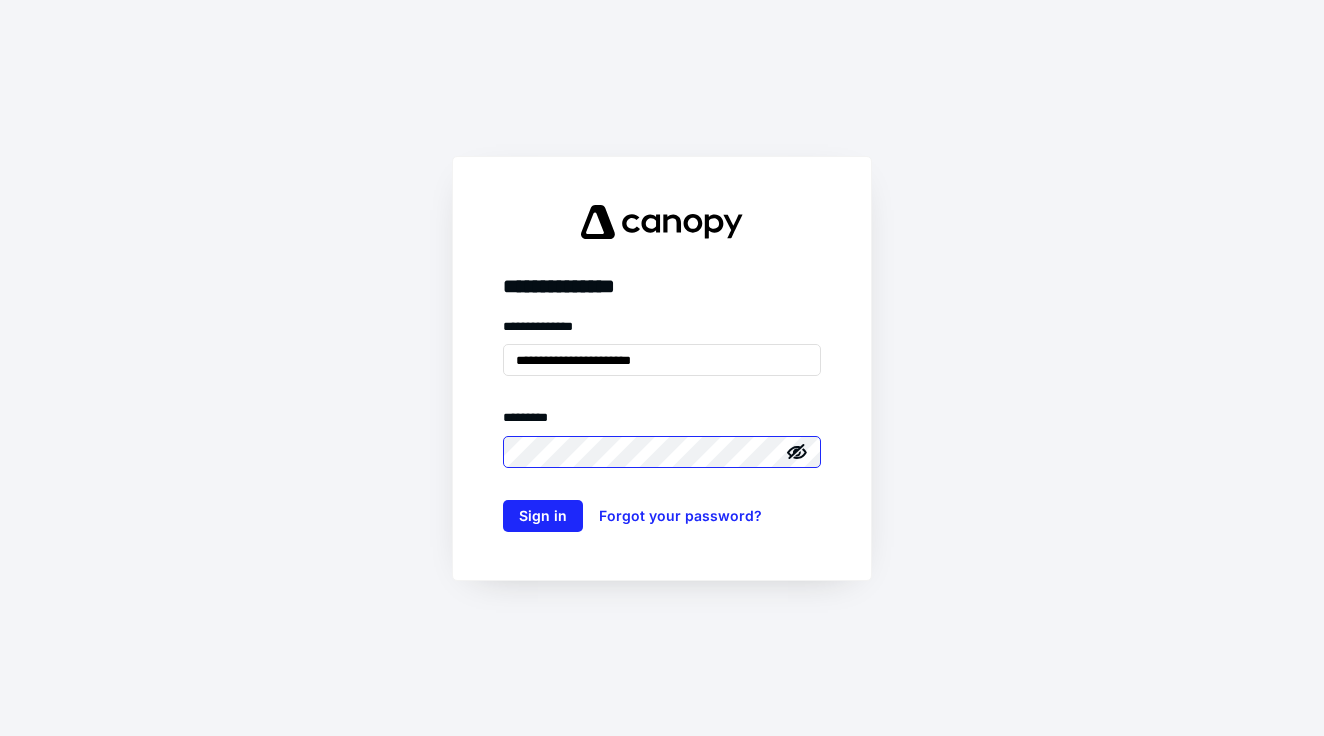 click on "Sign in" at bounding box center [543, 516] 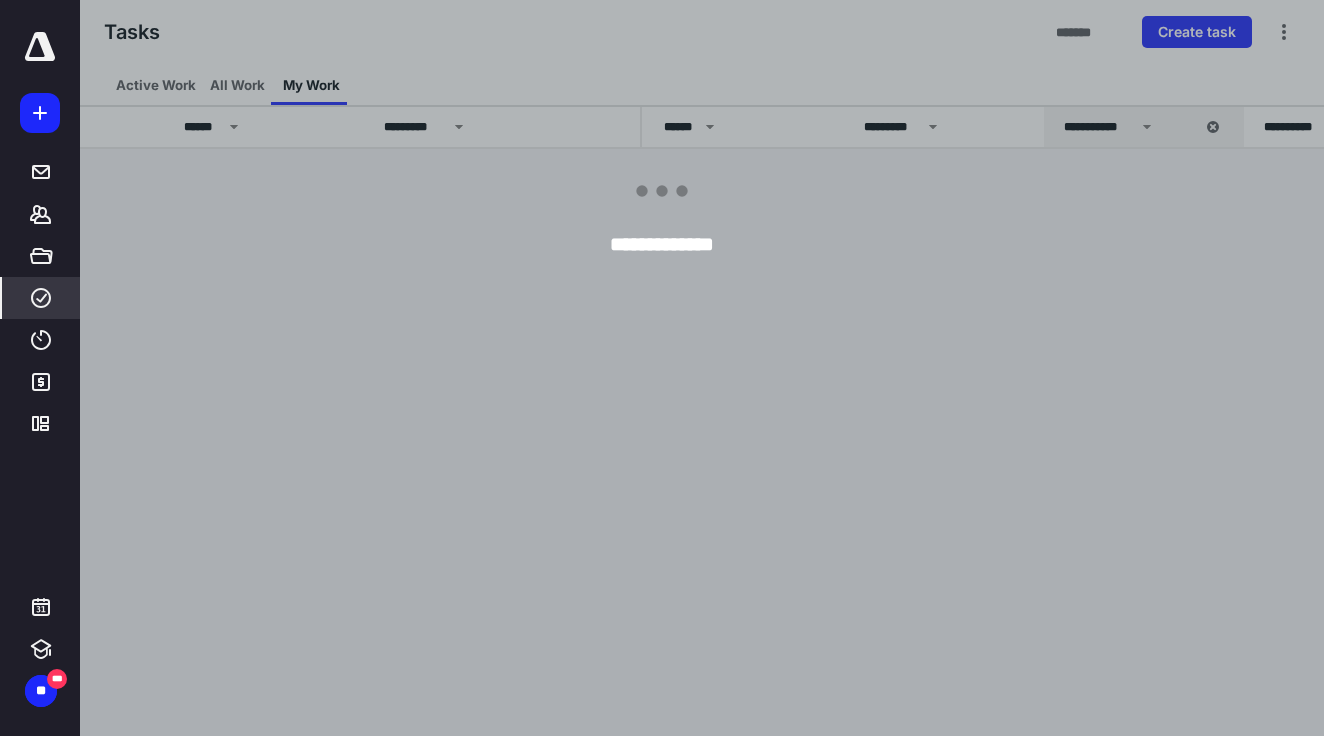 scroll, scrollTop: 0, scrollLeft: 0, axis: both 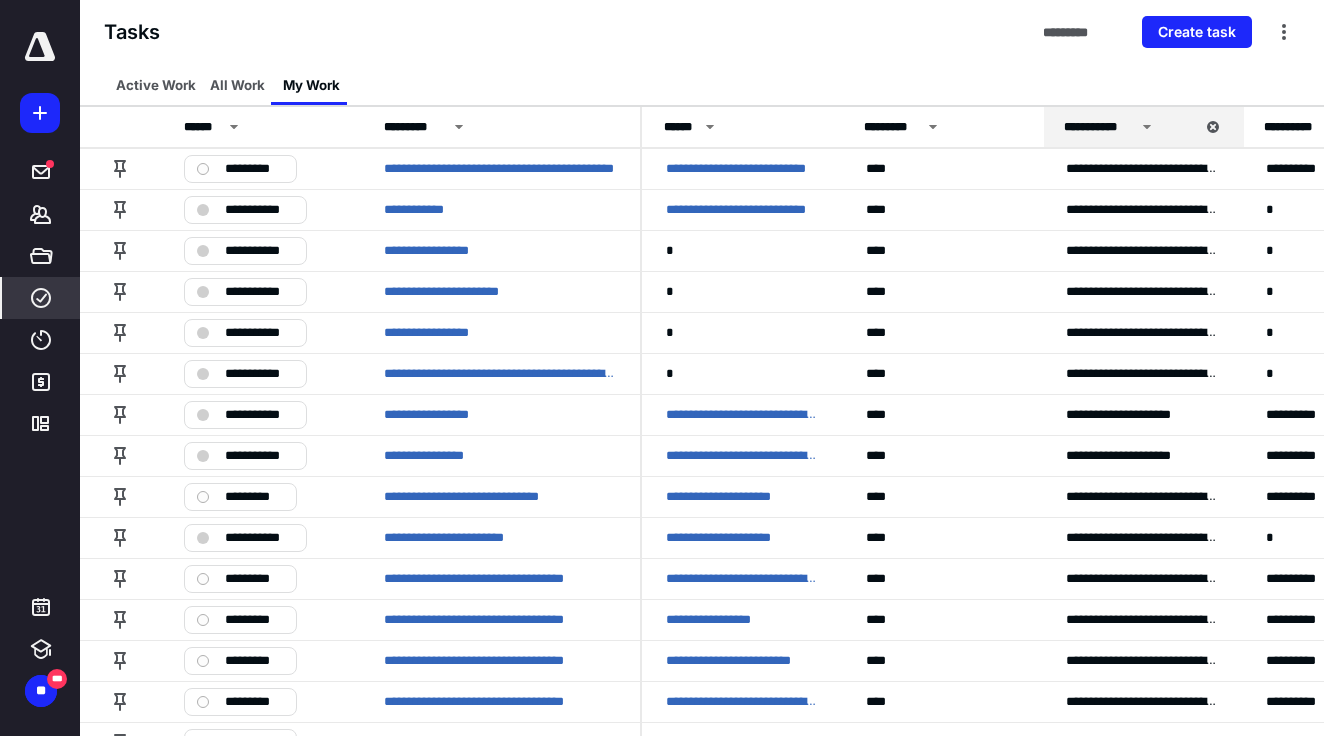 click at bounding box center [40, 47] 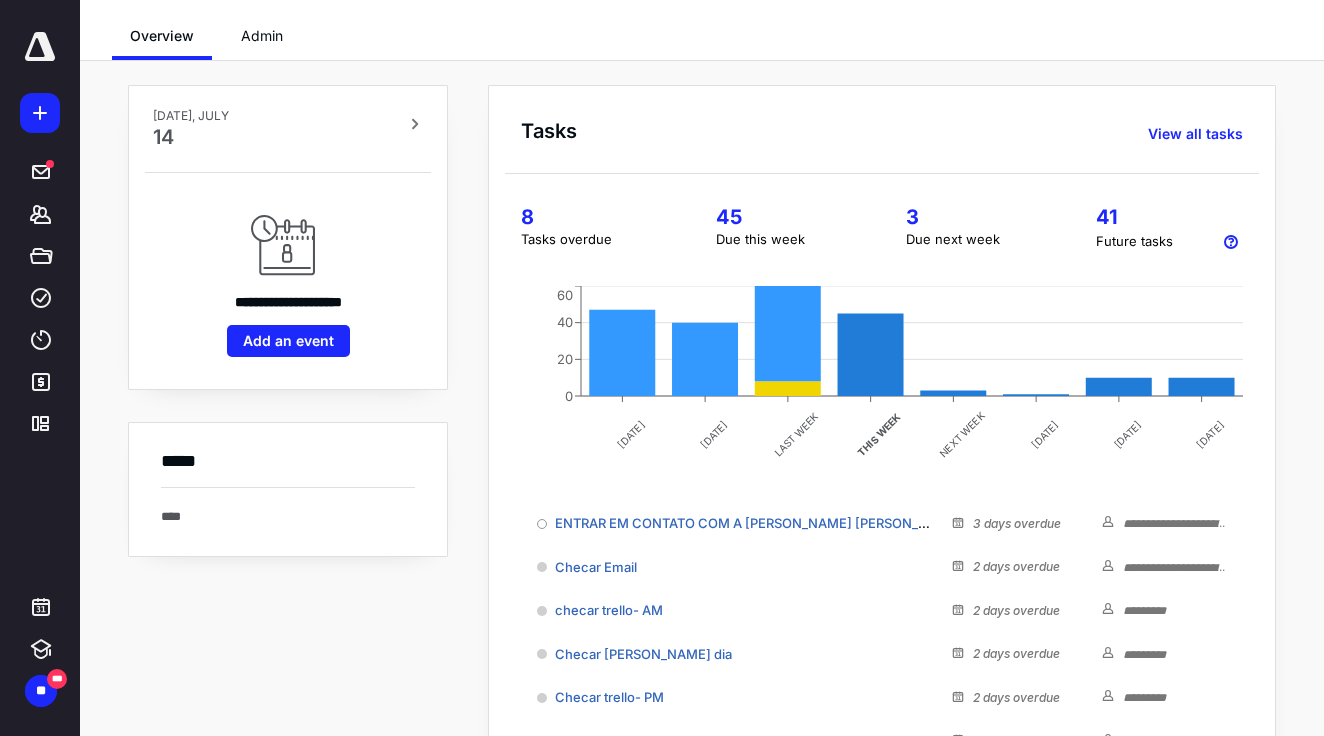scroll, scrollTop: 13, scrollLeft: 0, axis: vertical 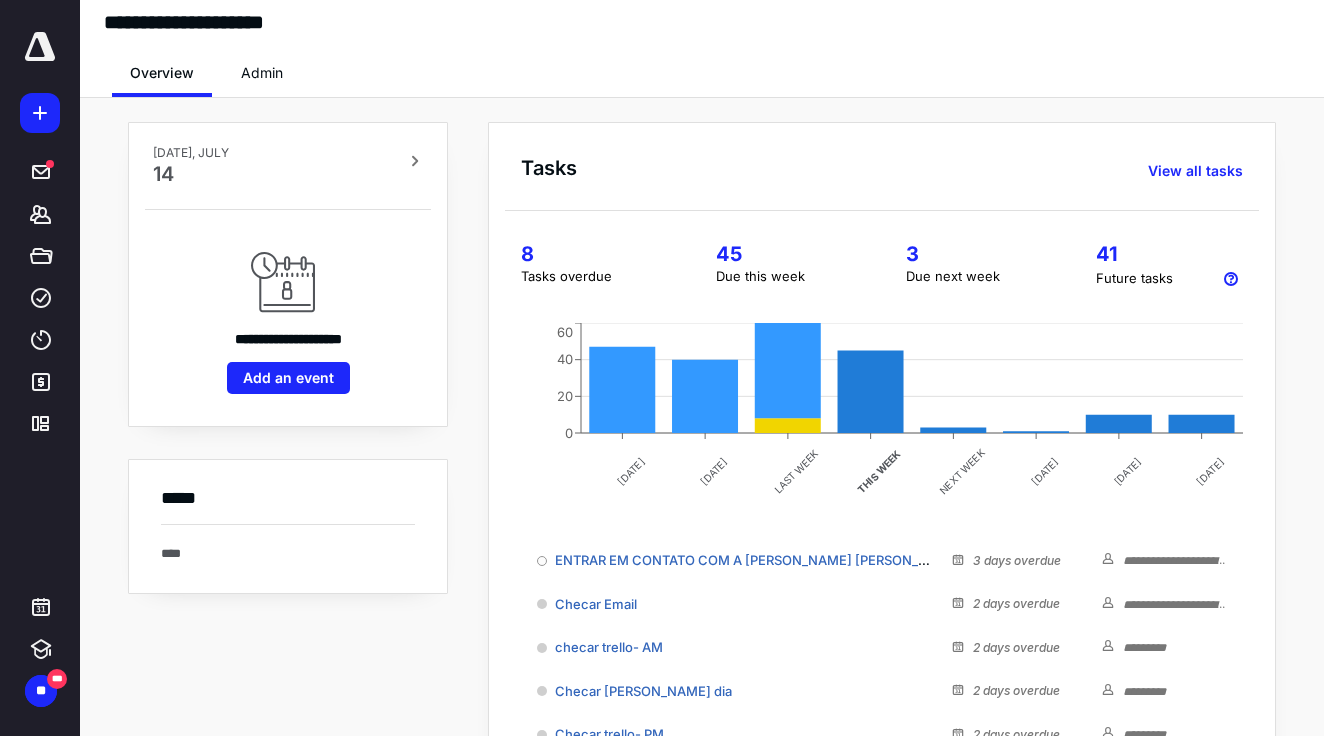 click on "**********" at bounding box center (702, 6) 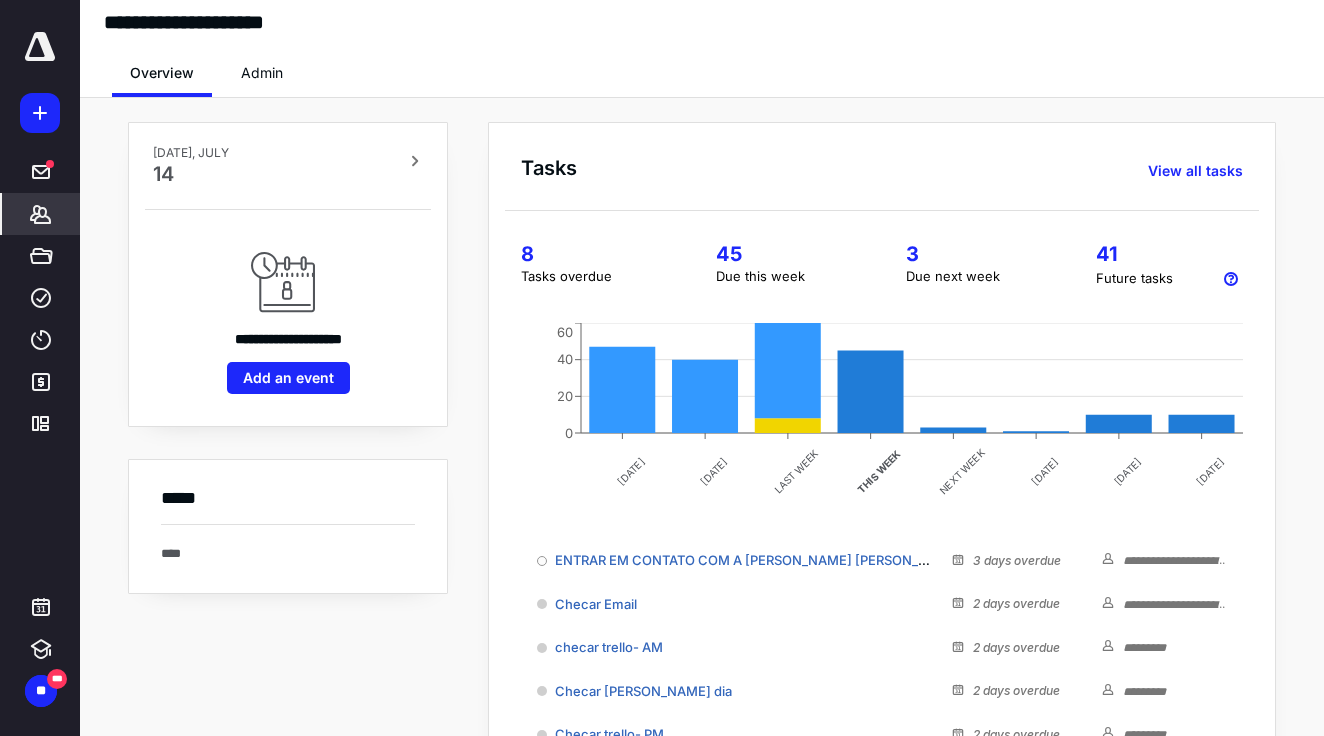 click on "*******" at bounding box center (41, 214) 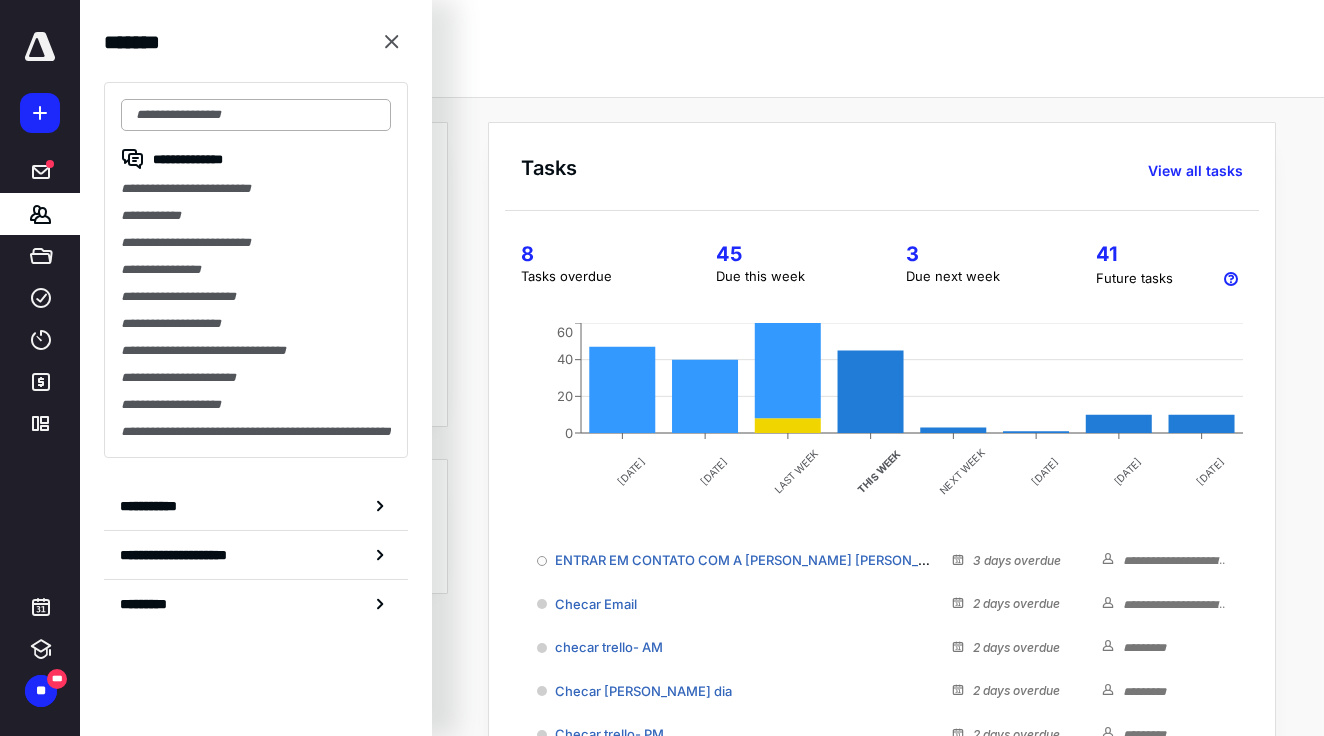 click at bounding box center (256, 115) 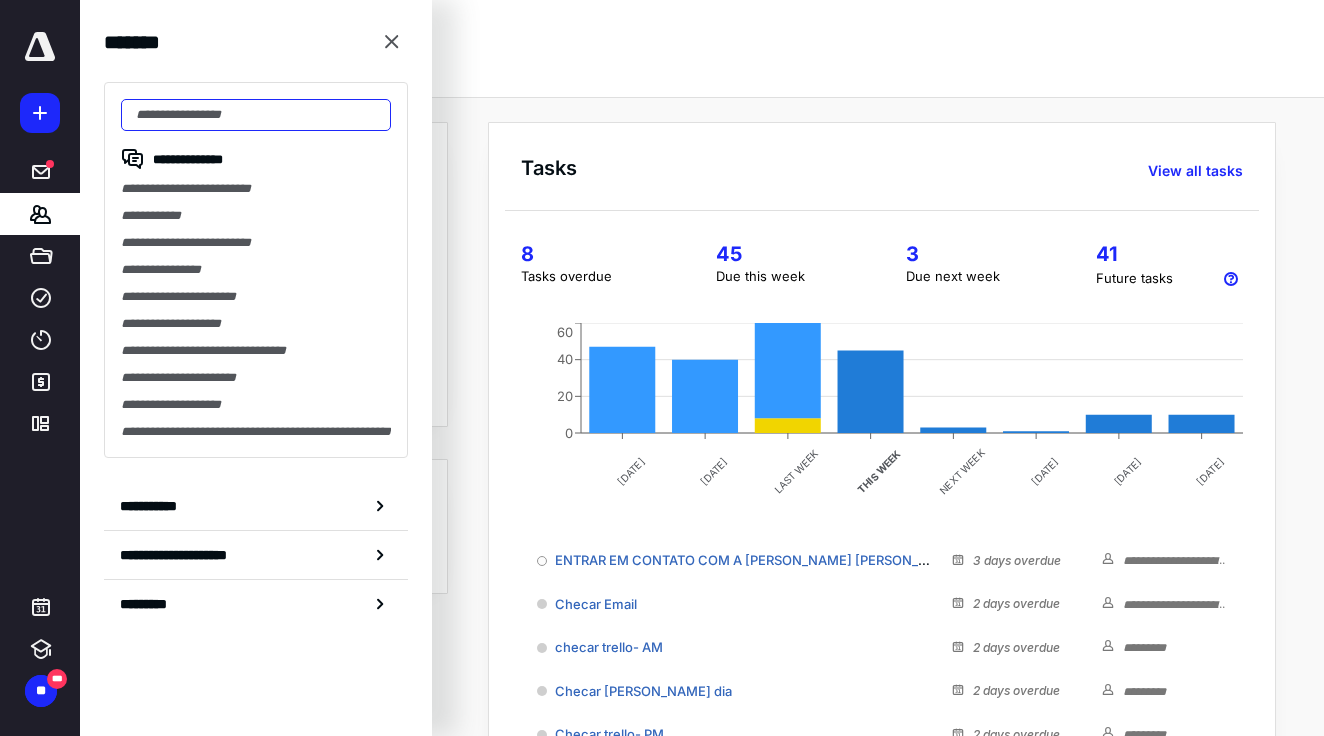 click at bounding box center (256, 115) 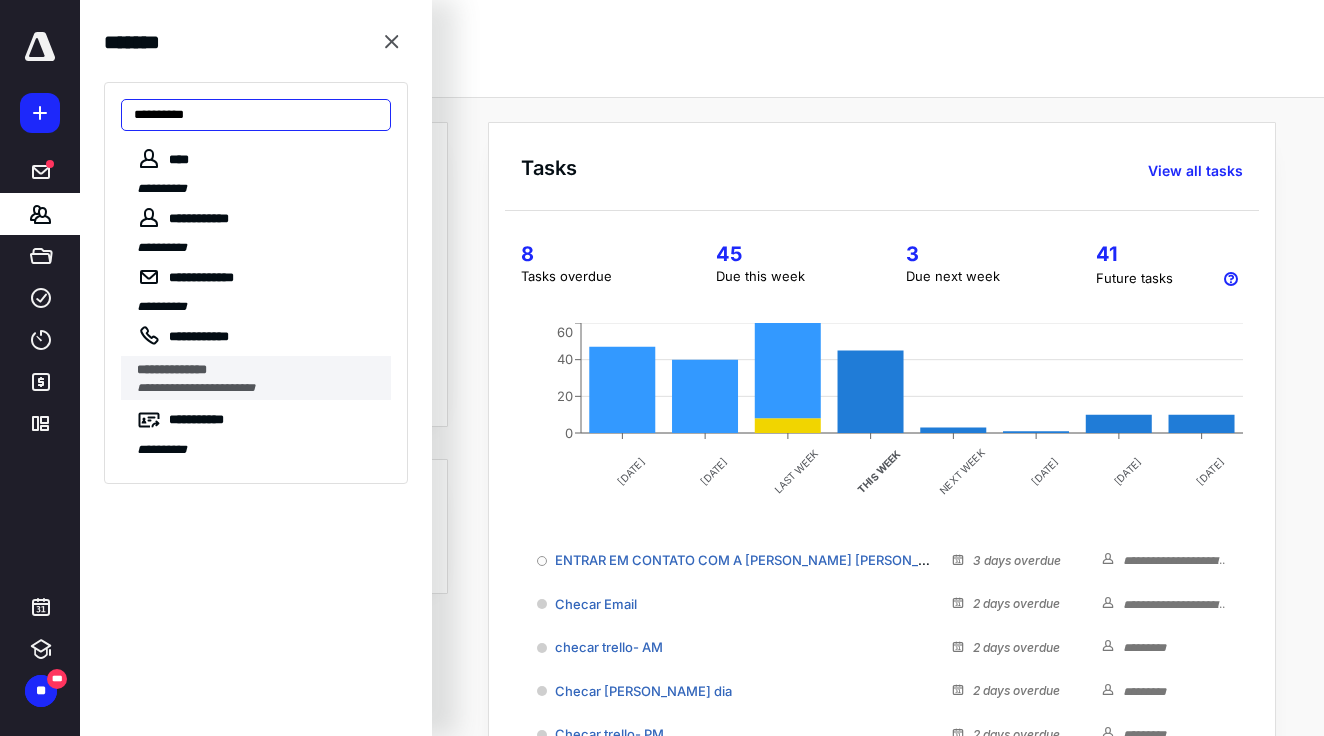 type on "**********" 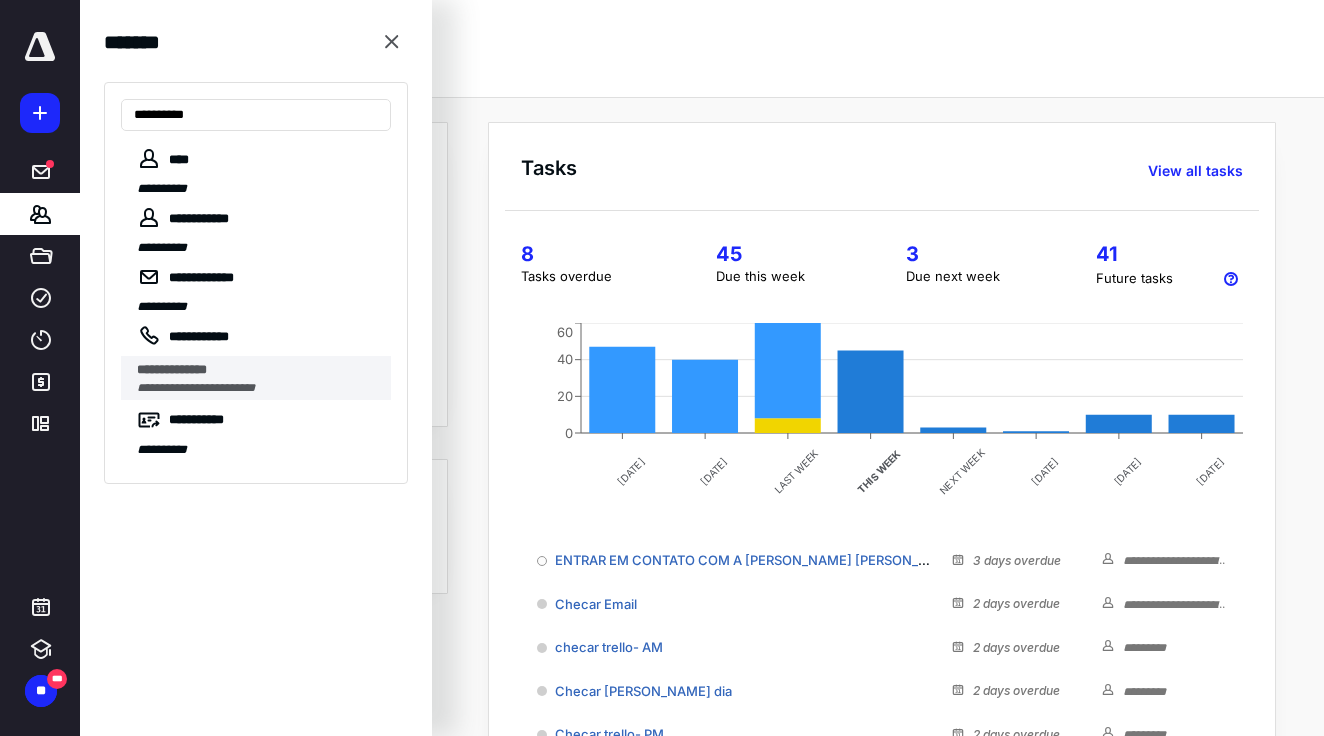 click on "**********" at bounding box center (258, 370) 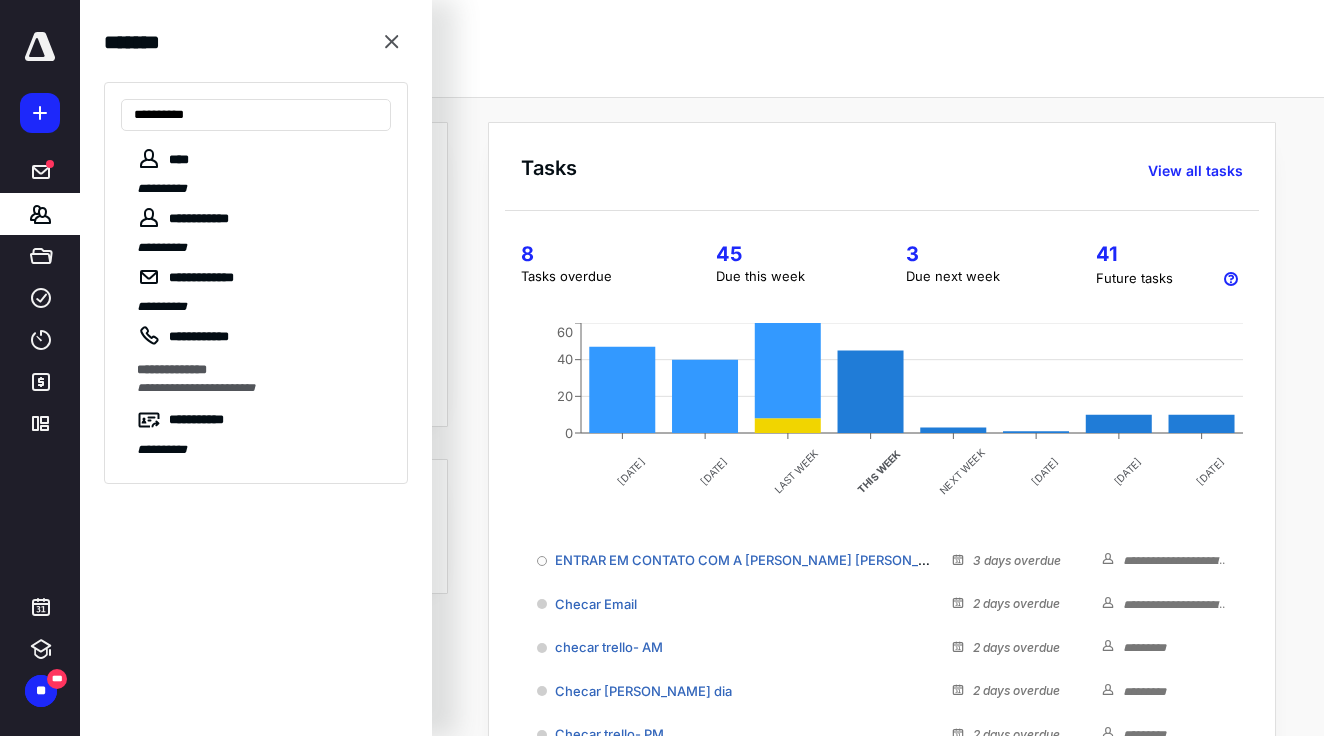 scroll, scrollTop: 0, scrollLeft: 0, axis: both 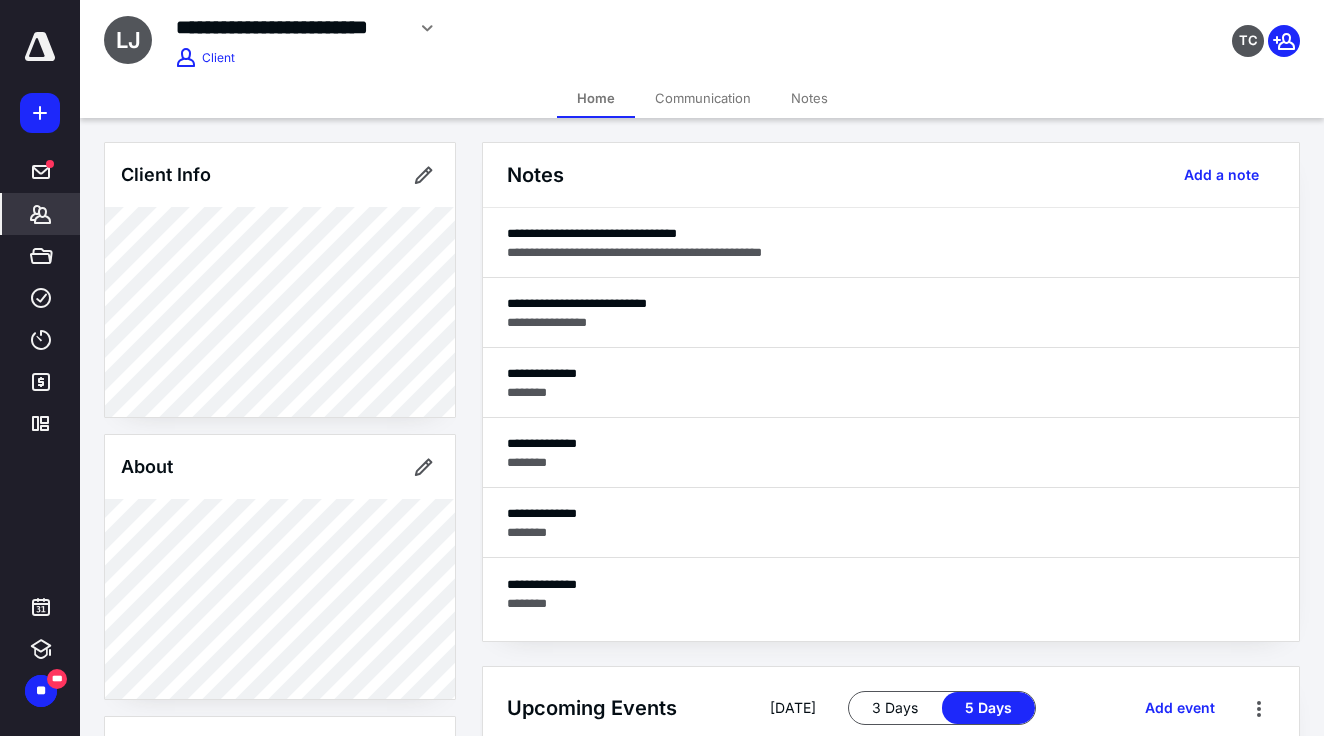 click on "Notes" at bounding box center [809, 98] 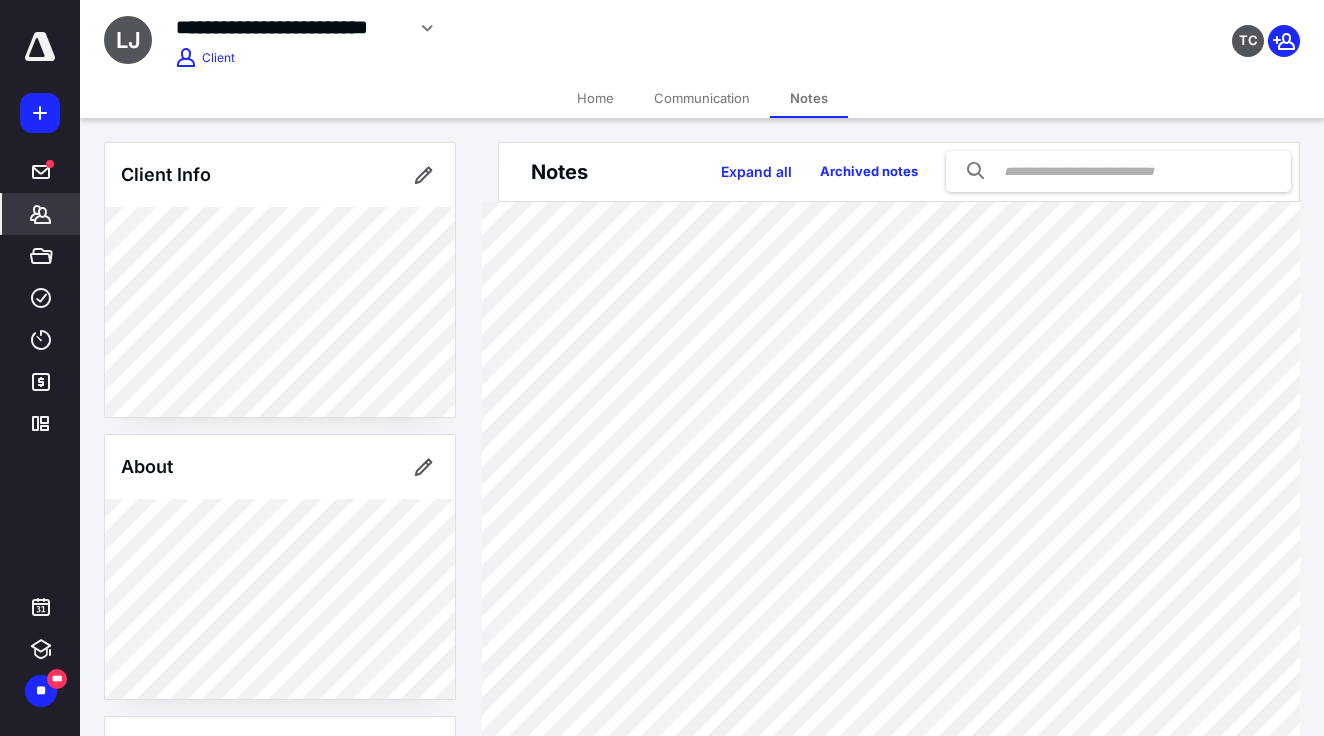 scroll, scrollTop: 0, scrollLeft: 0, axis: both 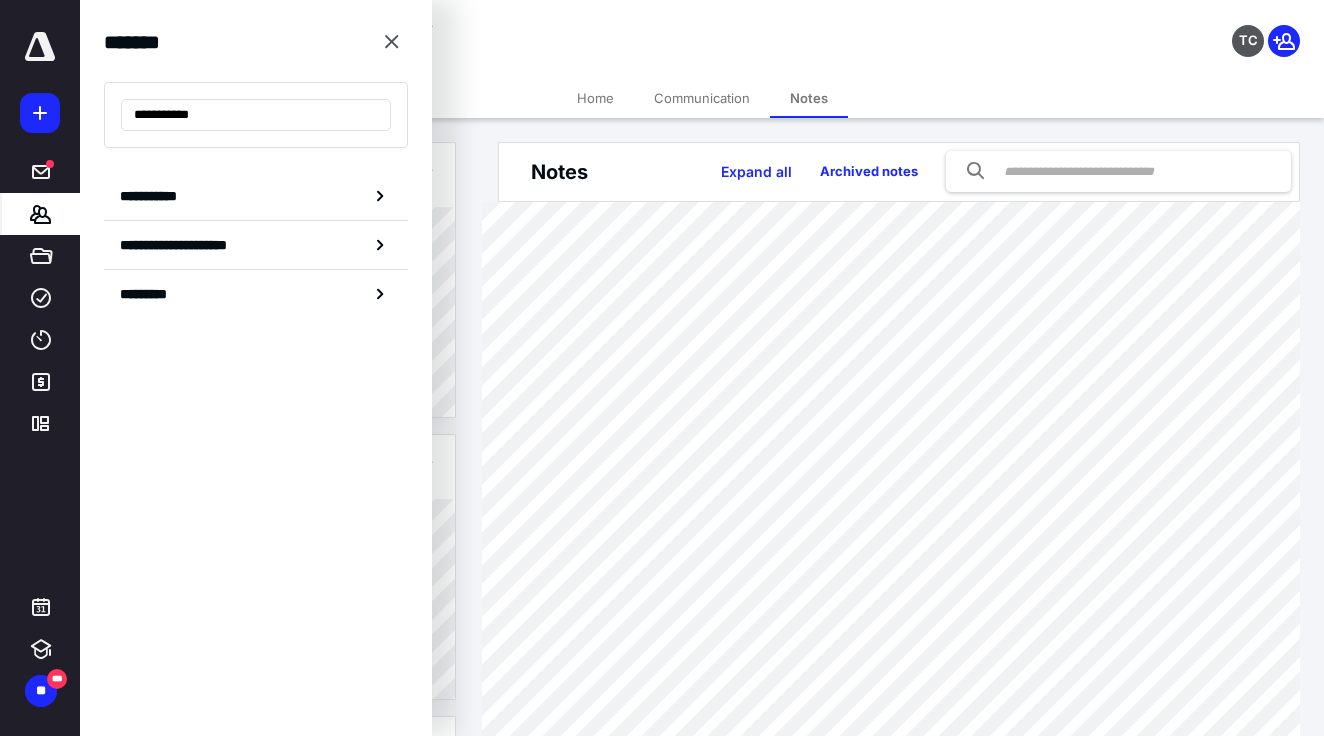 type on "**********" 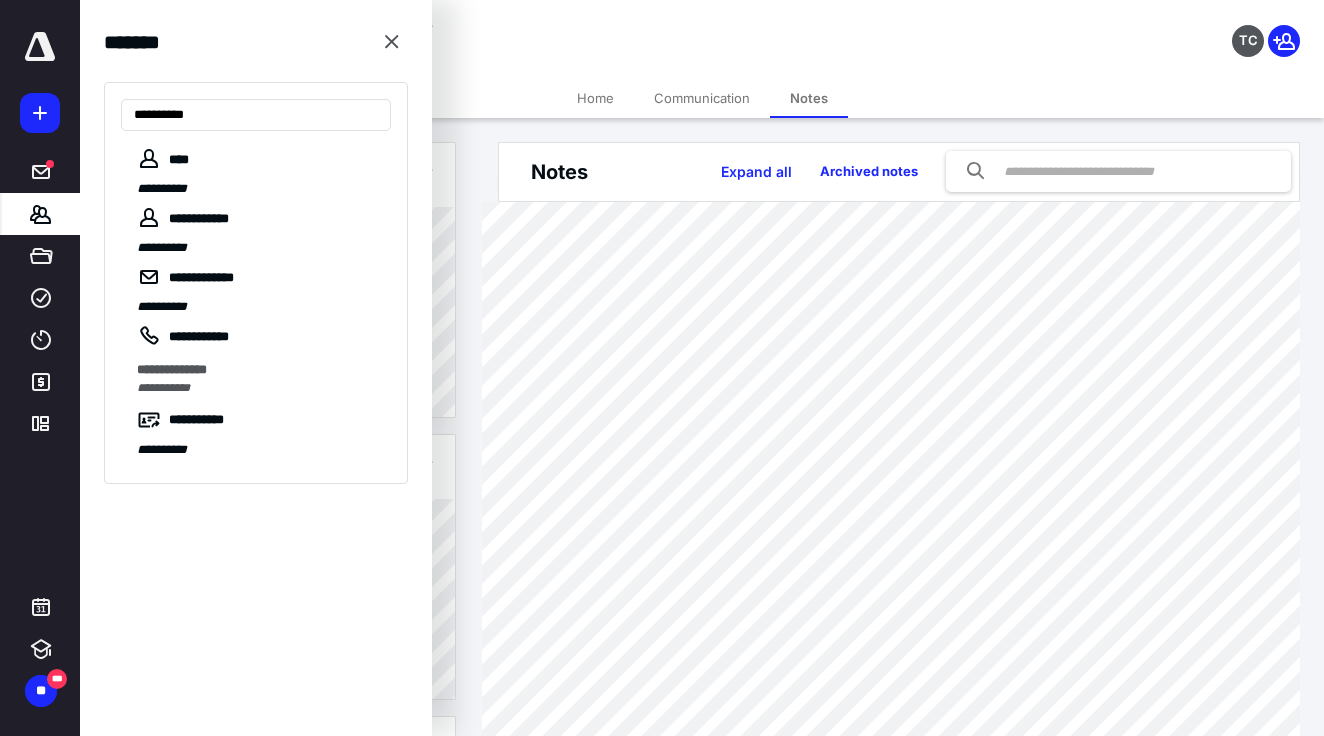 click on "**********" at bounding box center (172, 369) 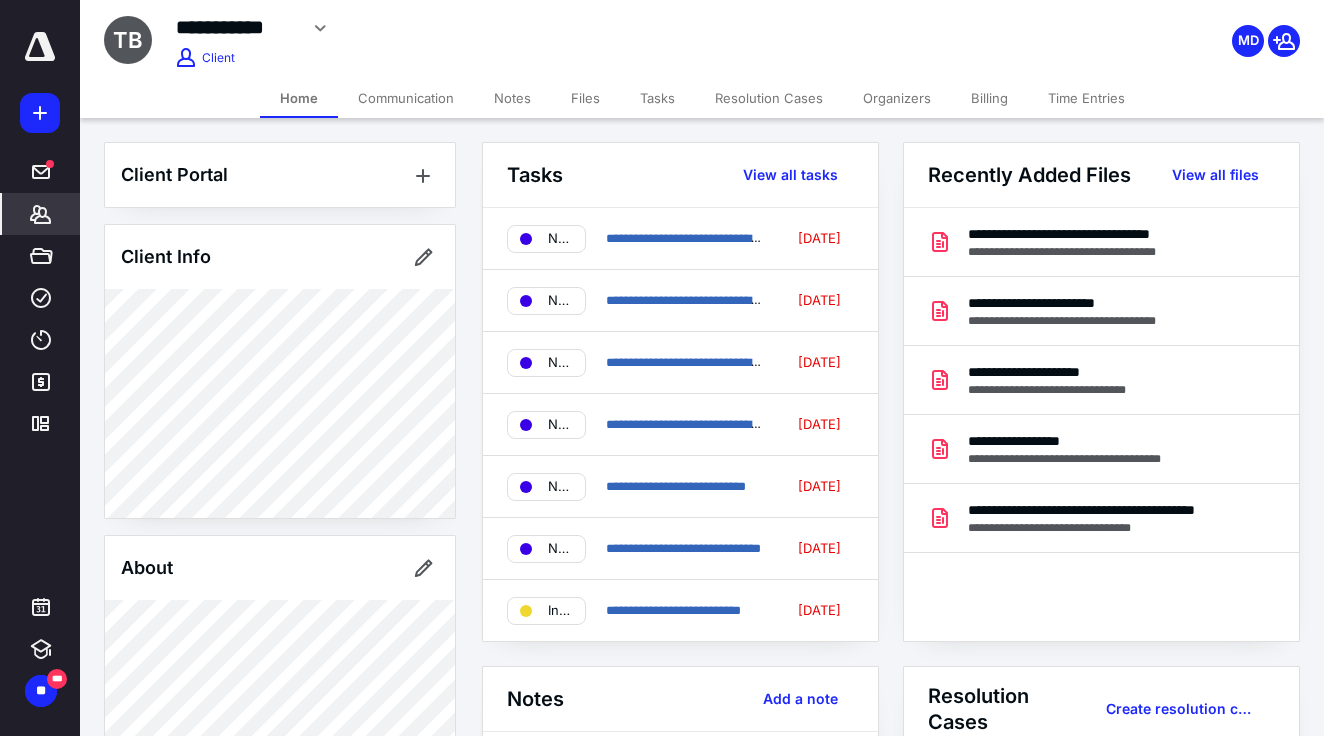 click on "Notes" at bounding box center [512, 98] 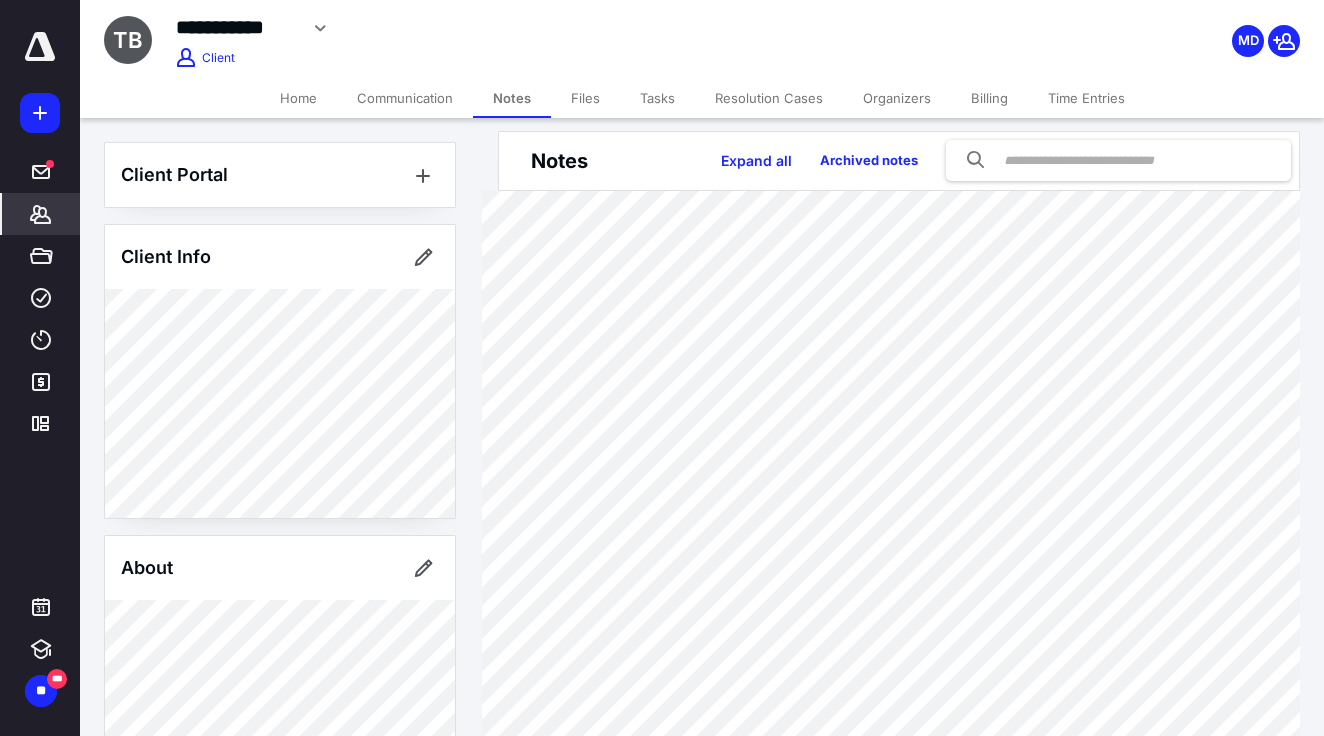 scroll, scrollTop: 13, scrollLeft: 0, axis: vertical 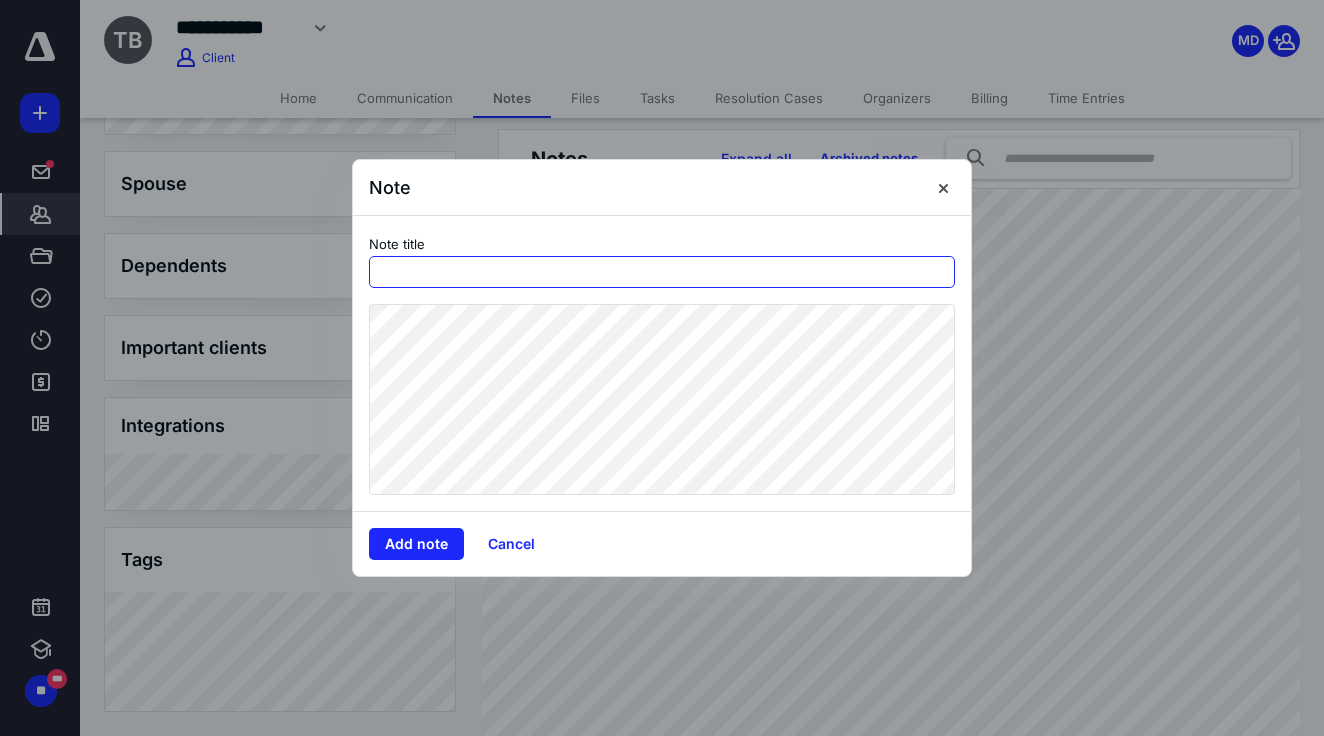click at bounding box center [662, 272] 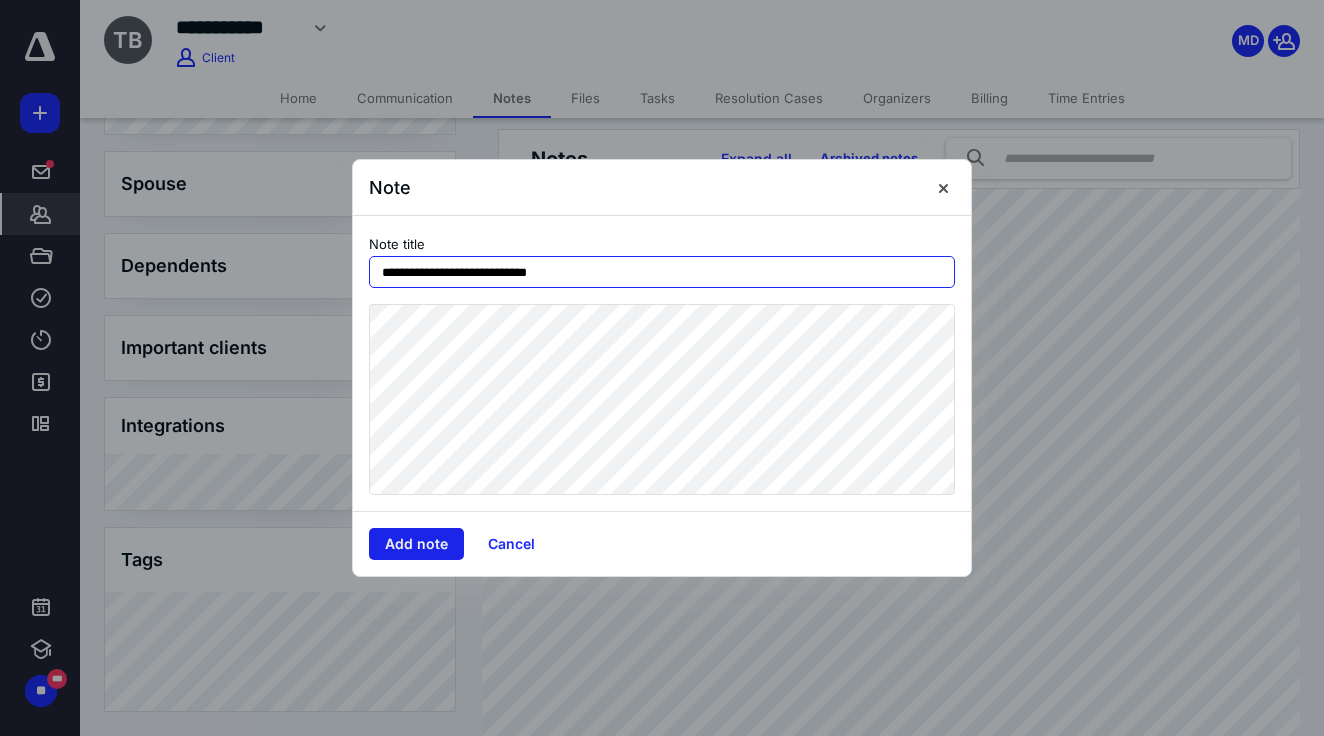 type on "**********" 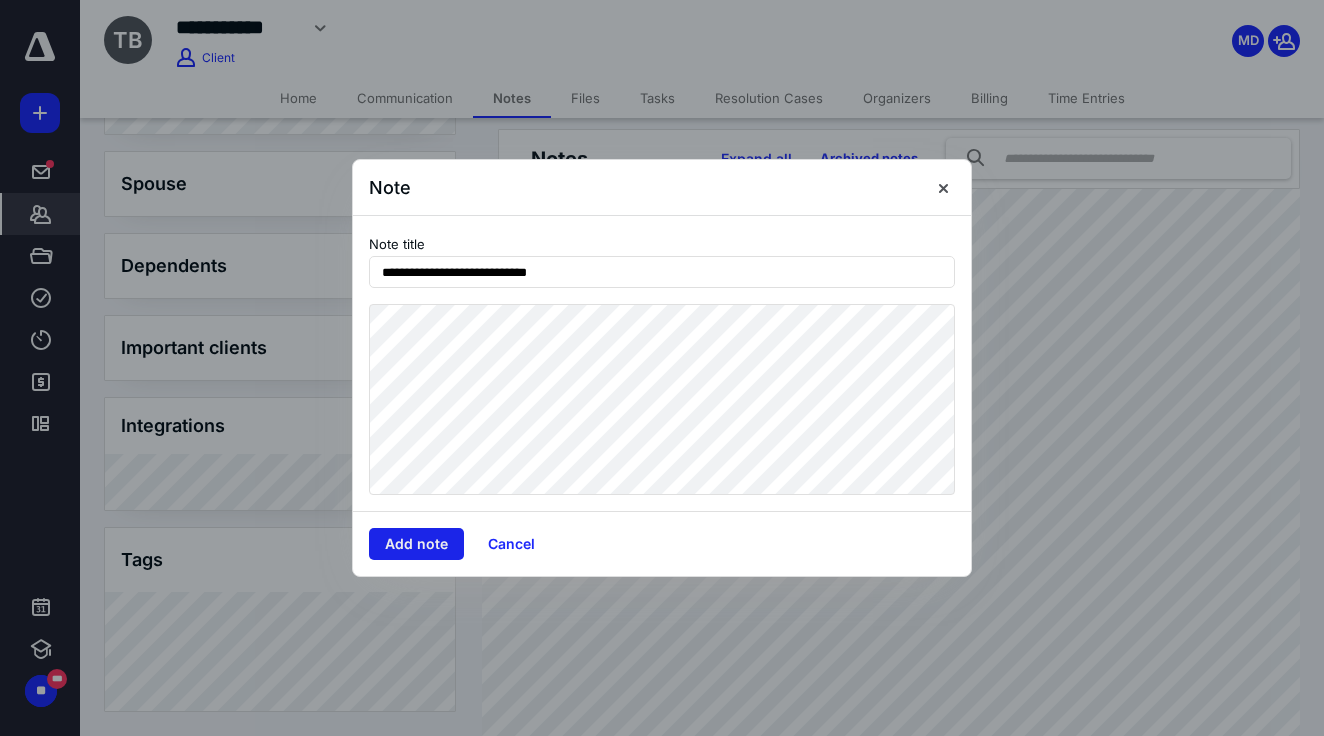 click on "Add note" at bounding box center [416, 544] 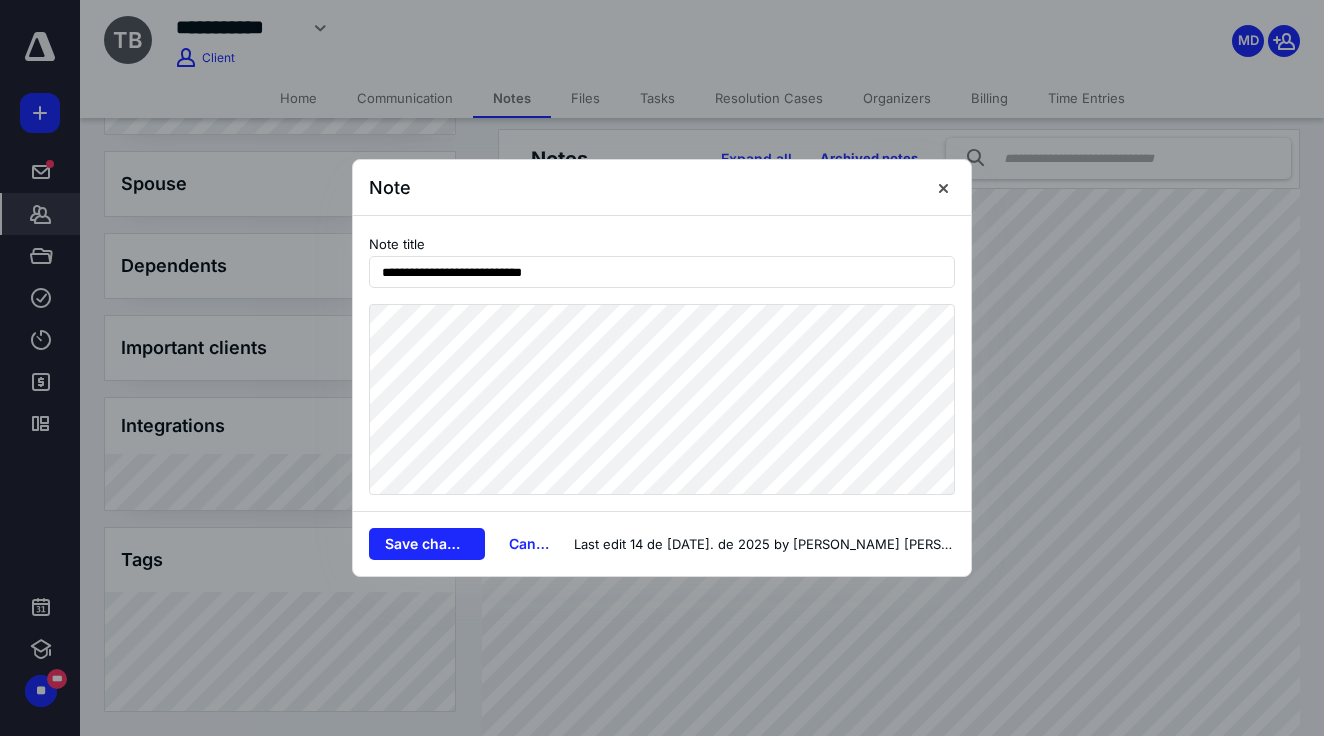 drag, startPoint x: 610, startPoint y: 271, endPoint x: 349, endPoint y: 271, distance: 261 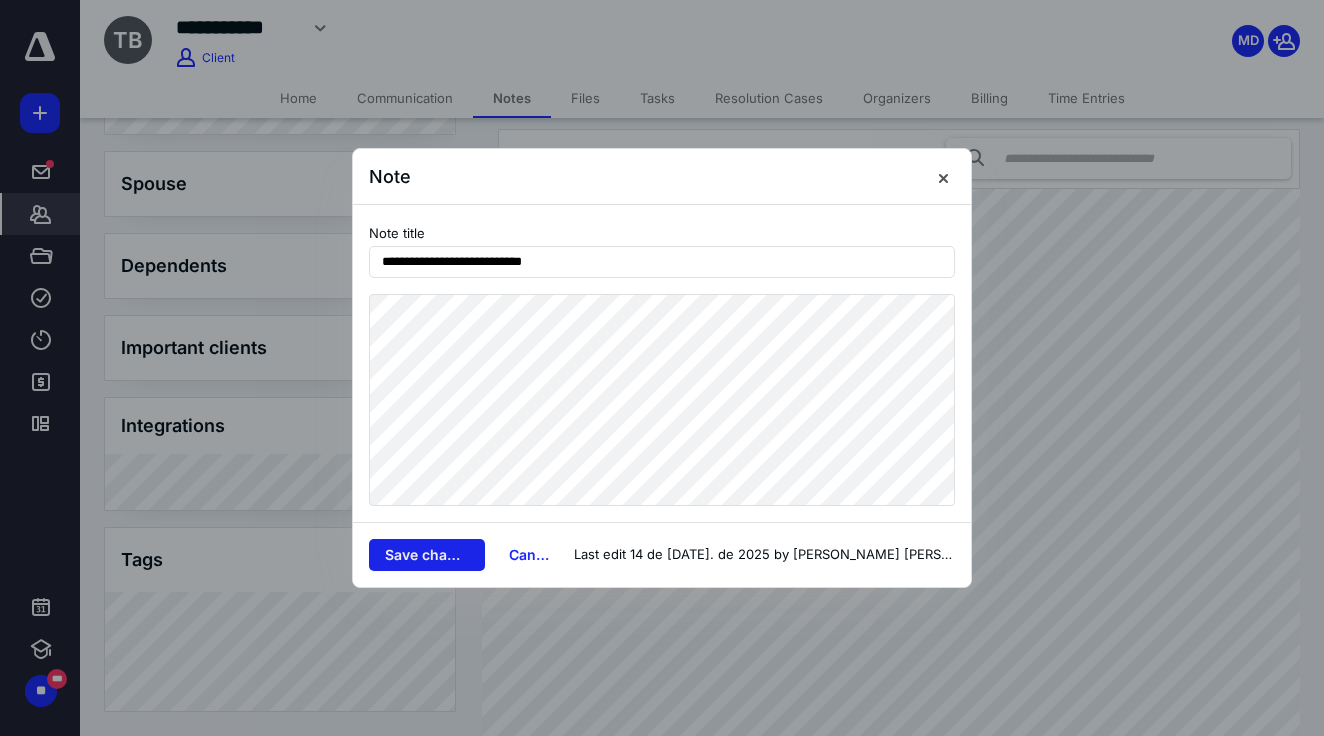 click on "Save changes" at bounding box center [427, 555] 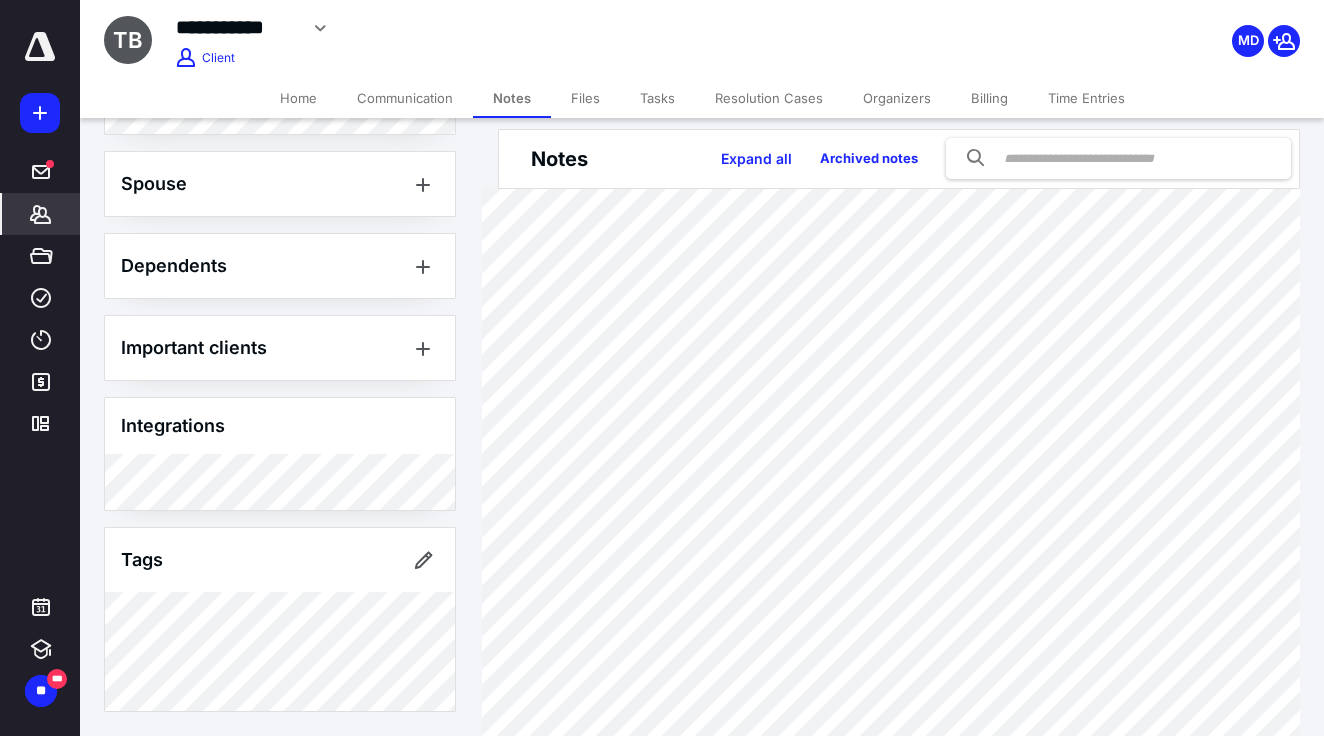 click at bounding box center (40, 47) 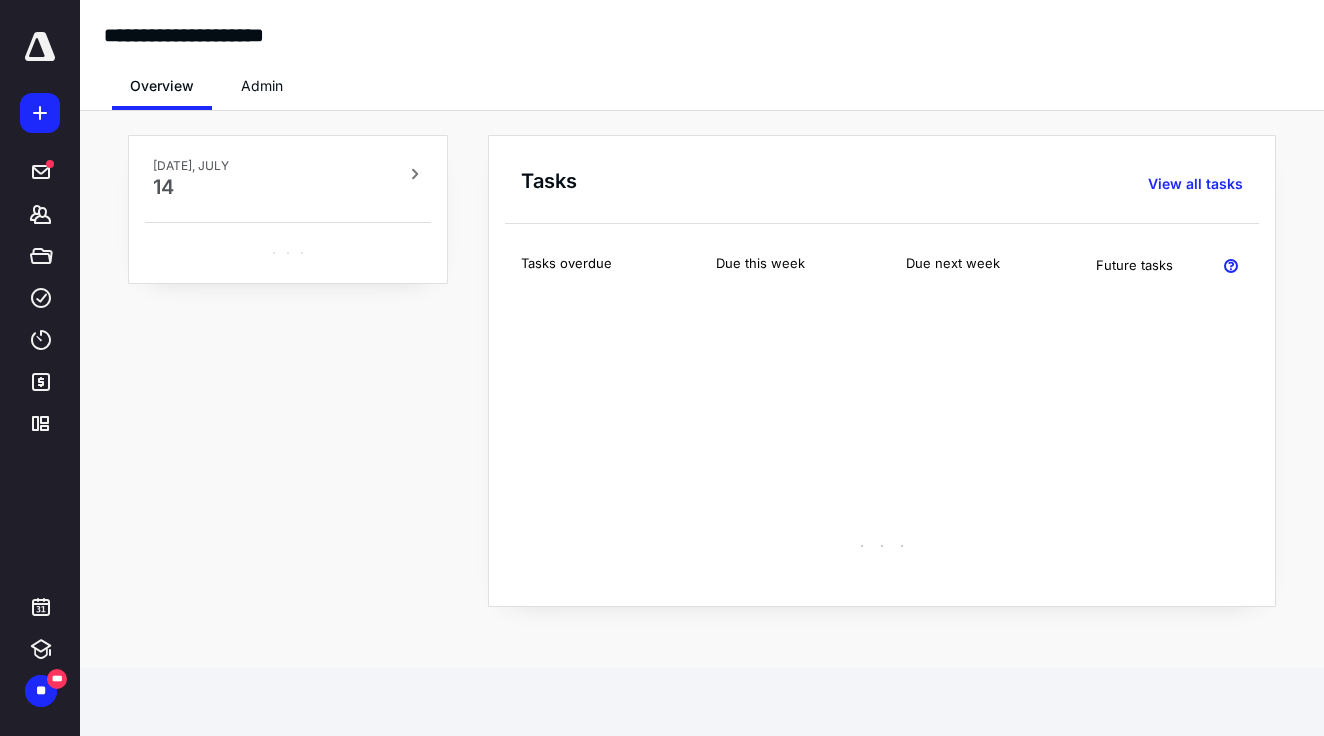 scroll, scrollTop: 0, scrollLeft: 0, axis: both 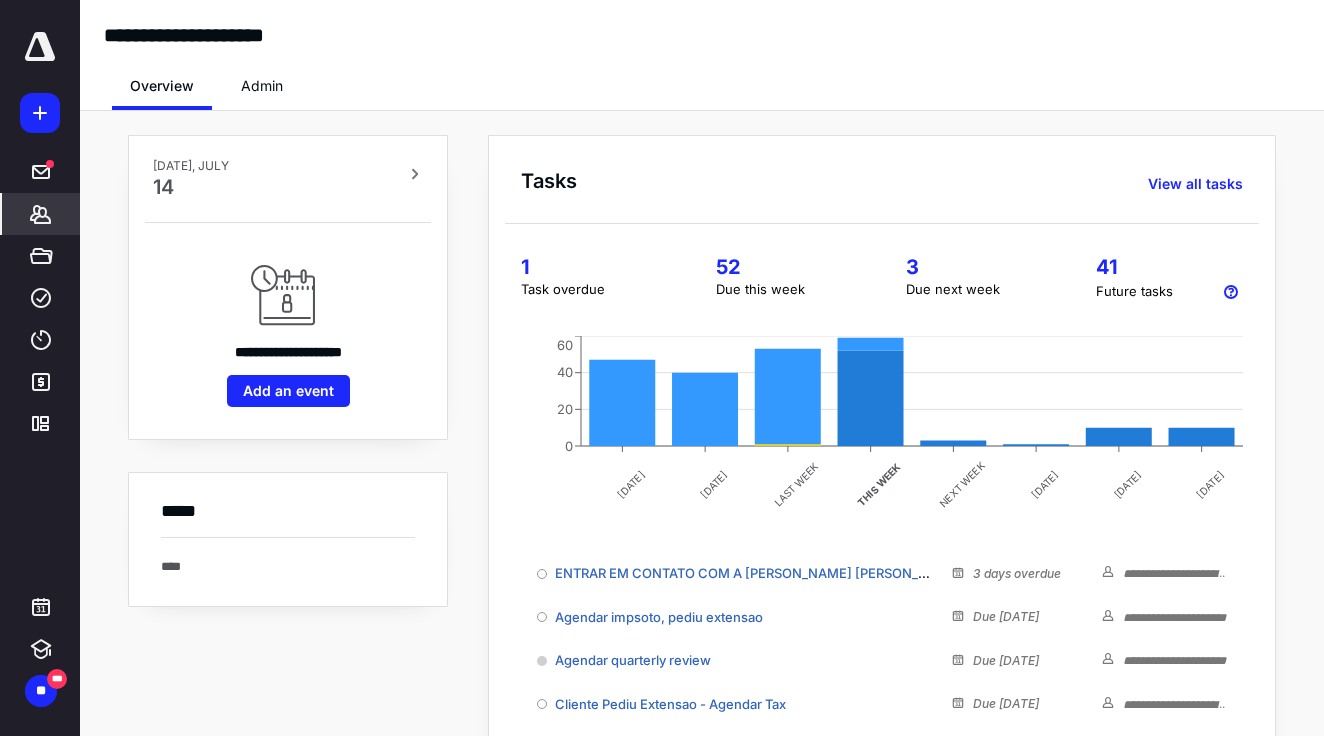 click on "*******" at bounding box center (41, 214) 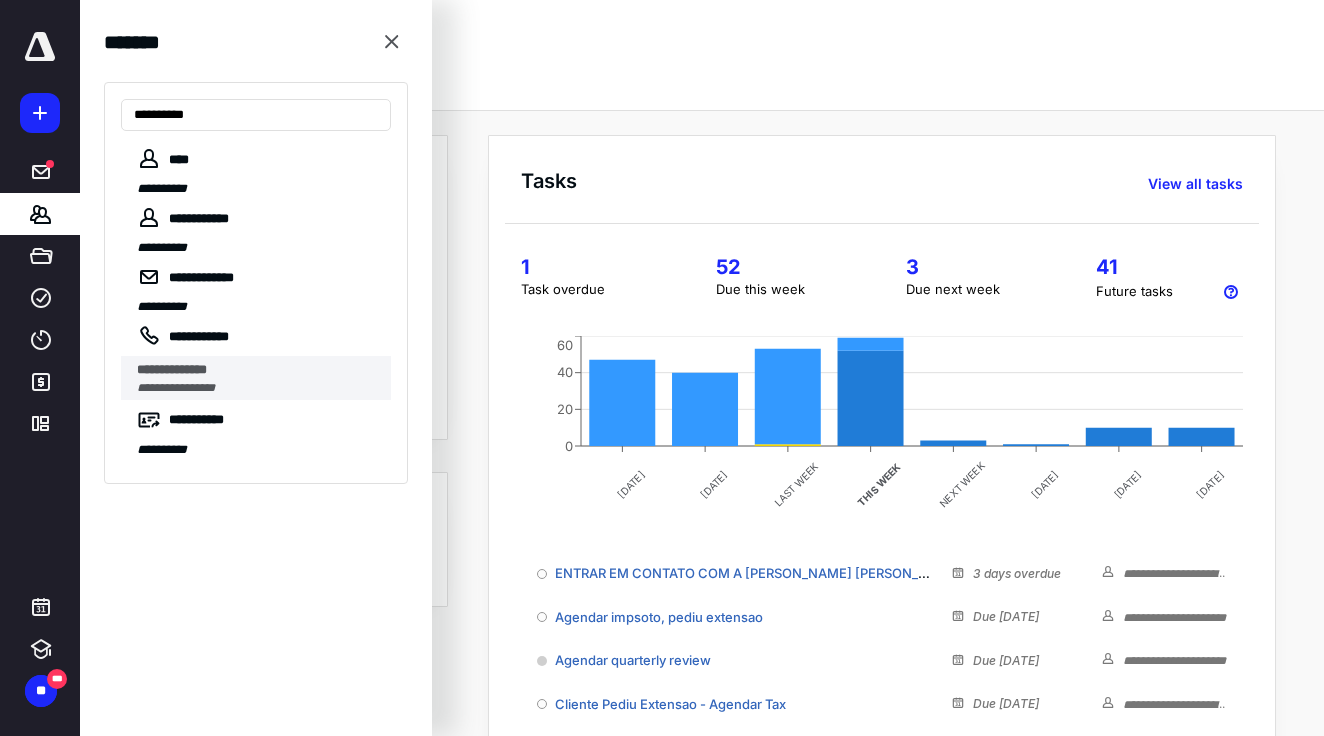 type on "**********" 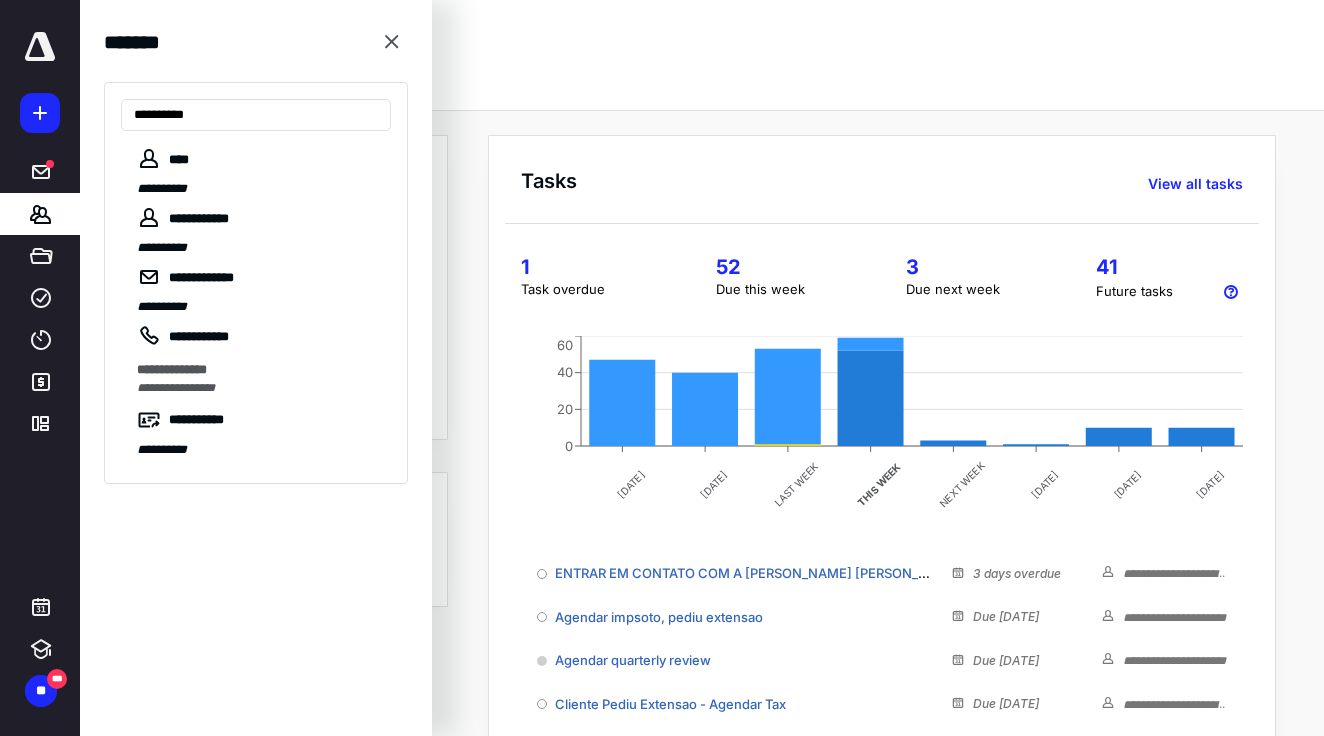click on "**********" at bounding box center (176, 388) 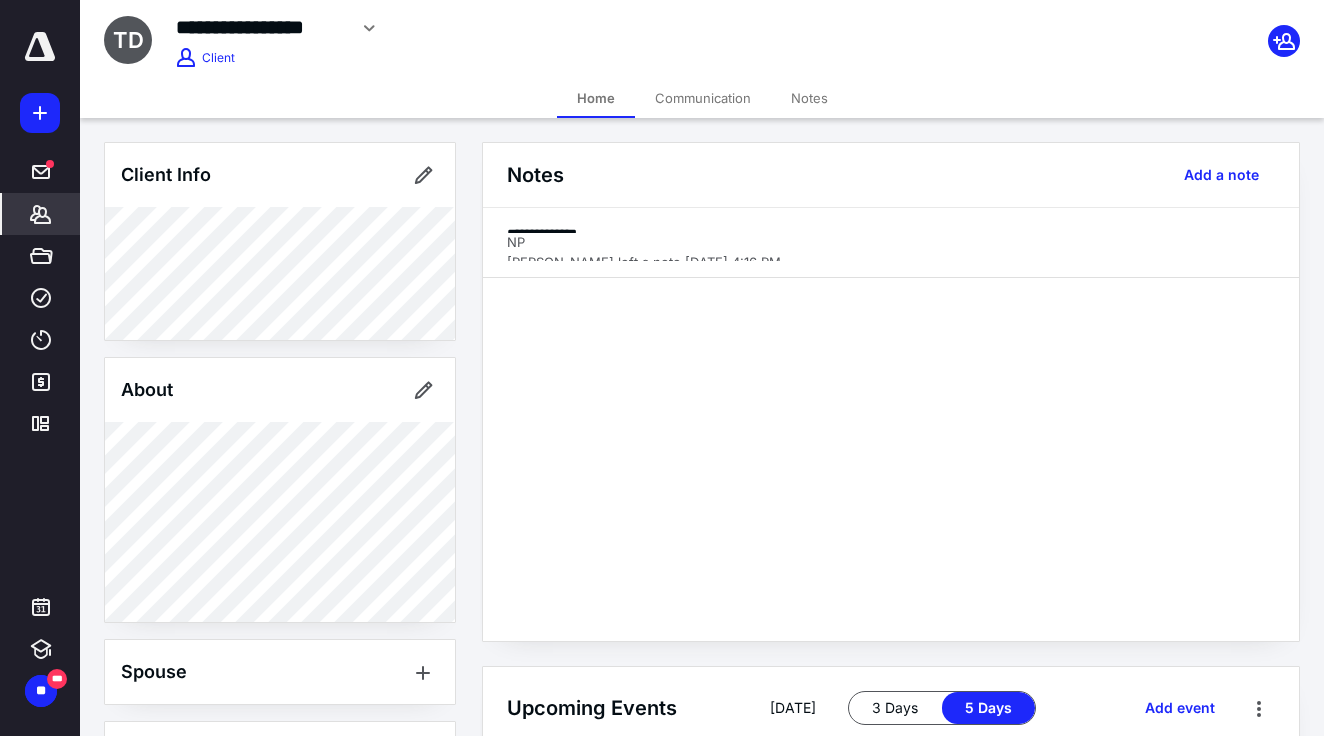 scroll, scrollTop: 0, scrollLeft: 0, axis: both 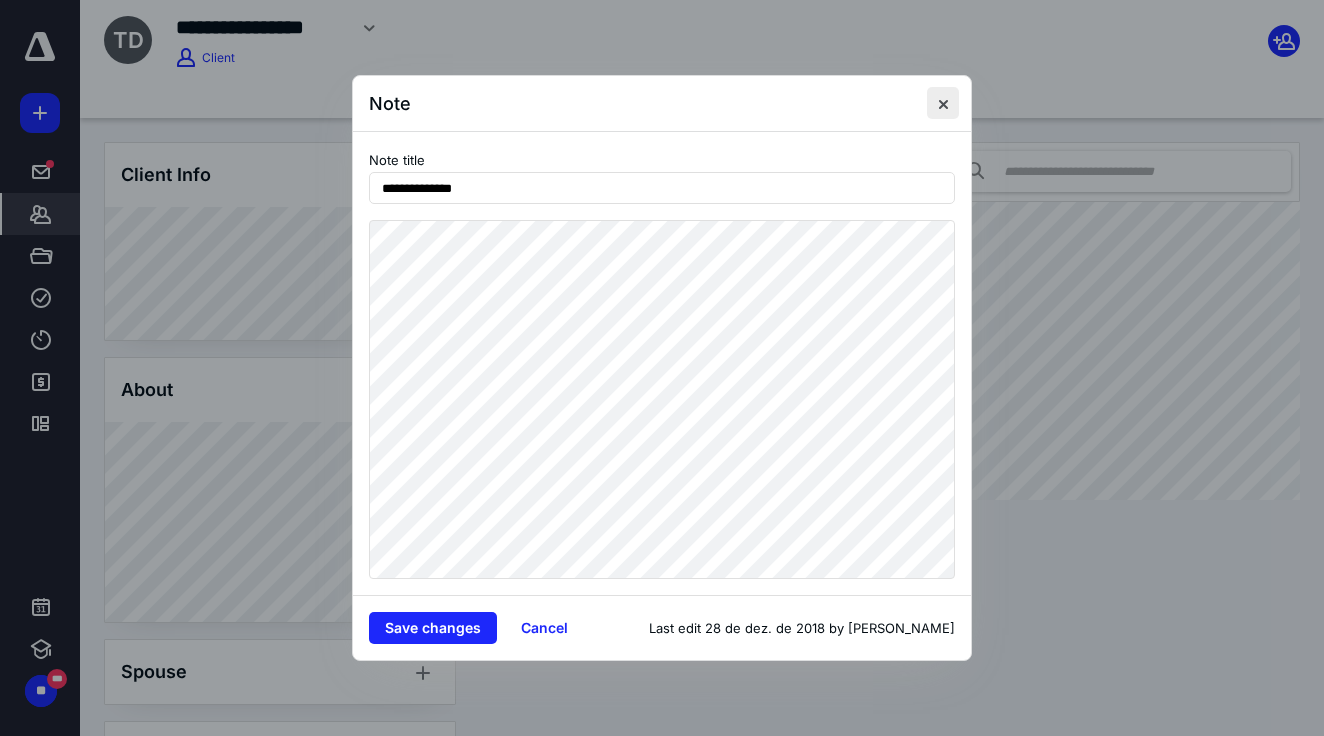 click at bounding box center (943, 103) 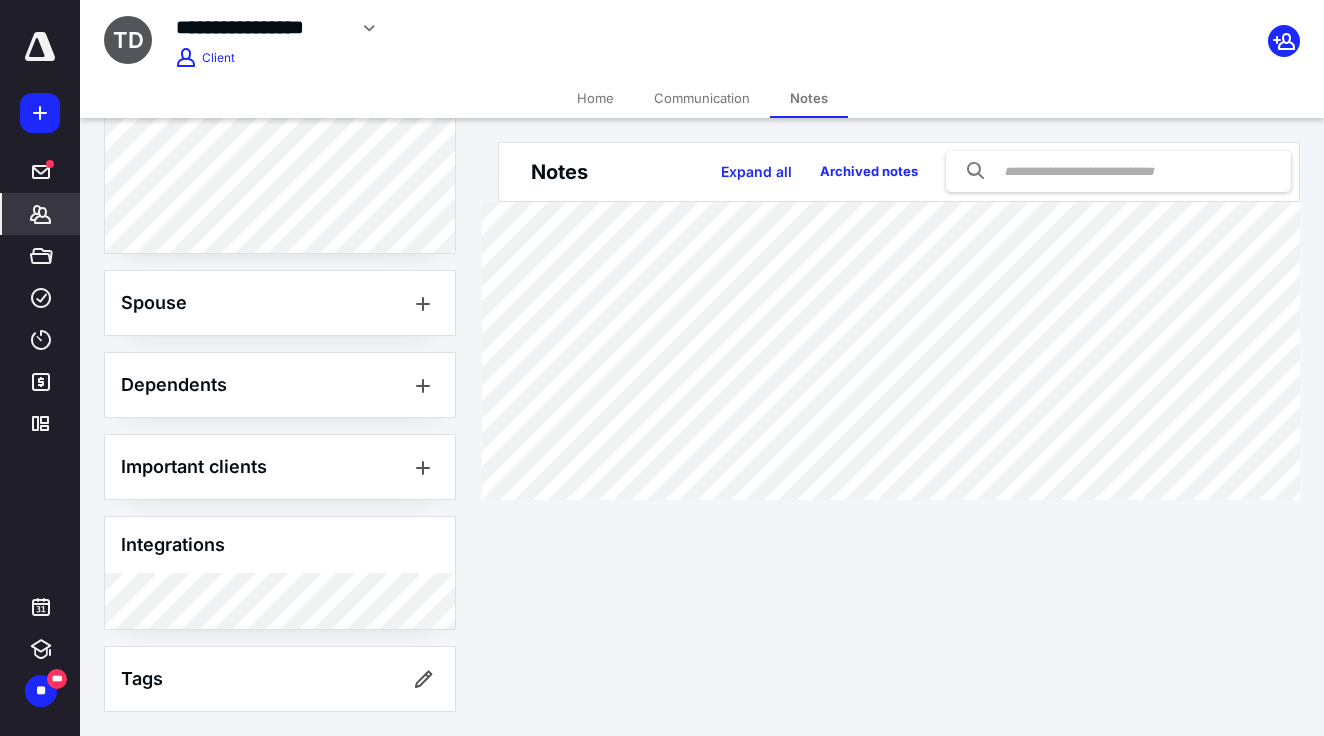 scroll, scrollTop: 369, scrollLeft: 0, axis: vertical 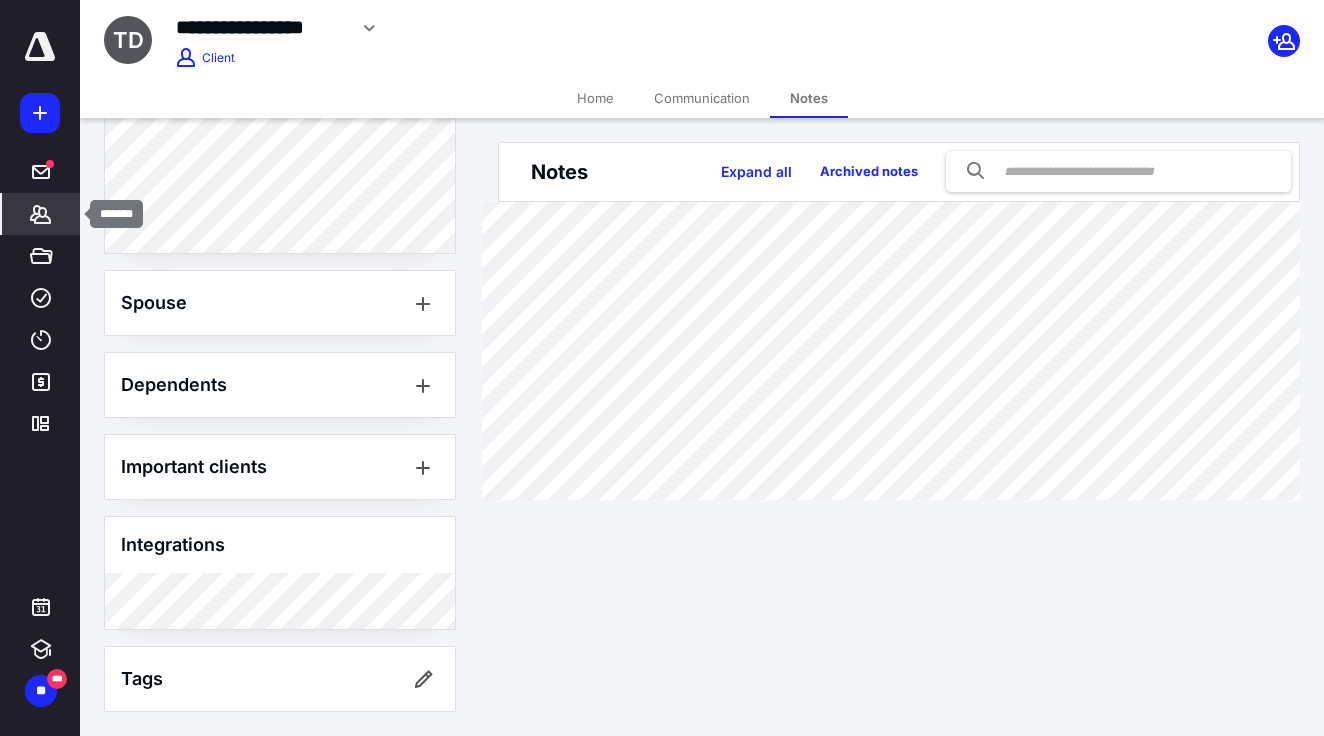 click on "*******" at bounding box center (41, 214) 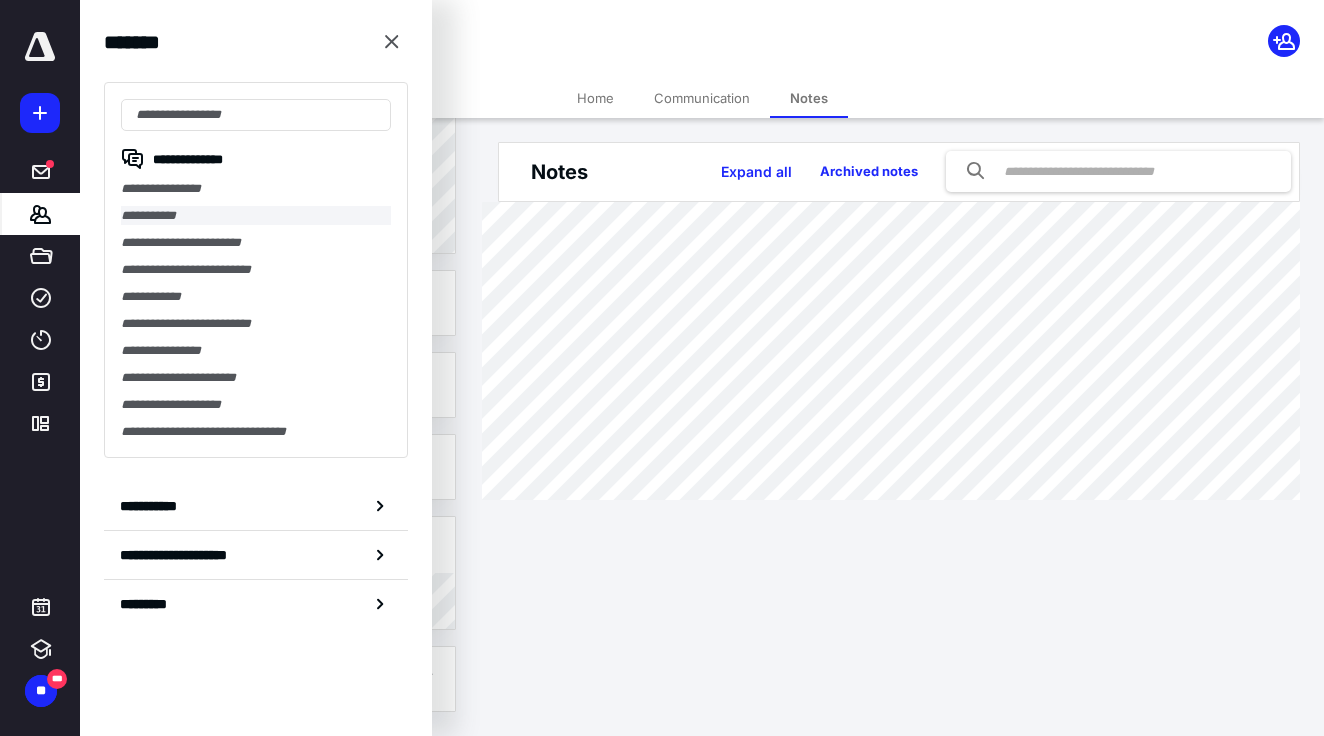 click on "**********" at bounding box center (256, 215) 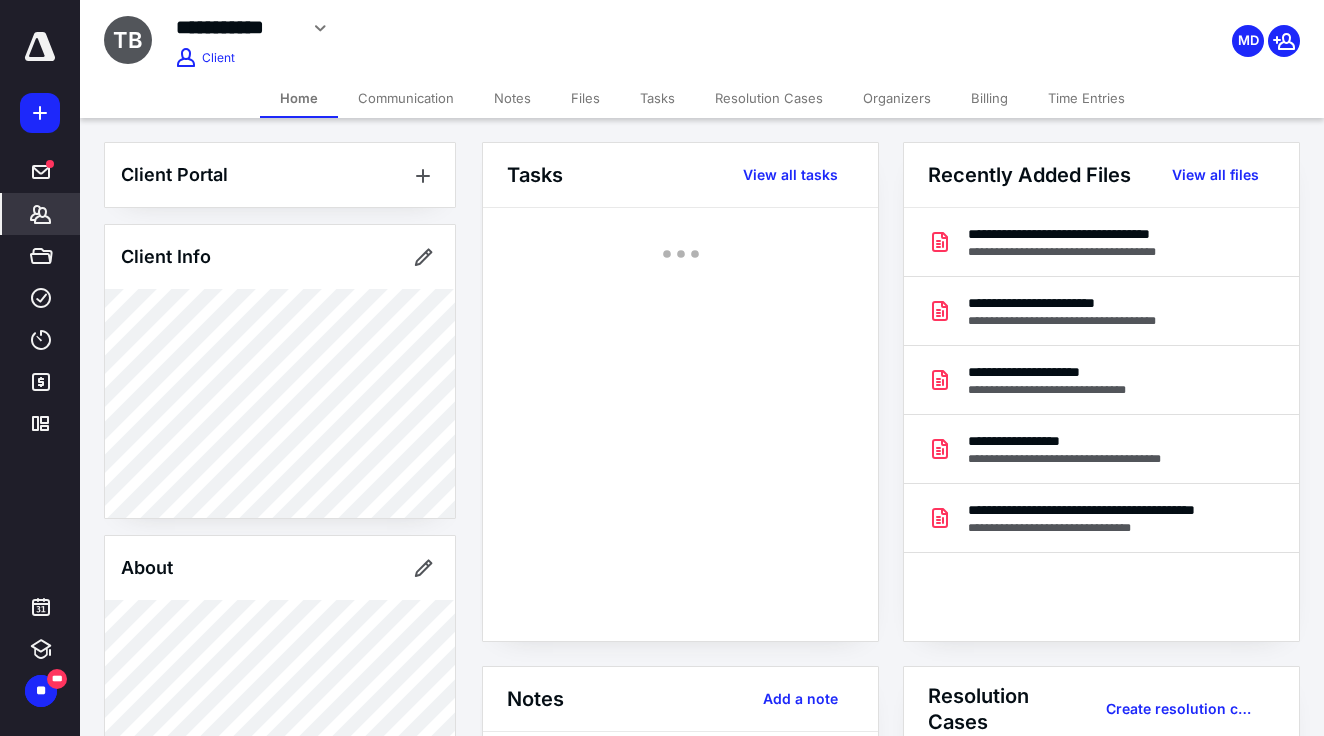 click on "Notes" at bounding box center [512, 98] 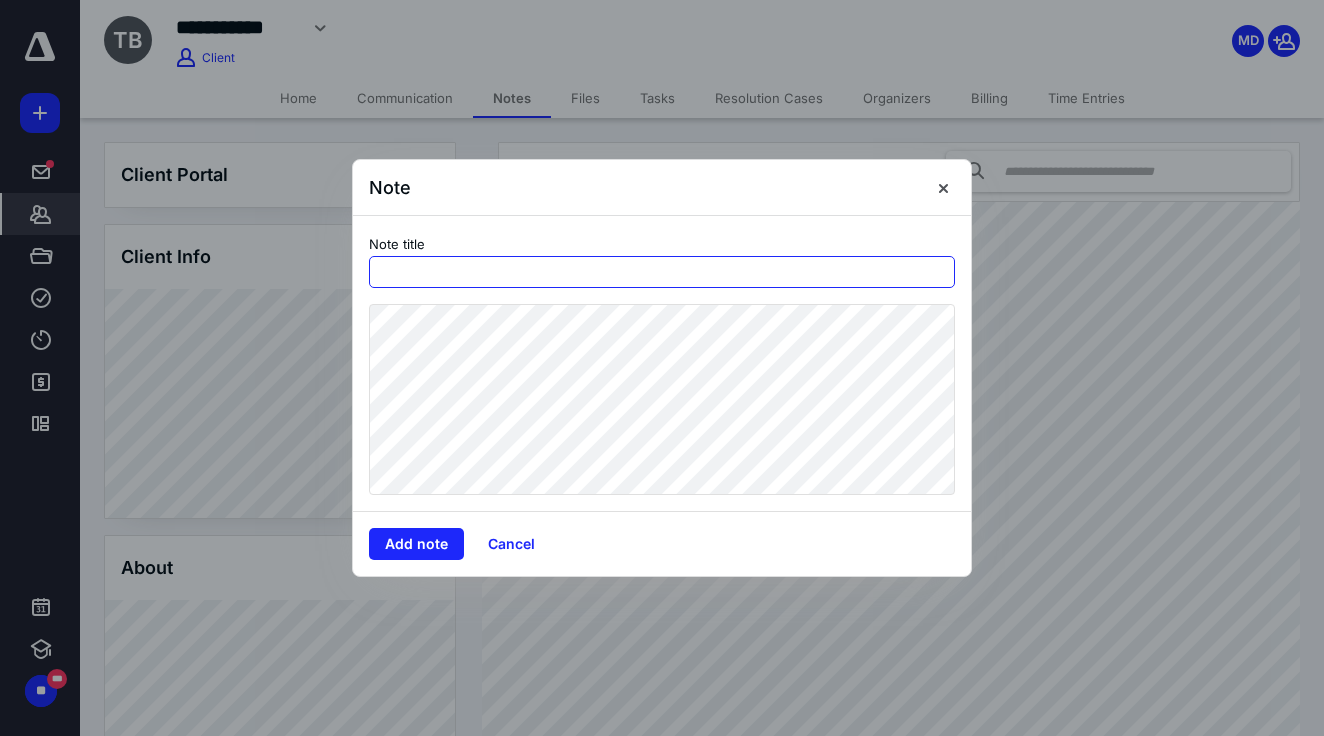 click at bounding box center [662, 272] 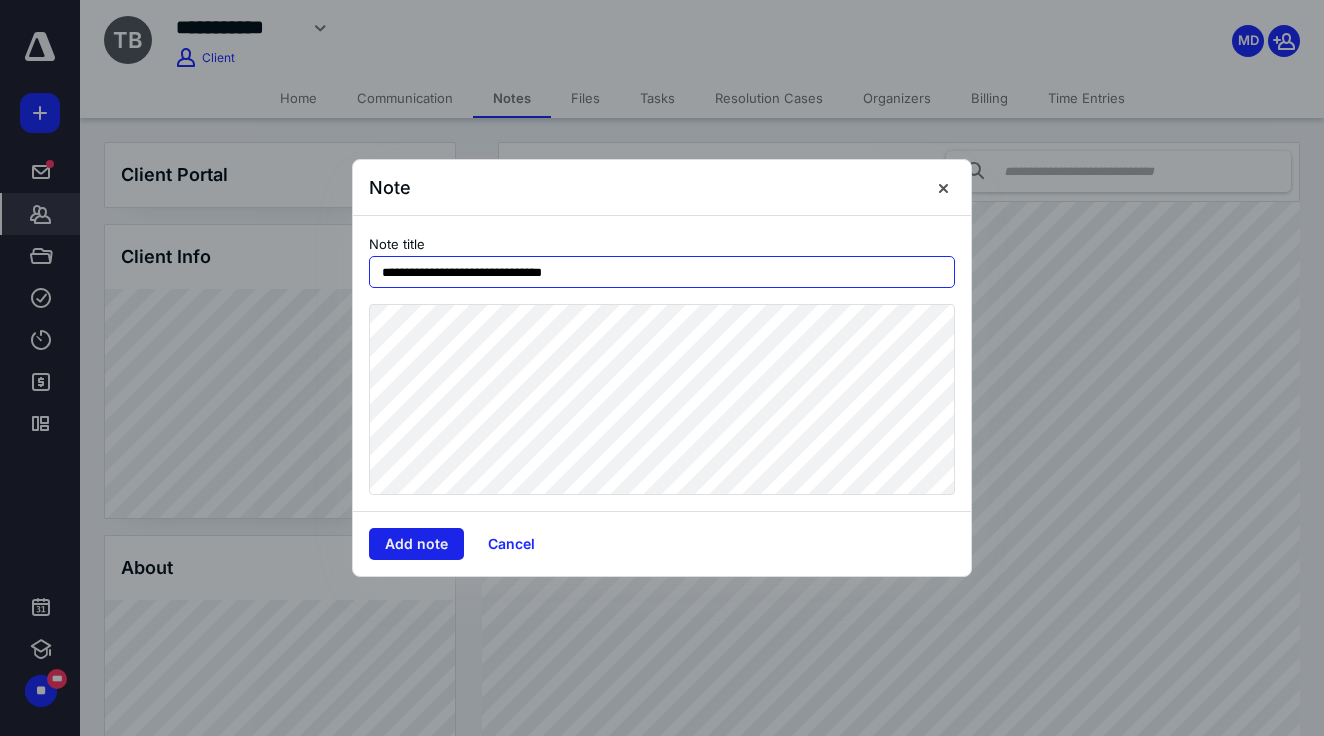 type on "**********" 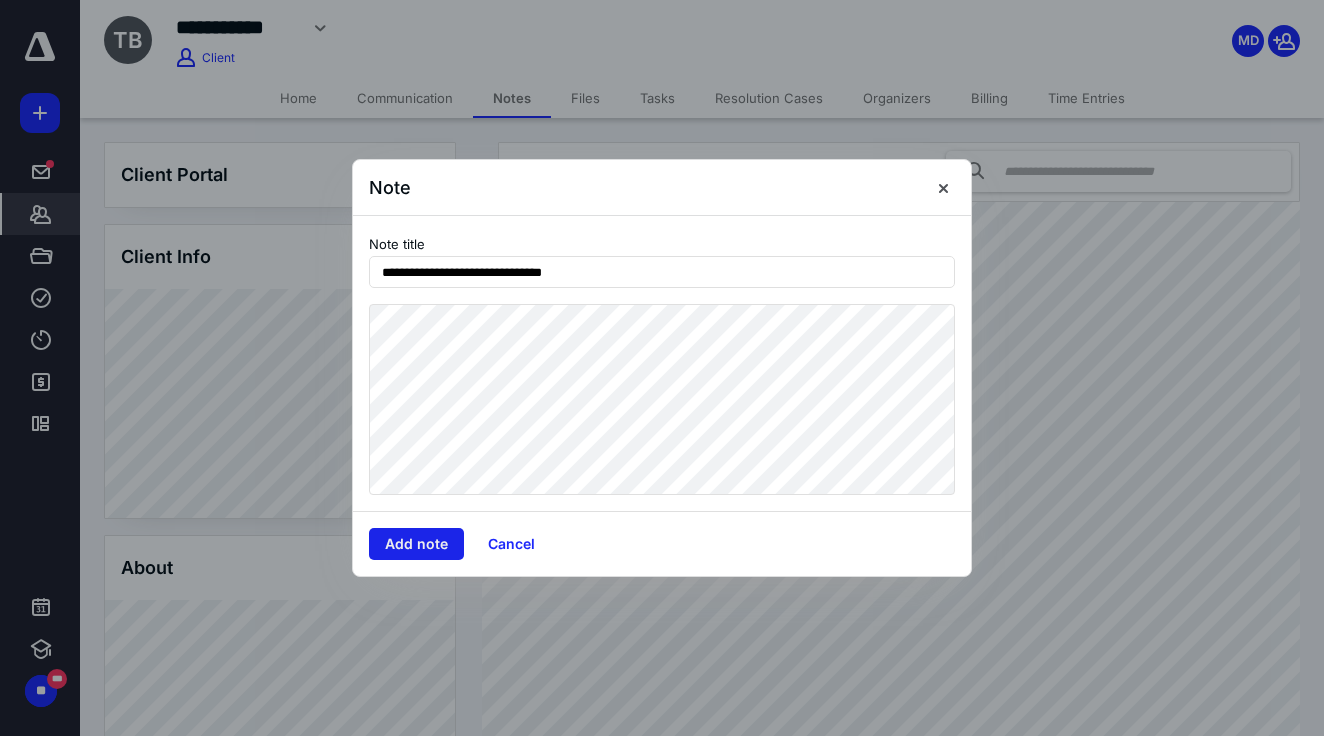 click on "Add note" at bounding box center (416, 544) 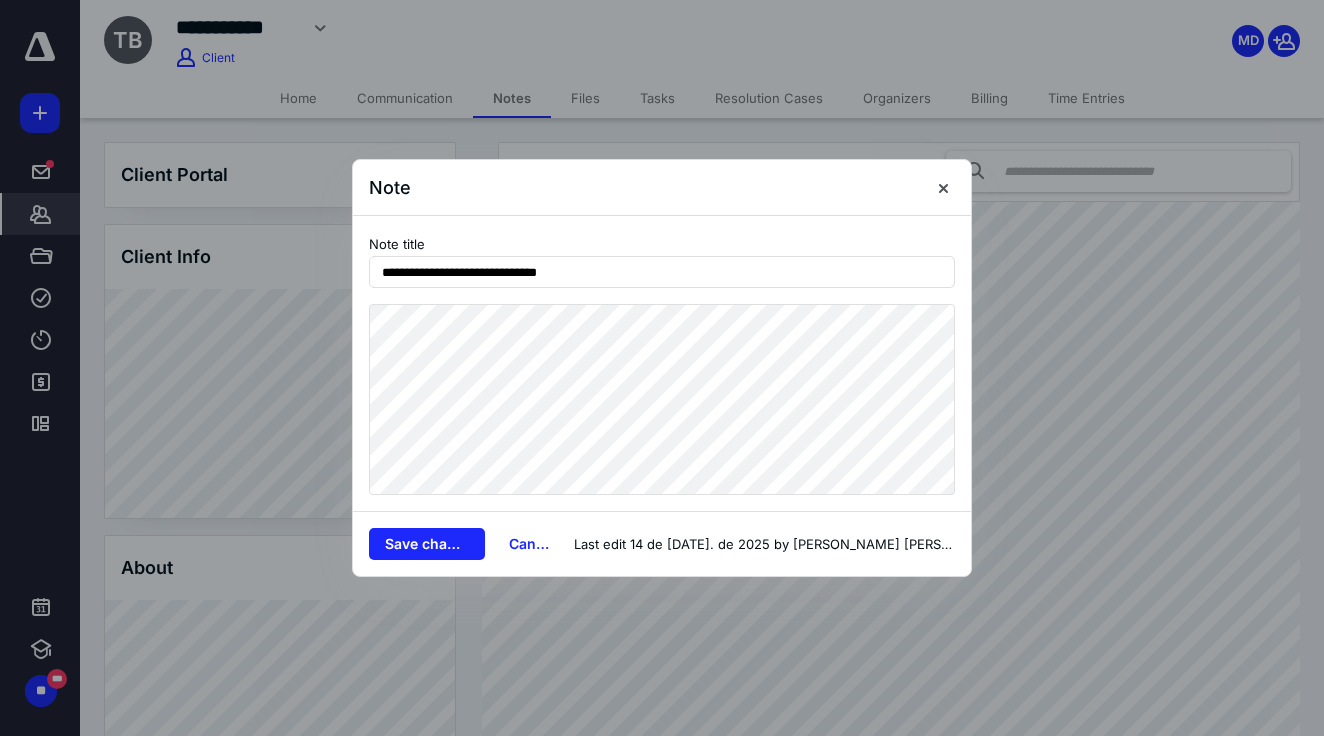 drag, startPoint x: 594, startPoint y: 282, endPoint x: 333, endPoint y: 235, distance: 265.19803 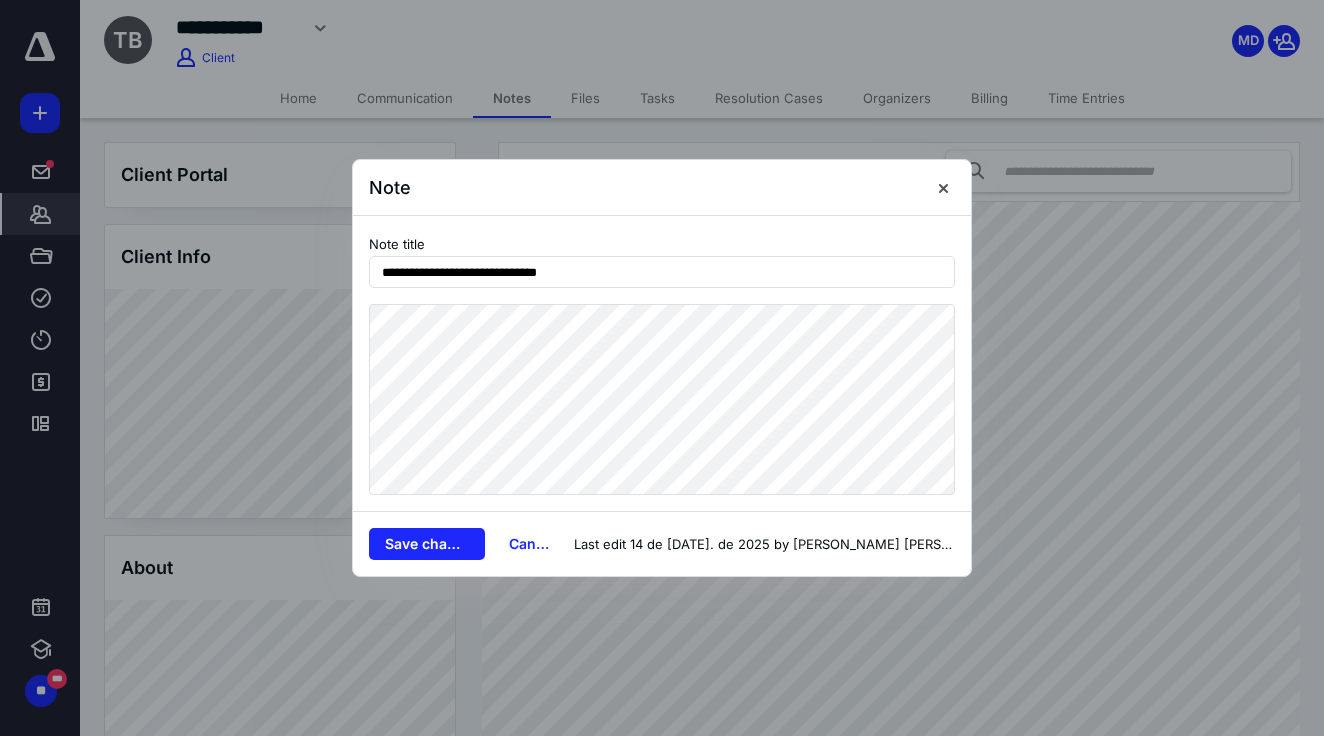 click on "**********" at bounding box center (662, 368) 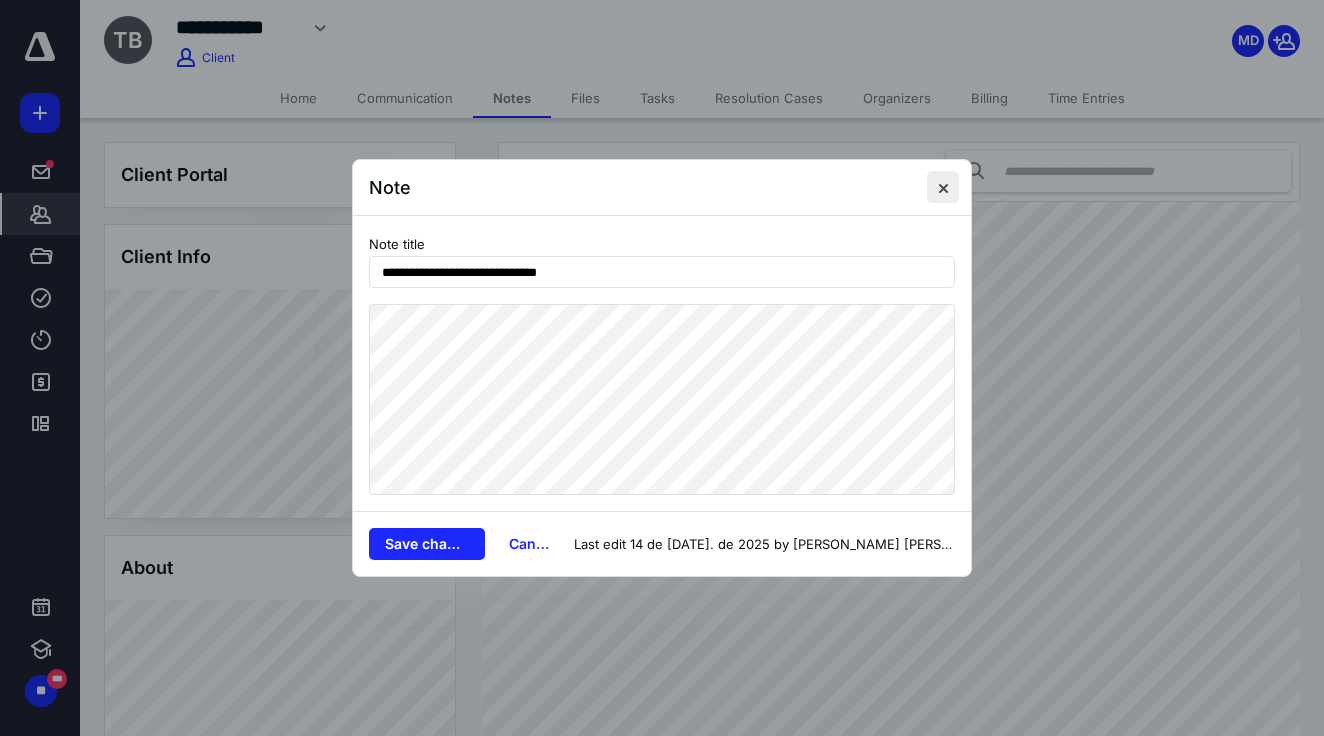 click at bounding box center (943, 187) 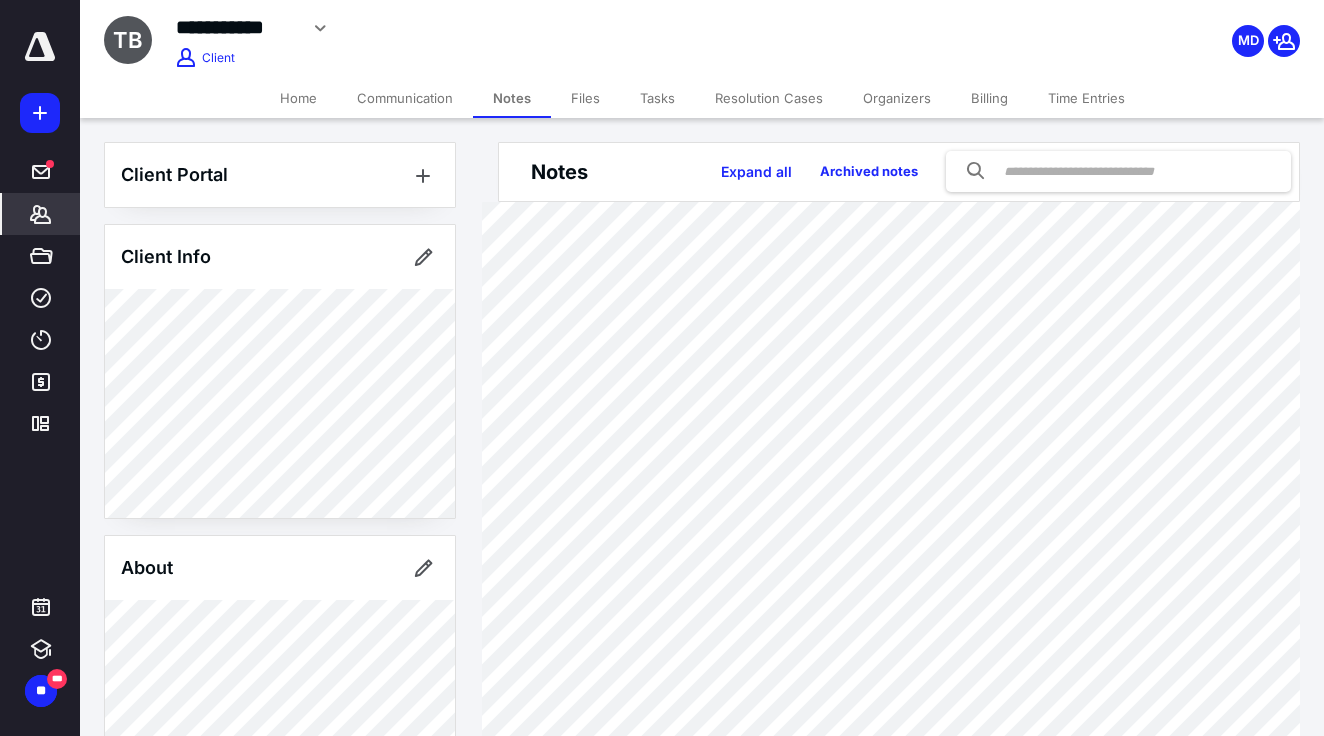 click on "**********" at bounding box center [40, 368] 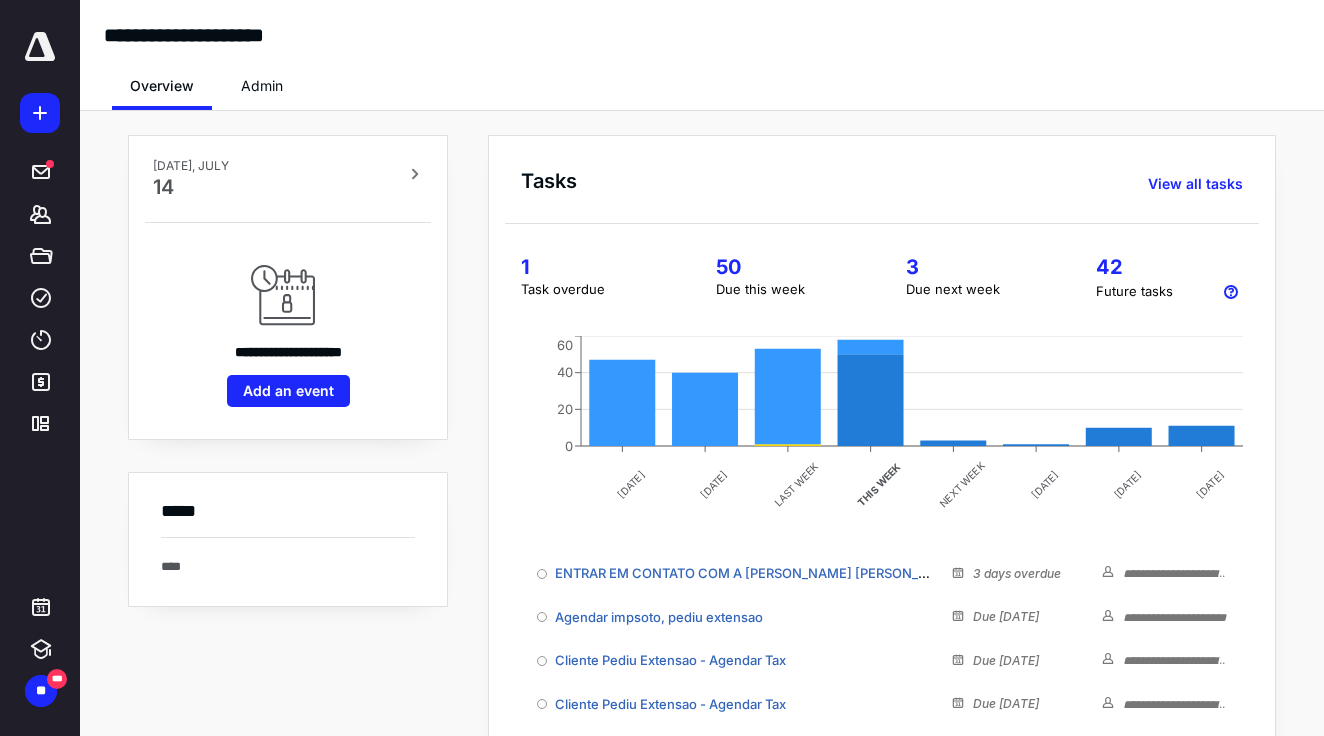 scroll, scrollTop: 0, scrollLeft: 0, axis: both 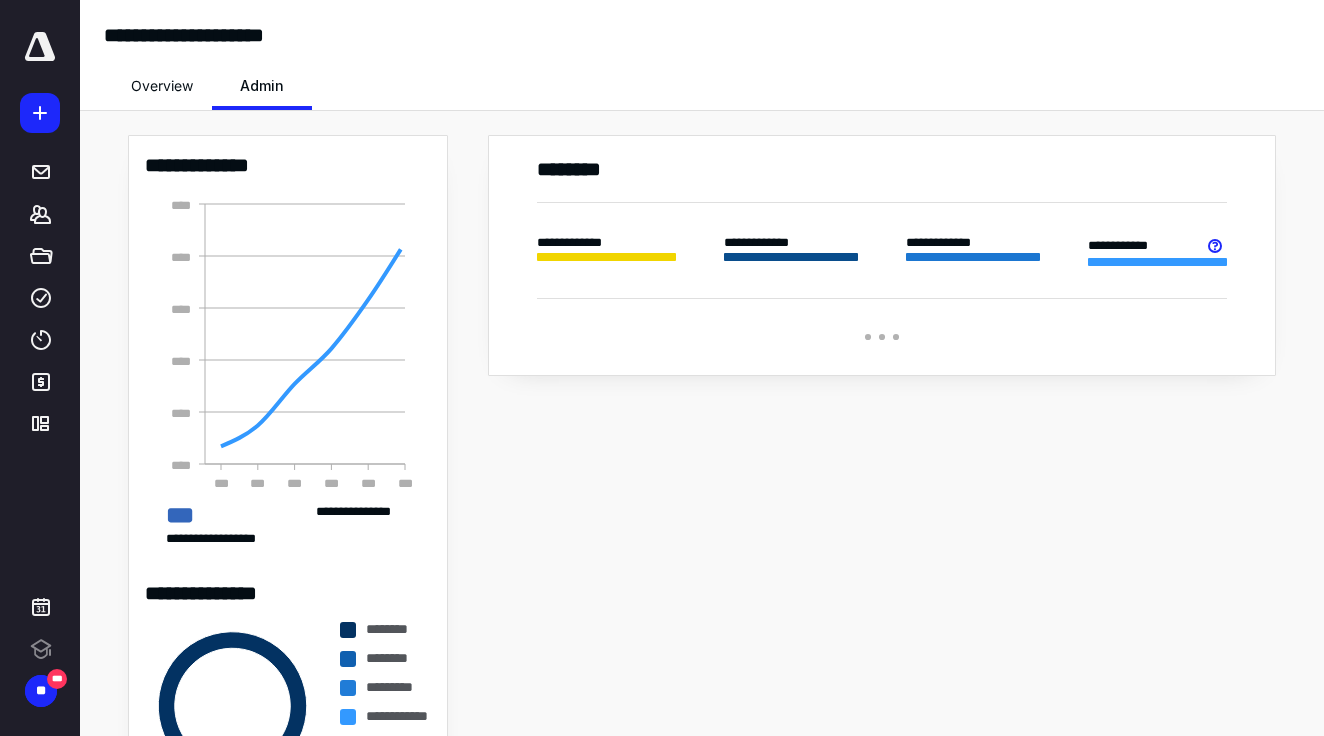 click at bounding box center (40, 47) 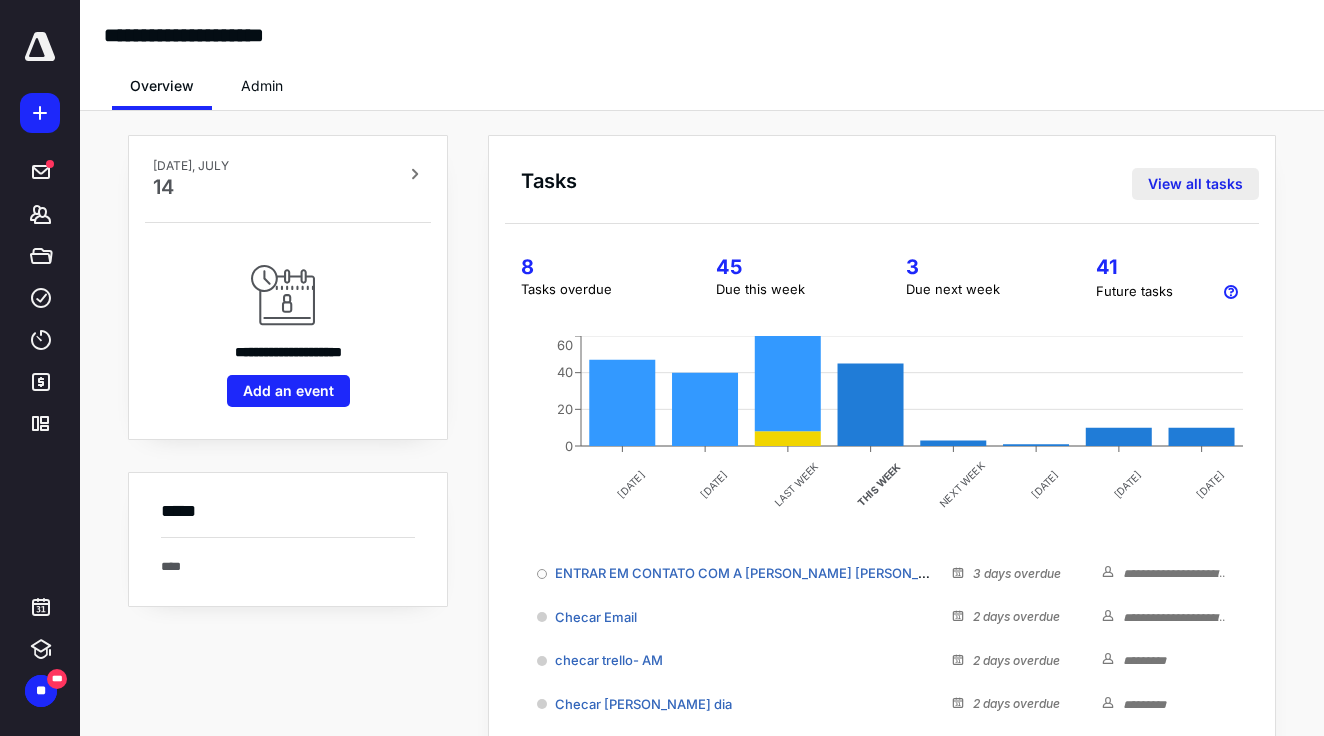 scroll, scrollTop: -2, scrollLeft: 0, axis: vertical 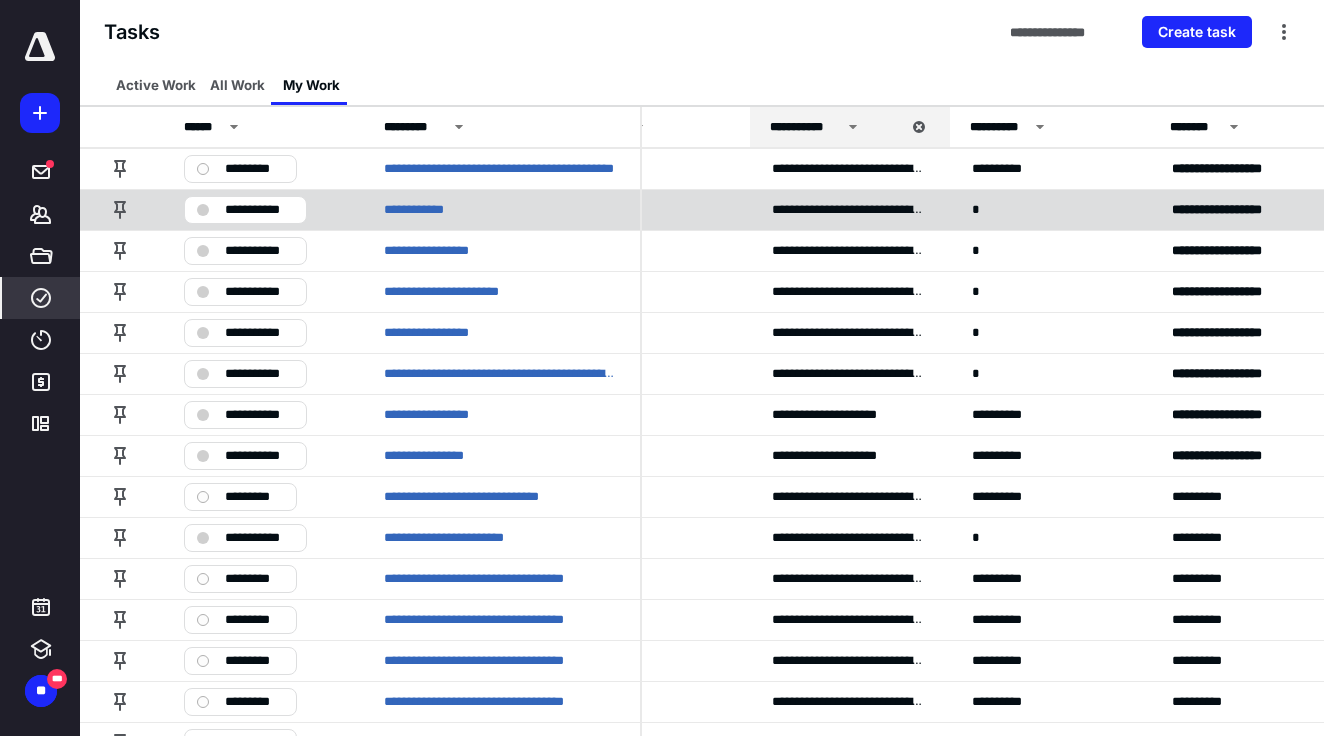 click on "**********" at bounding box center (259, 209) 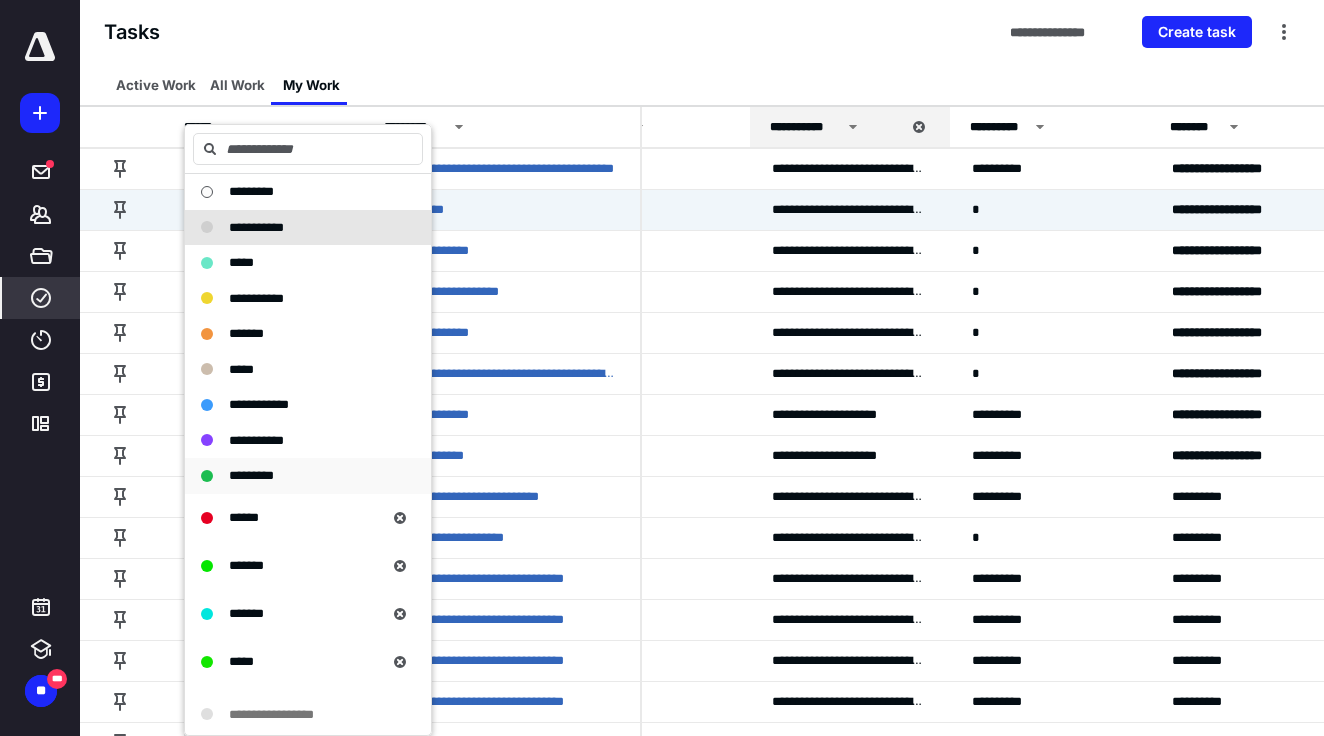 click on "*********" at bounding box center [251, 475] 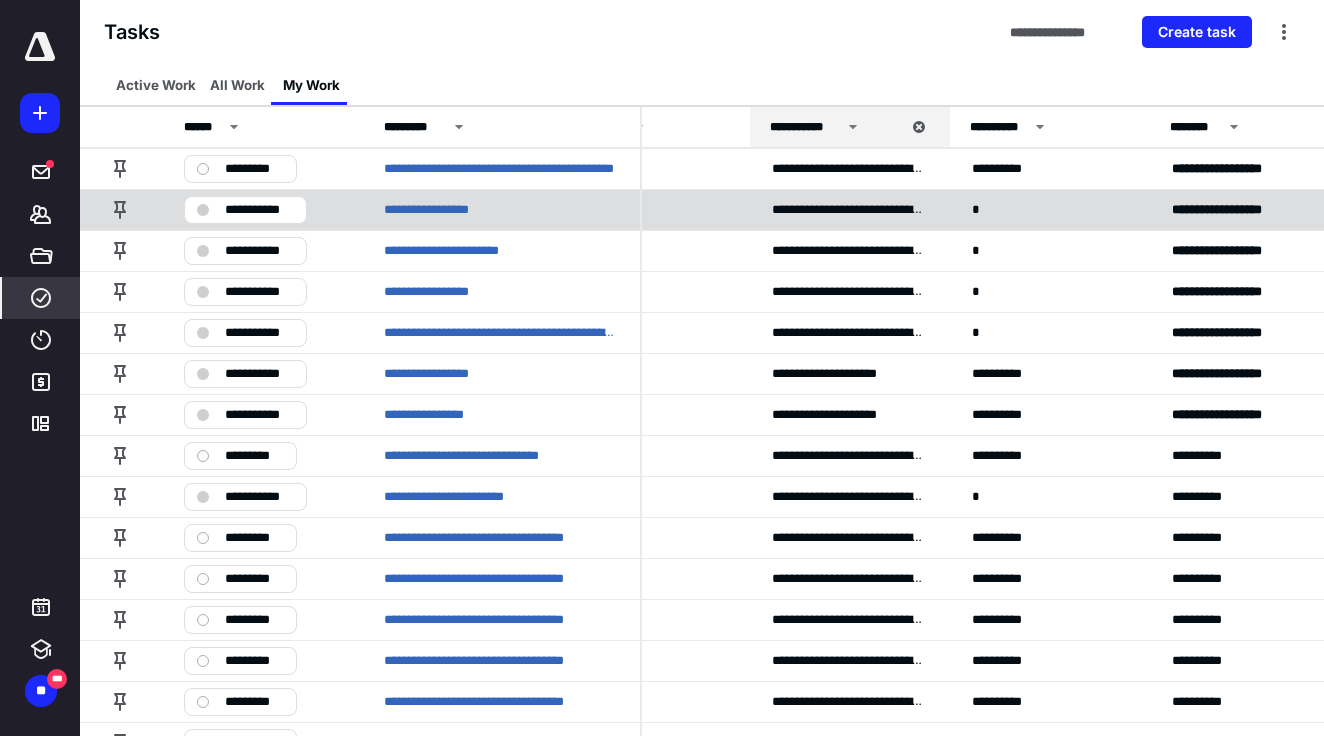click on "**********" at bounding box center (259, 209) 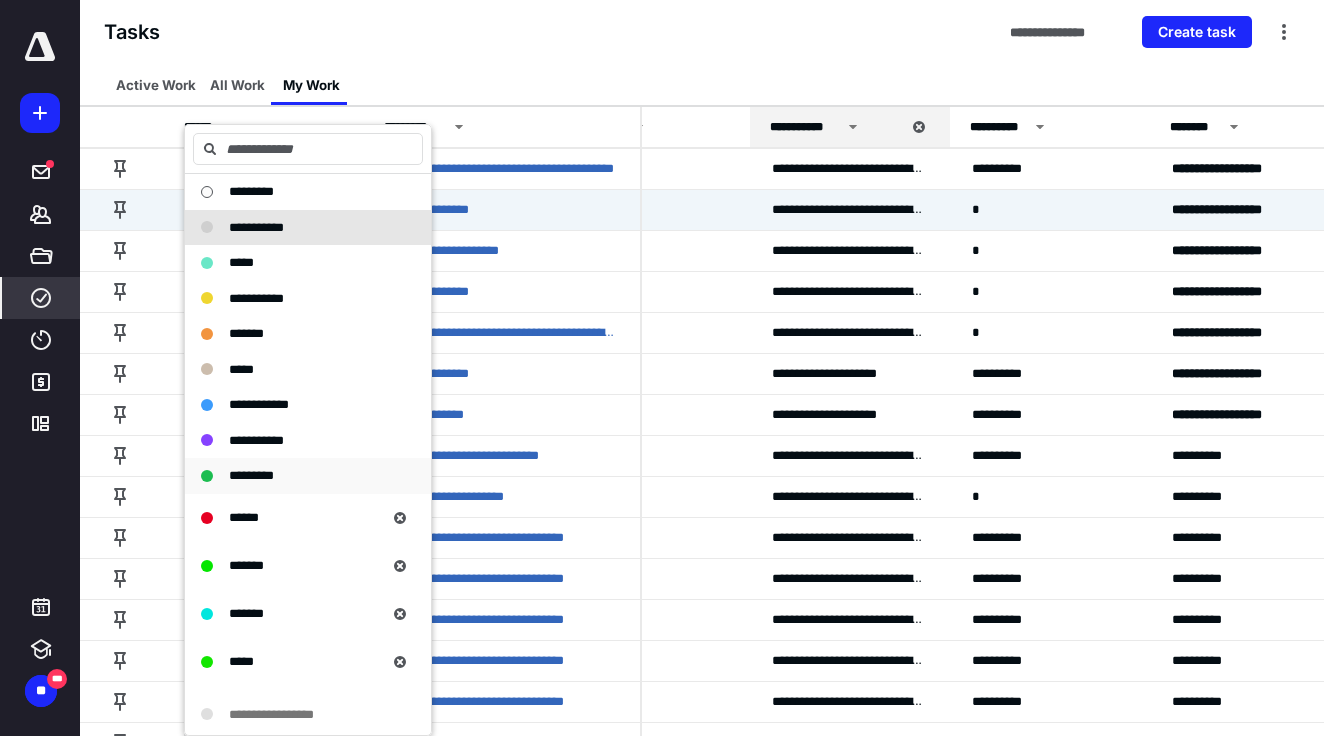 click on "*********" at bounding box center [251, 475] 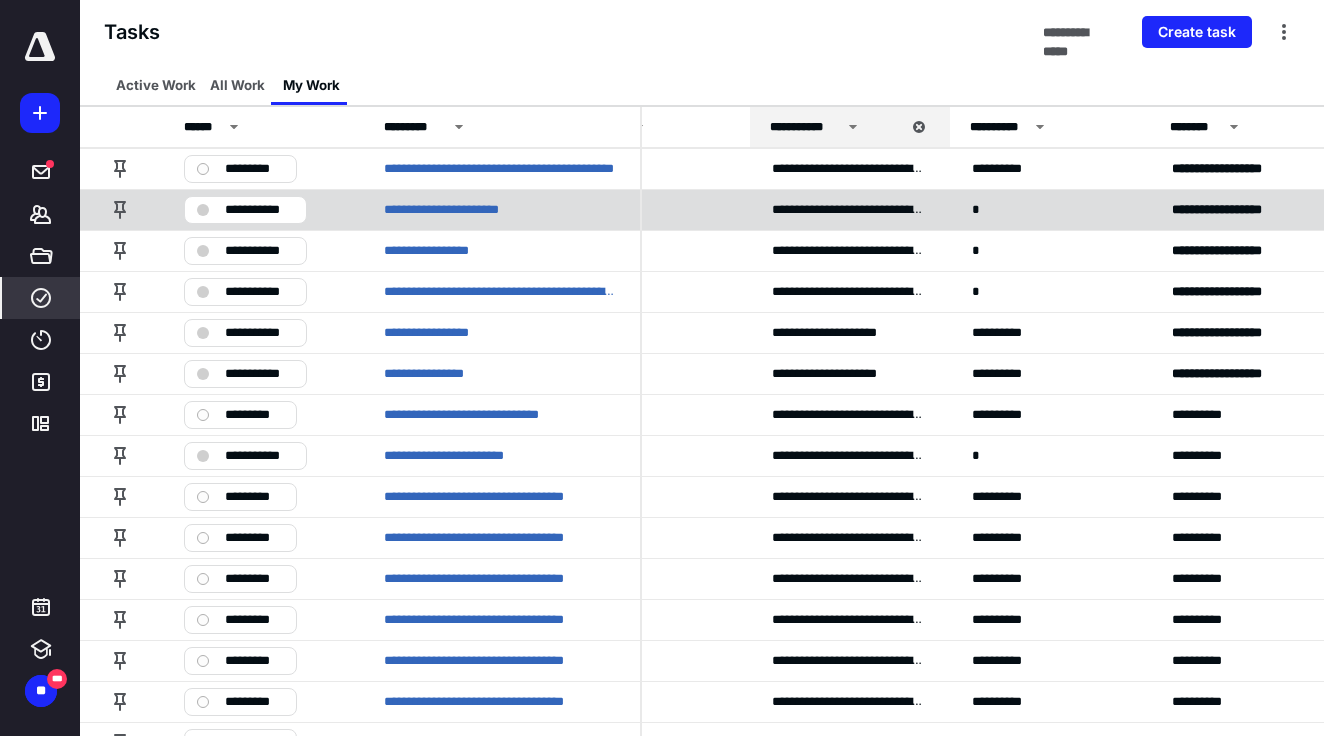 click on "**********" at bounding box center (245, 210) 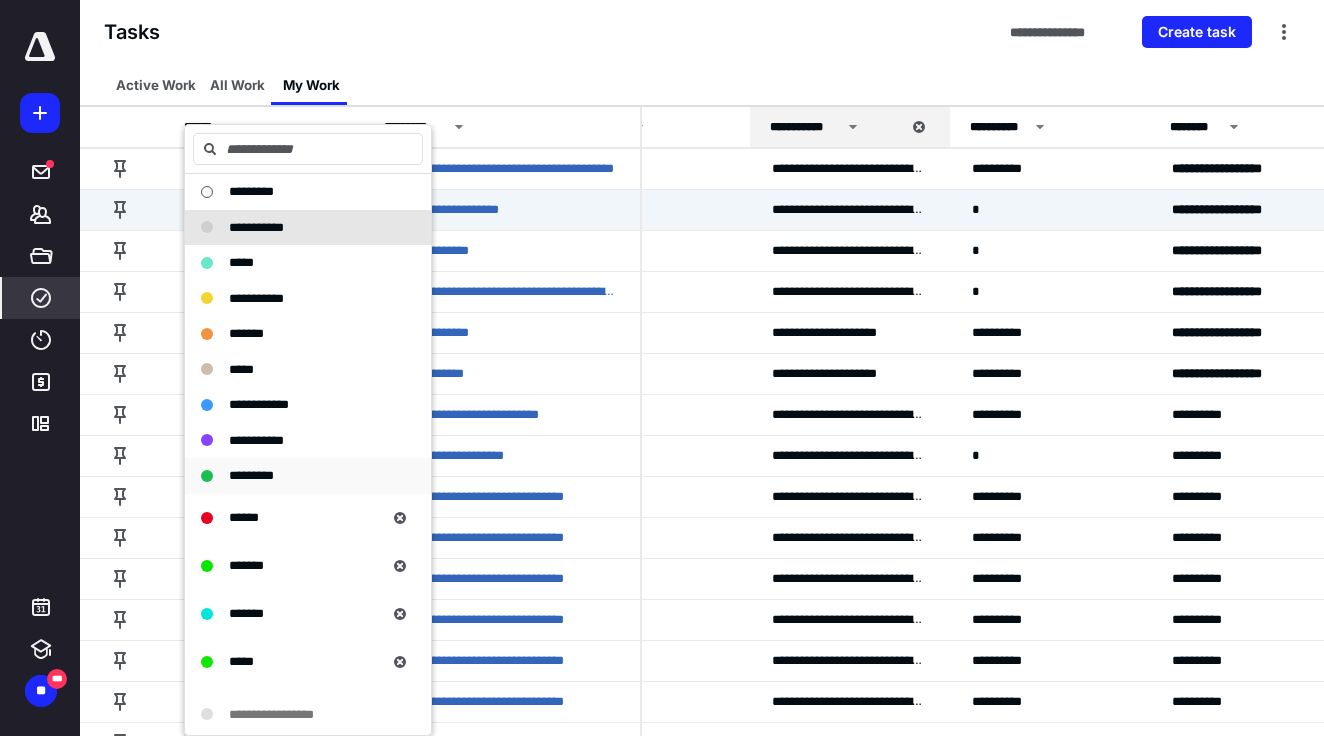 click on "*********" at bounding box center [308, 476] 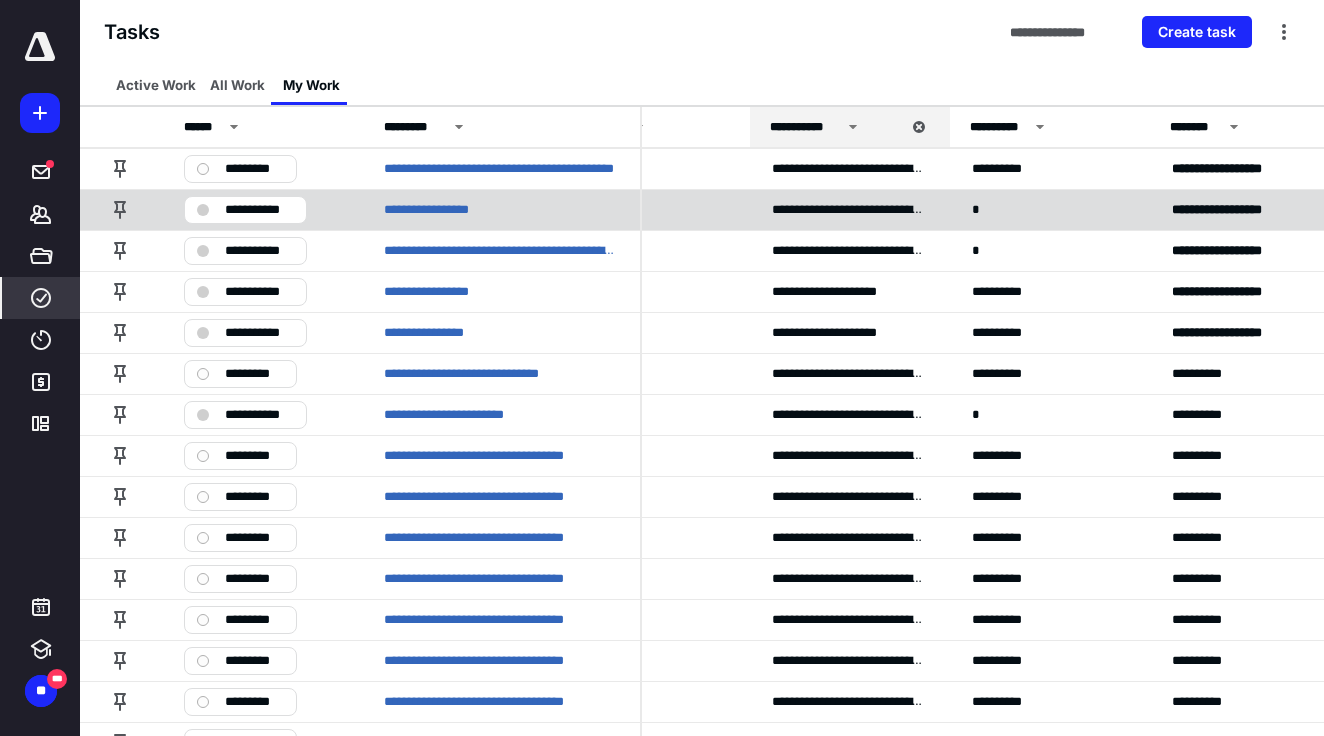 click on "**********" at bounding box center [259, 209] 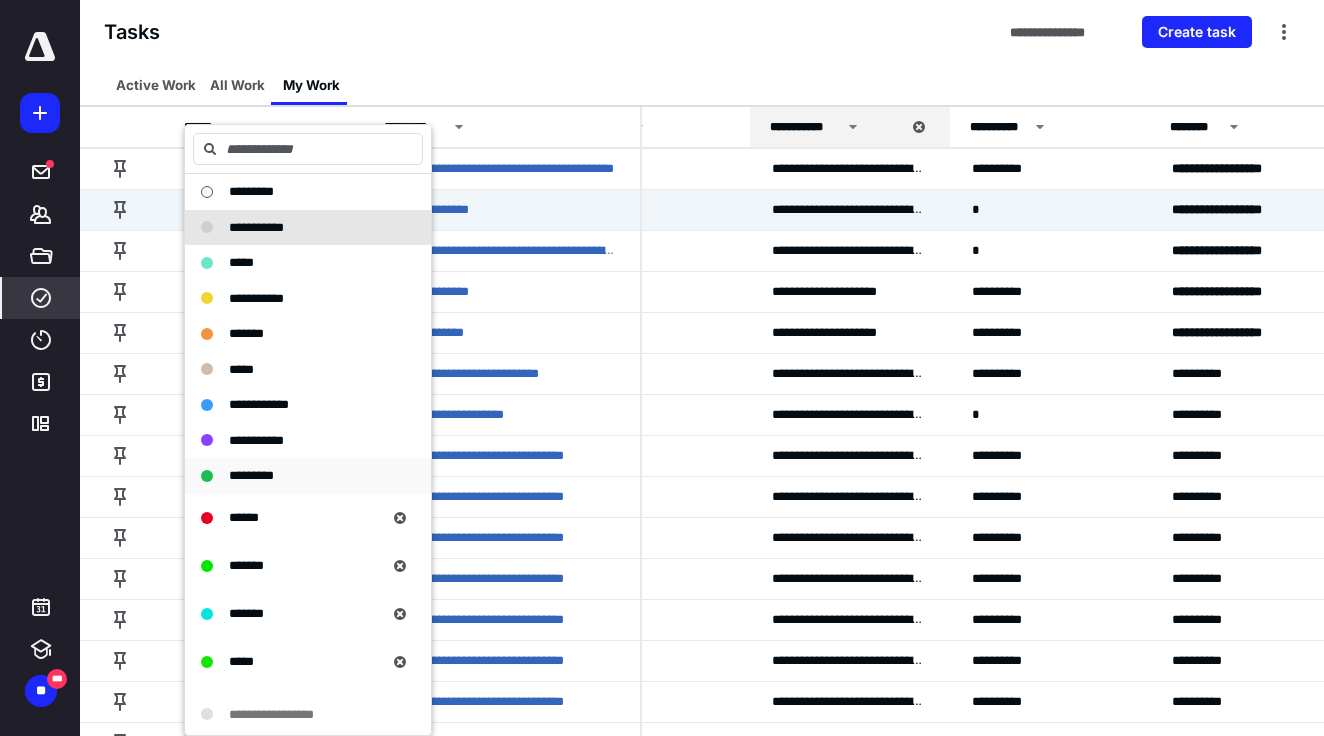 click on "*********" at bounding box center (251, 475) 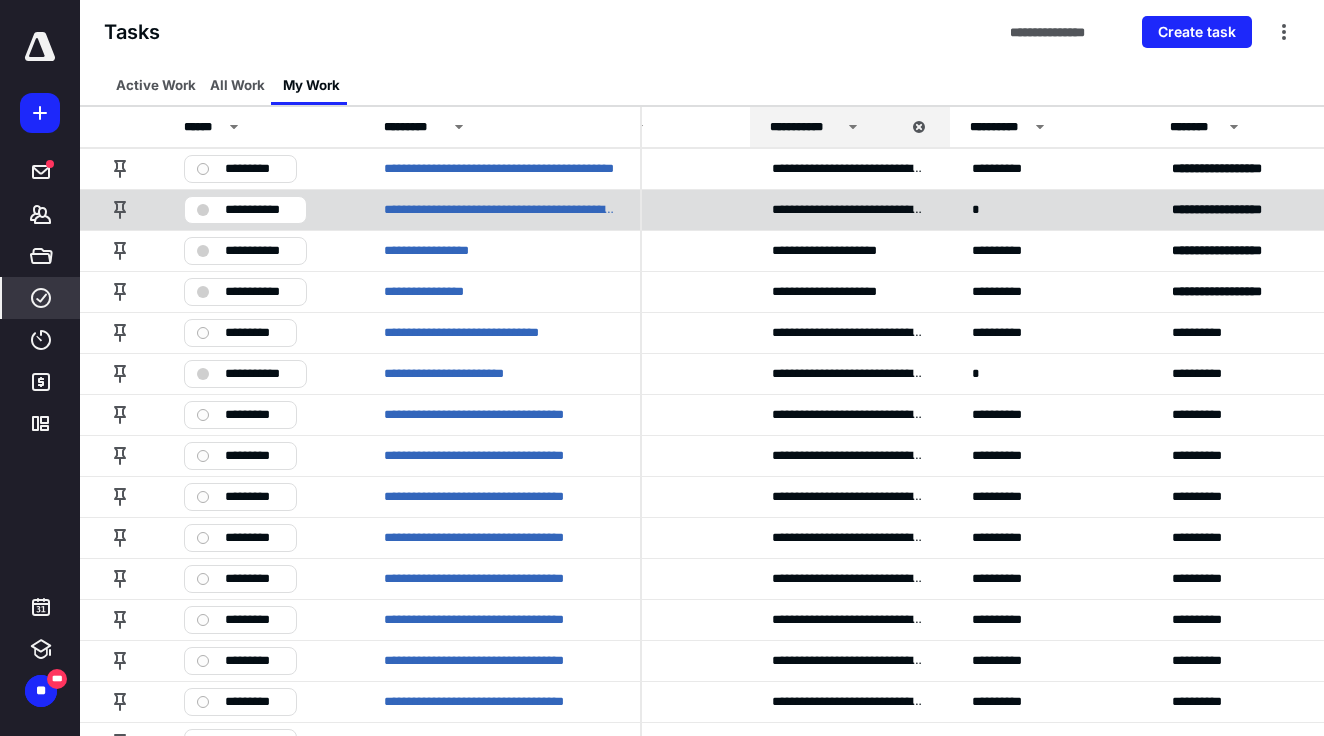 click on "**********" at bounding box center (259, 209) 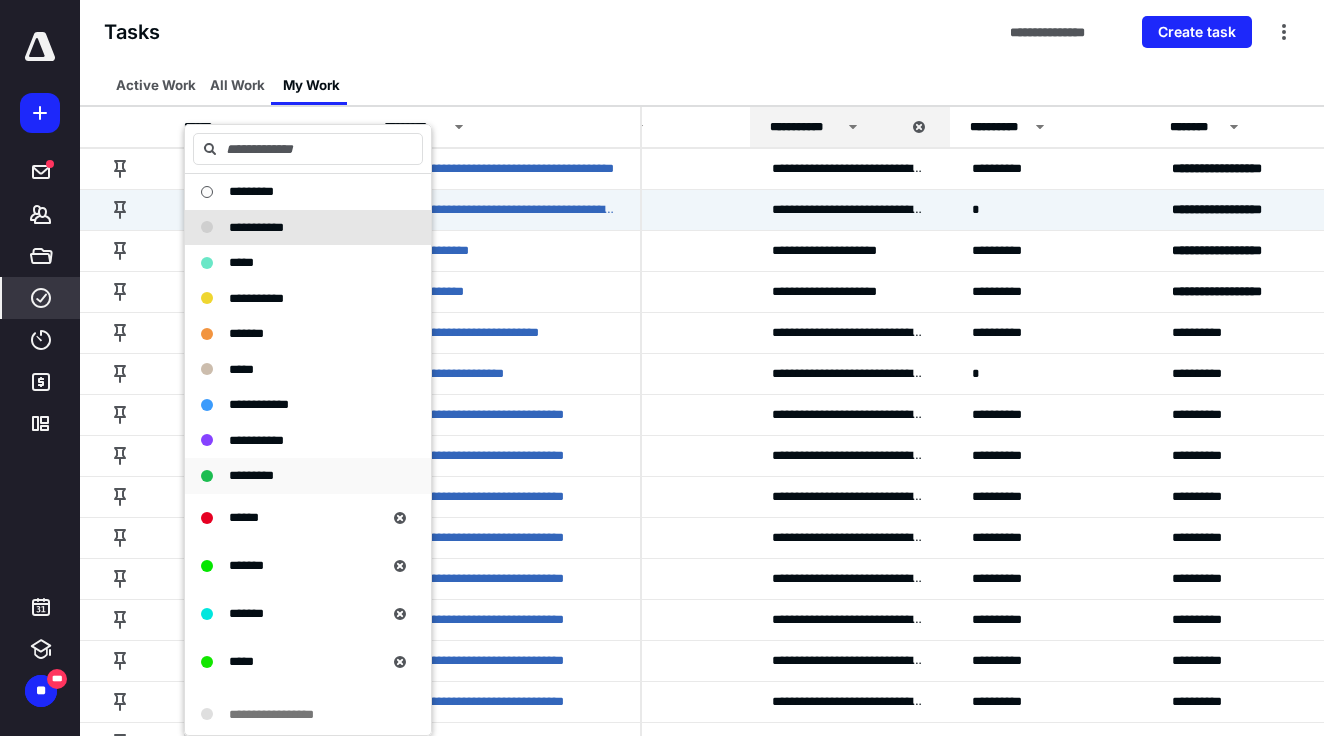 click on "*********" at bounding box center (308, 476) 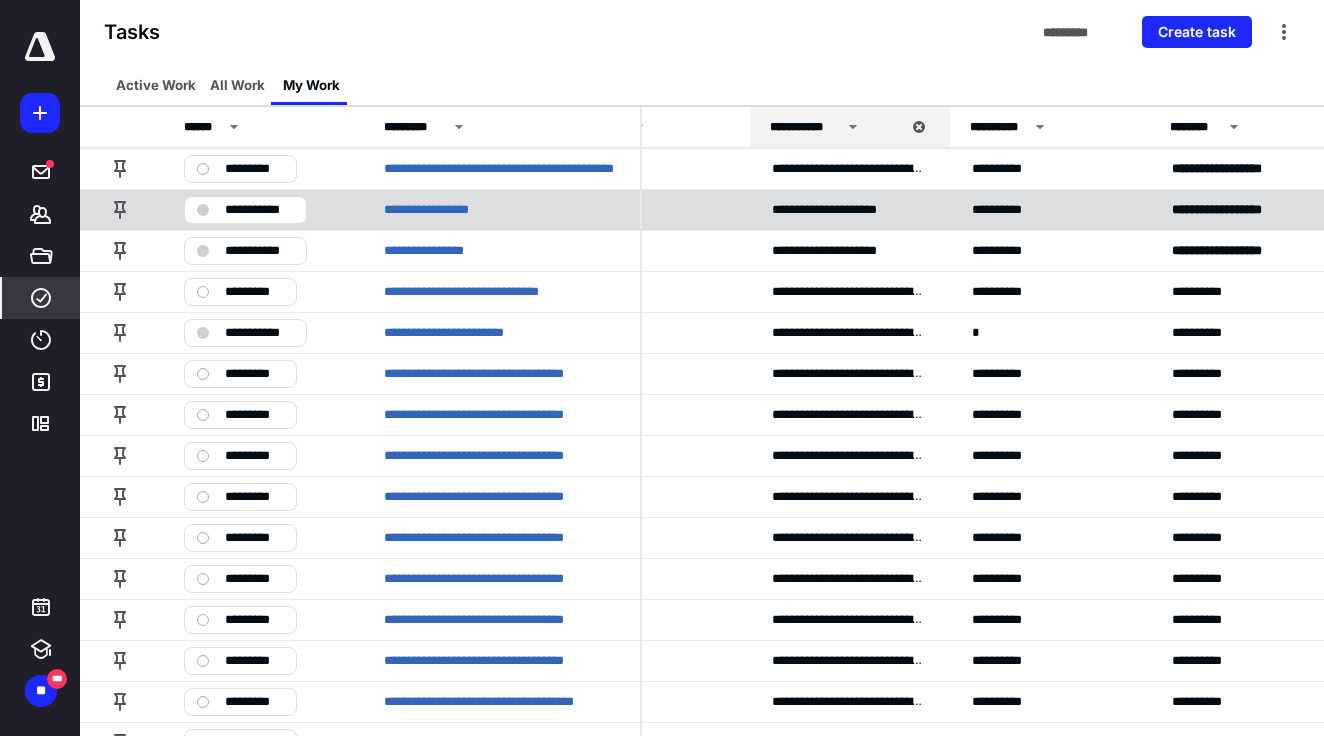 click on "**********" at bounding box center [245, 210] 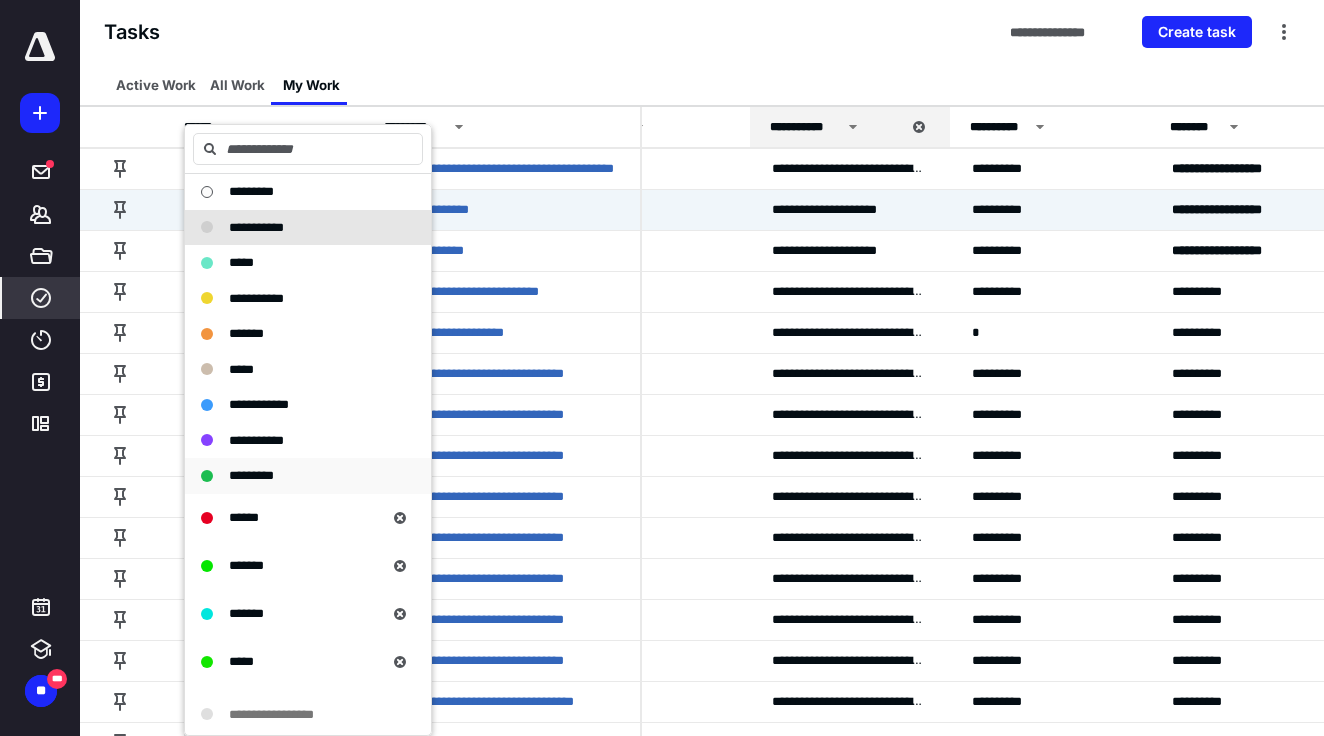 click on "*********" at bounding box center [251, 476] 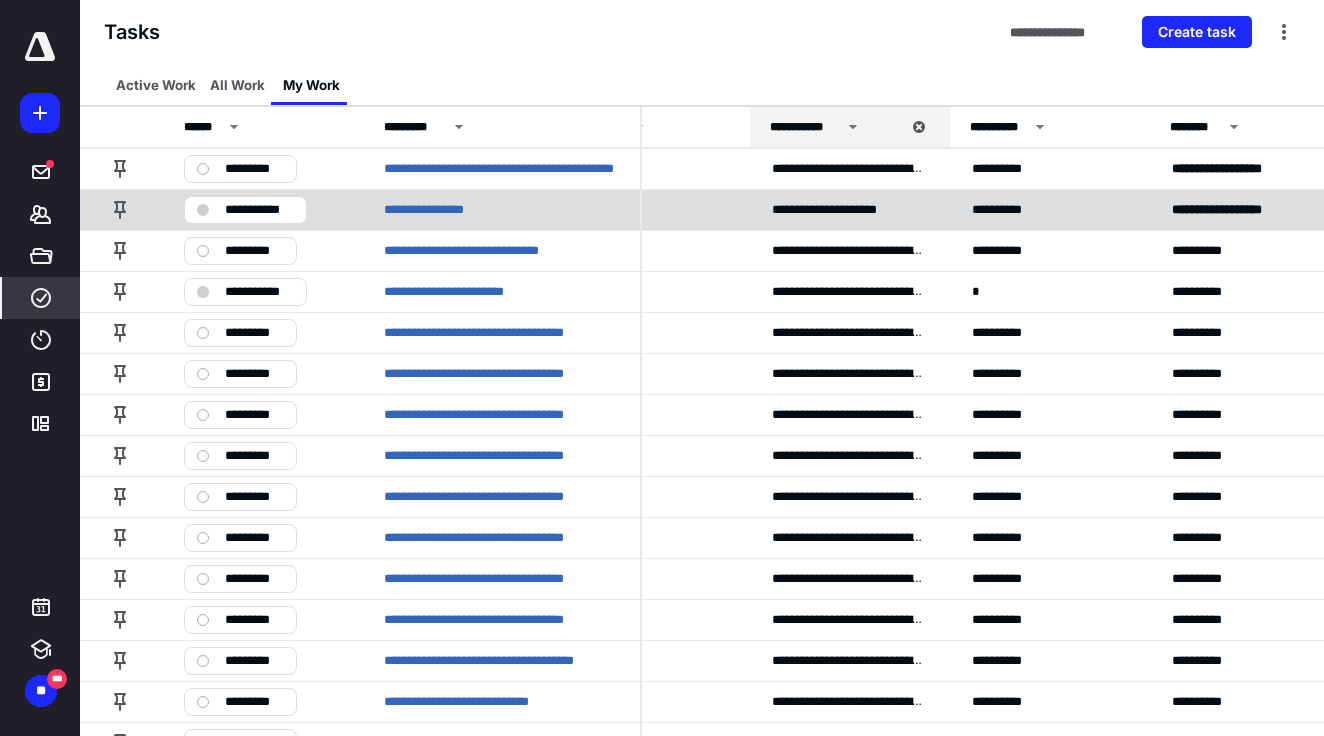click on "**********" at bounding box center [259, 209] 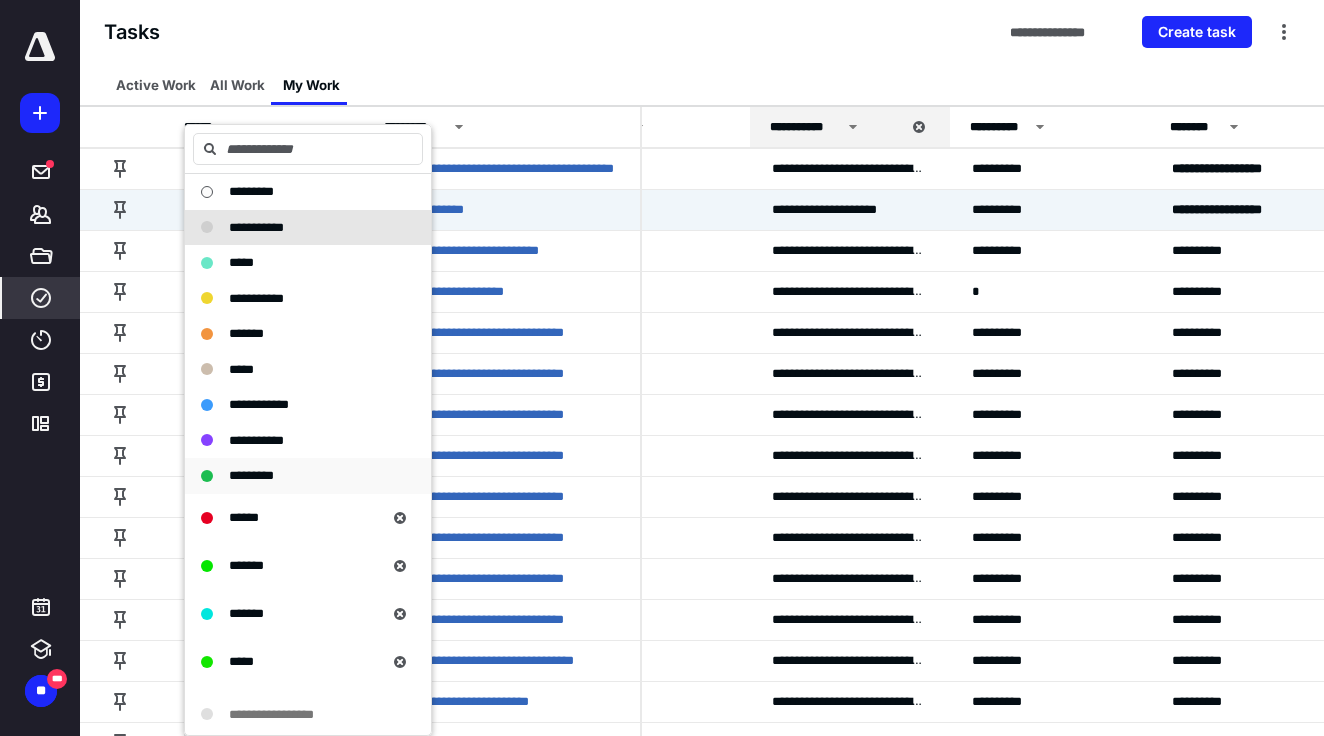 click on "*********" at bounding box center [251, 475] 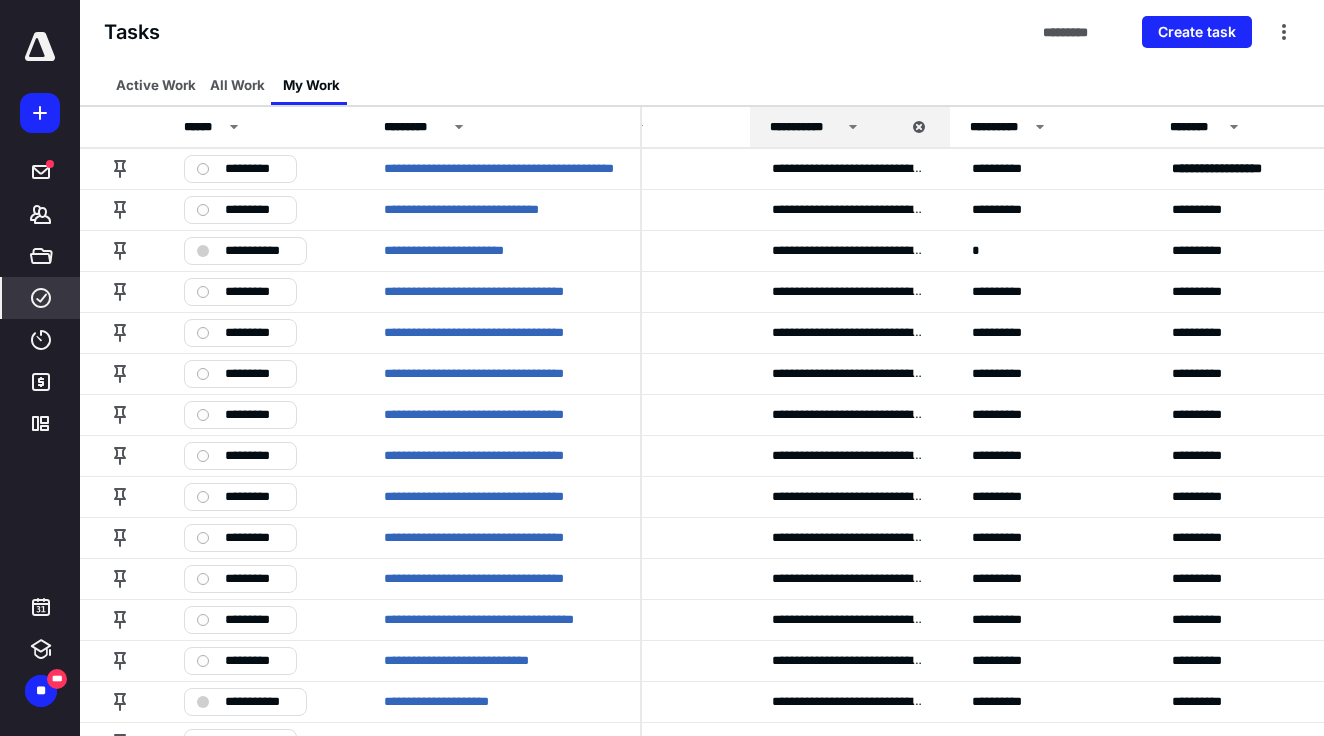 scroll, scrollTop: 0, scrollLeft: 294, axis: horizontal 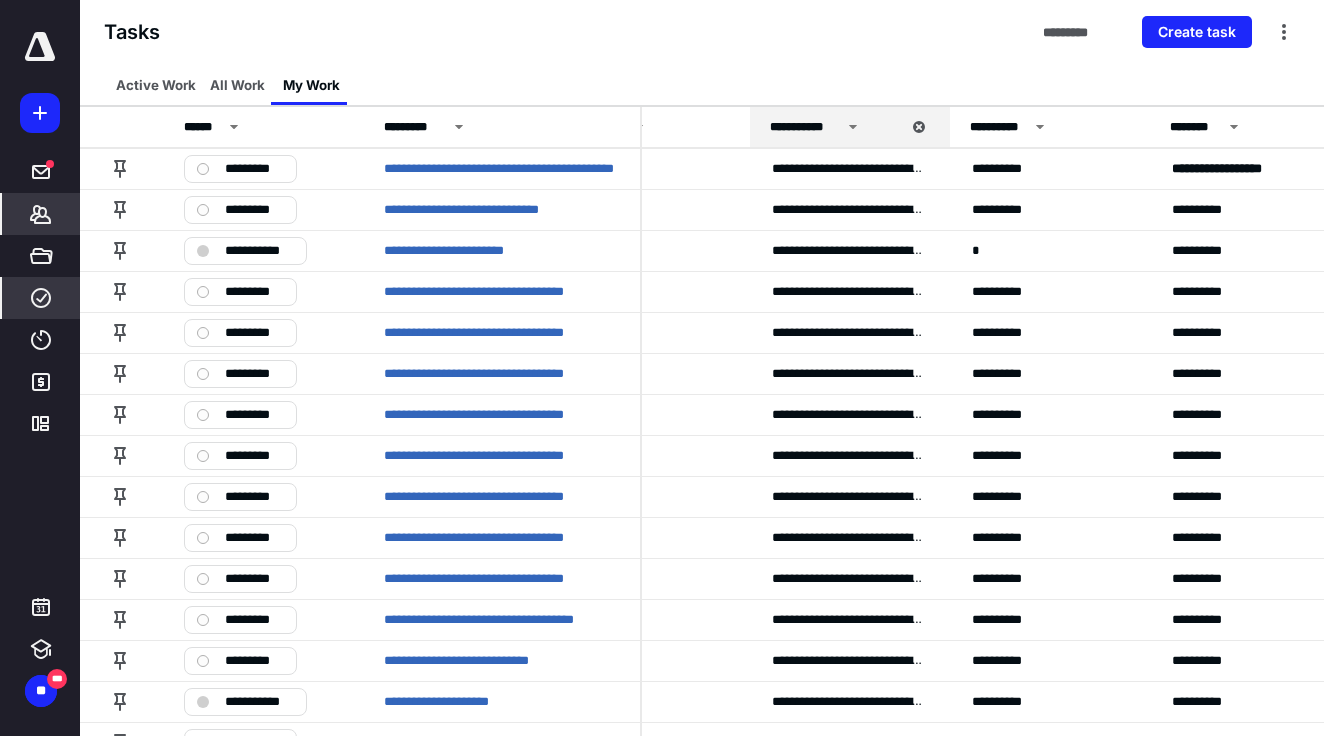 click 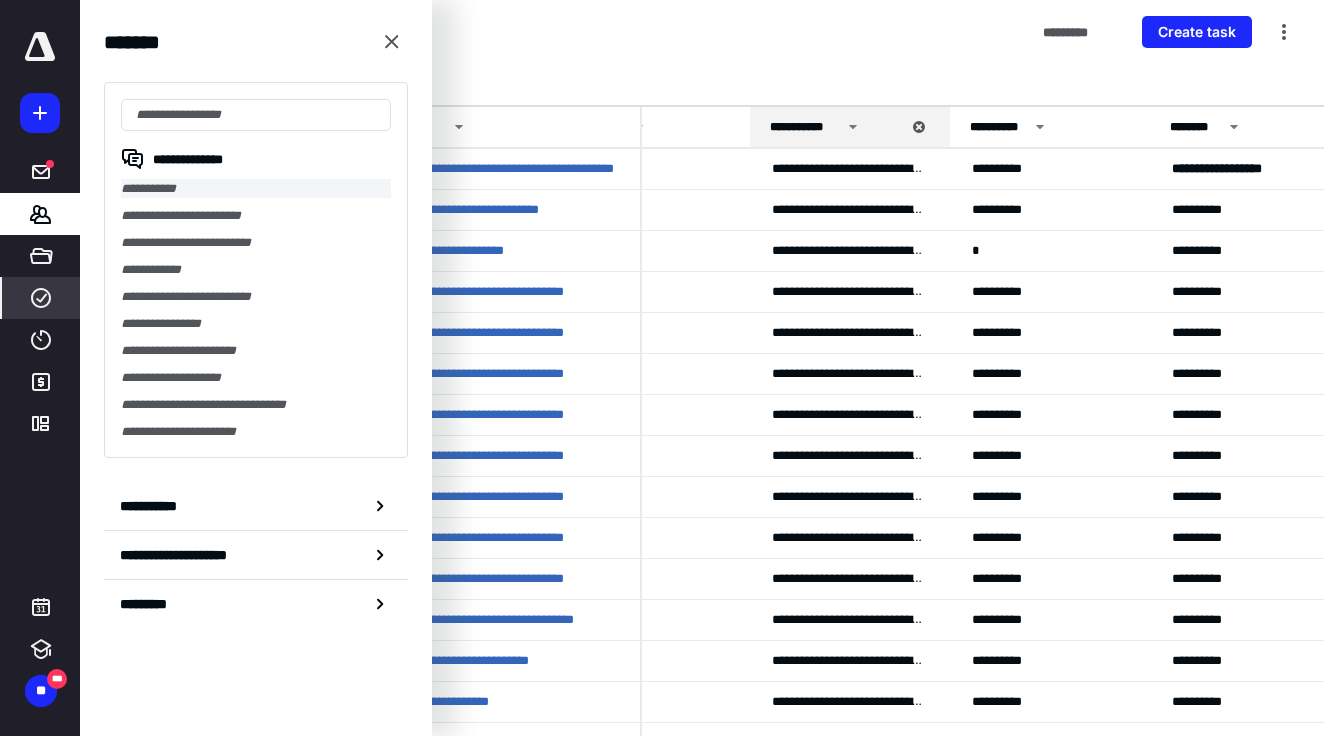 click on "**********" at bounding box center [256, 188] 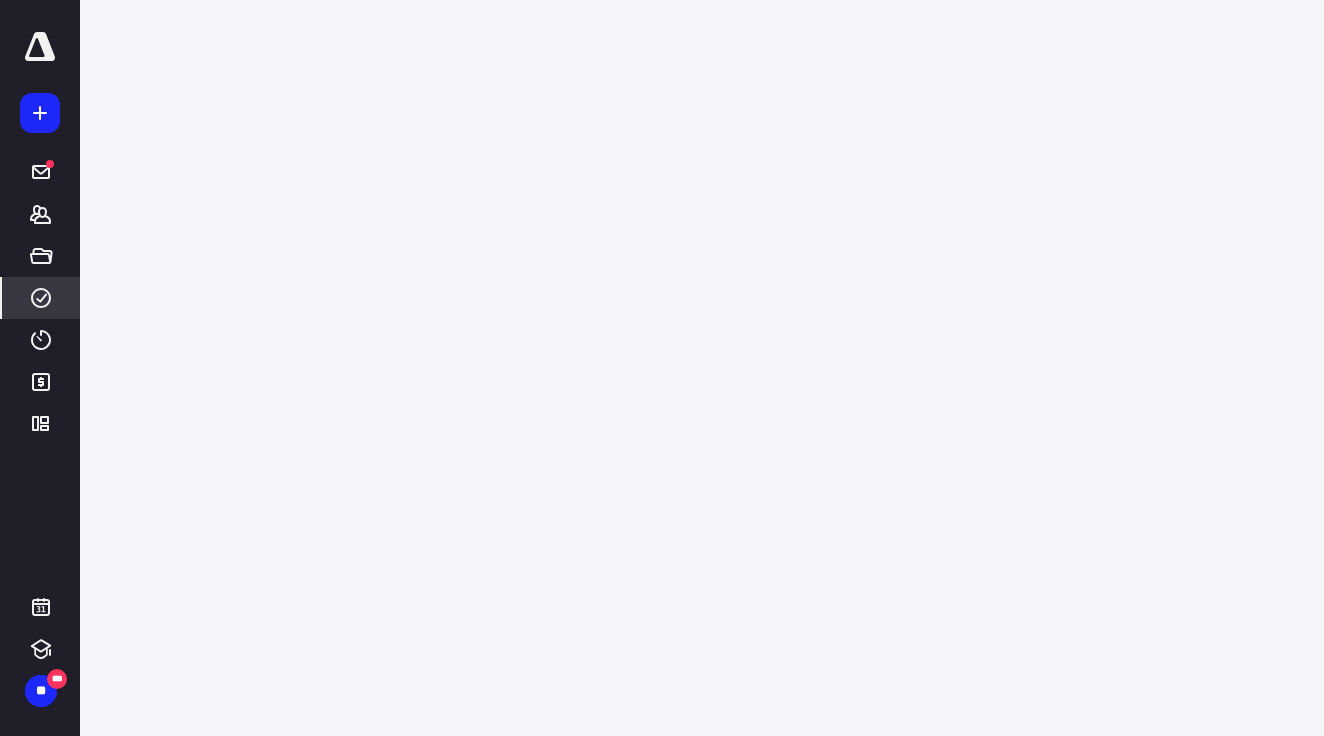scroll, scrollTop: 0, scrollLeft: 0, axis: both 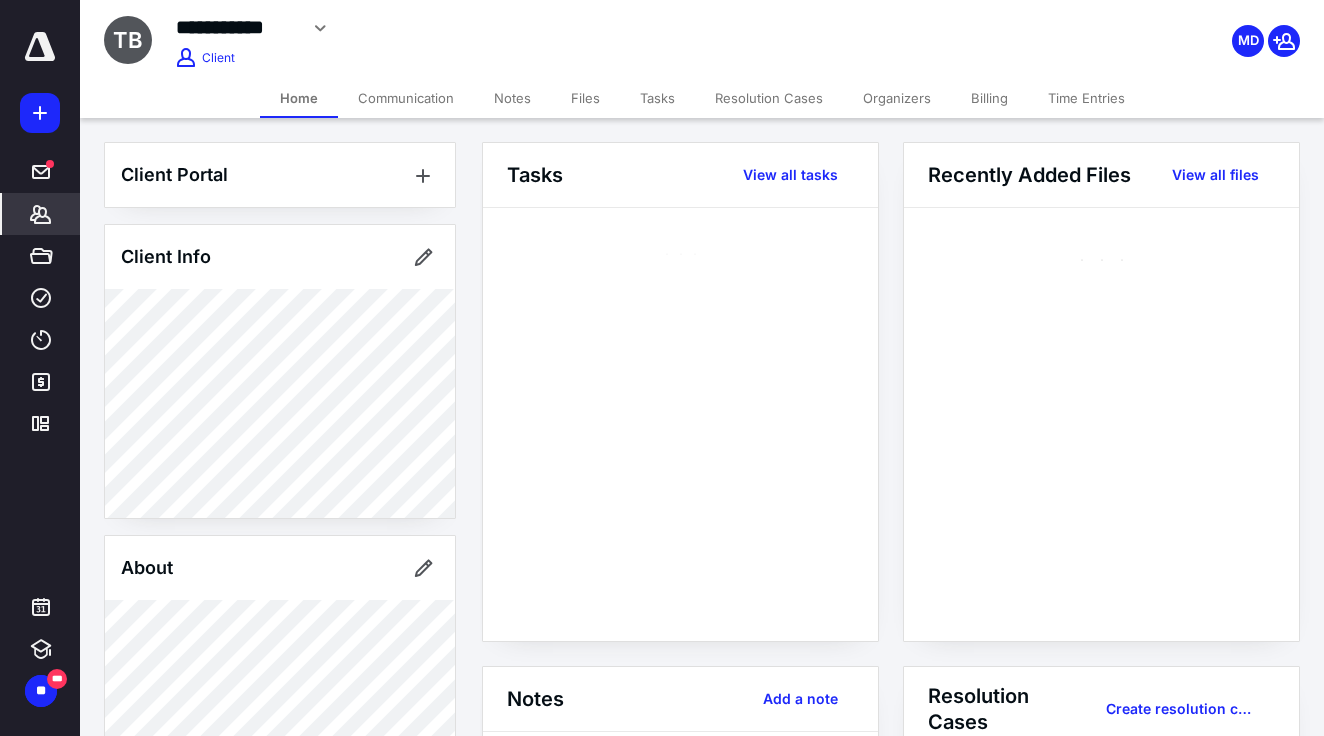 click 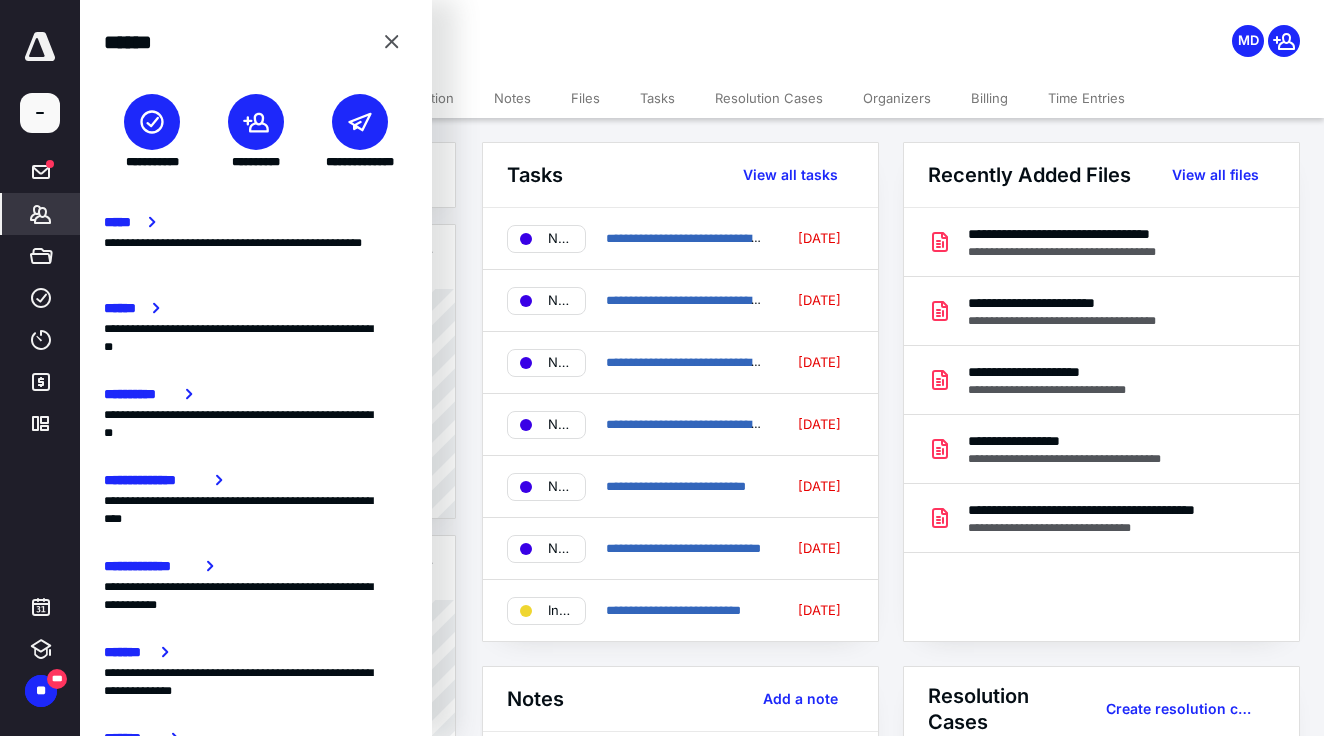 click 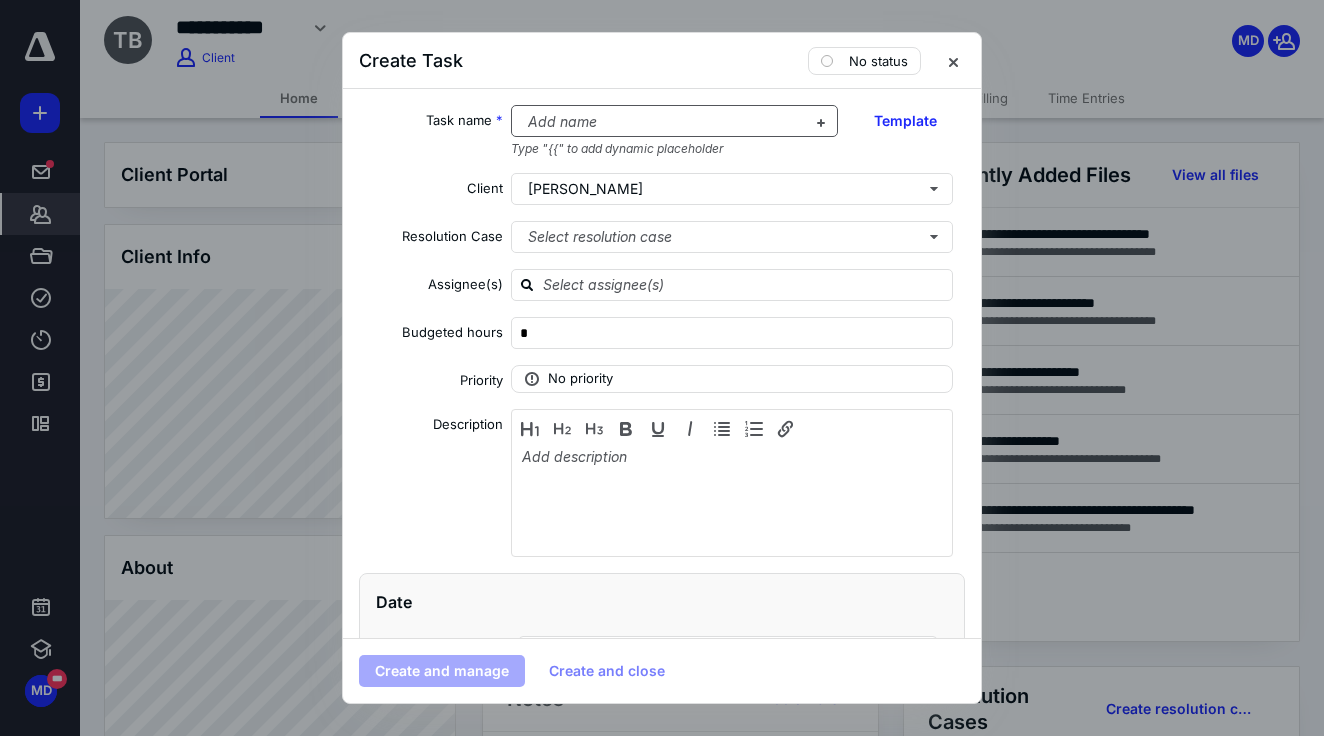 click at bounding box center (663, 122) 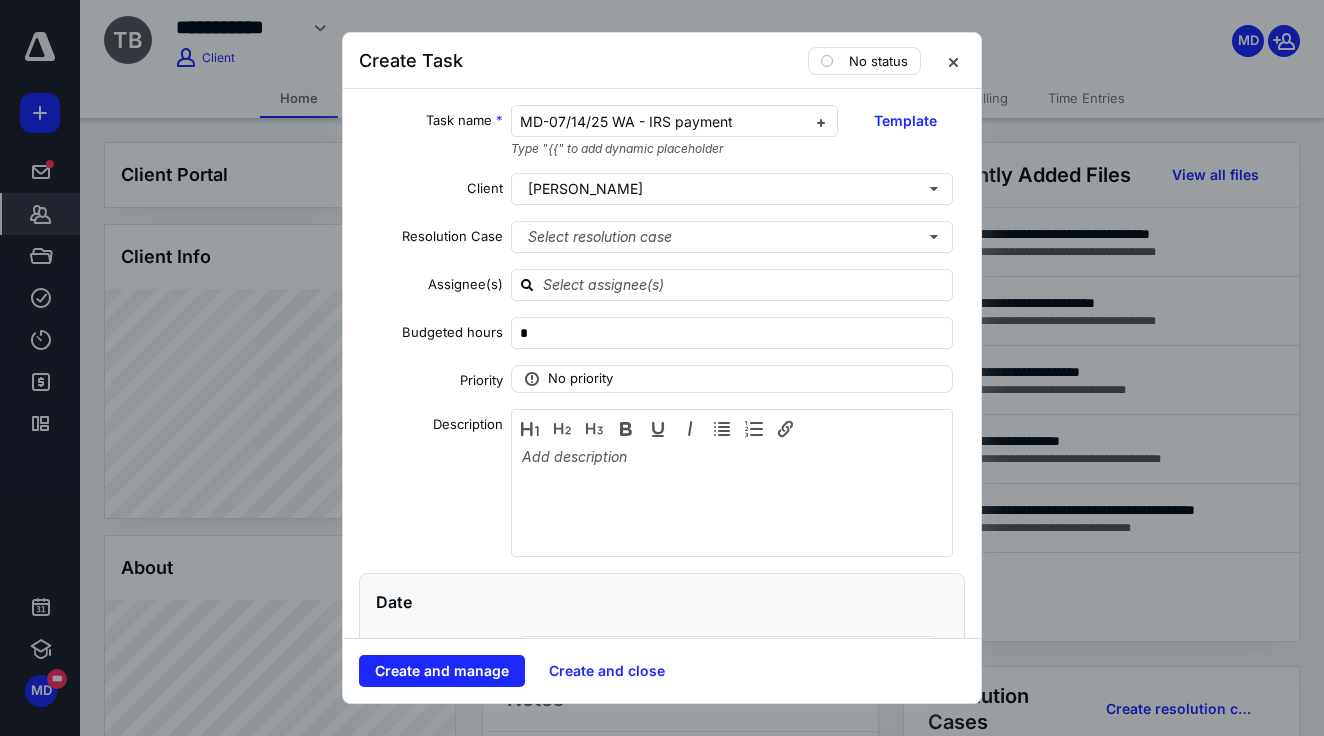 click on "Create Task No status" at bounding box center (662, 61) 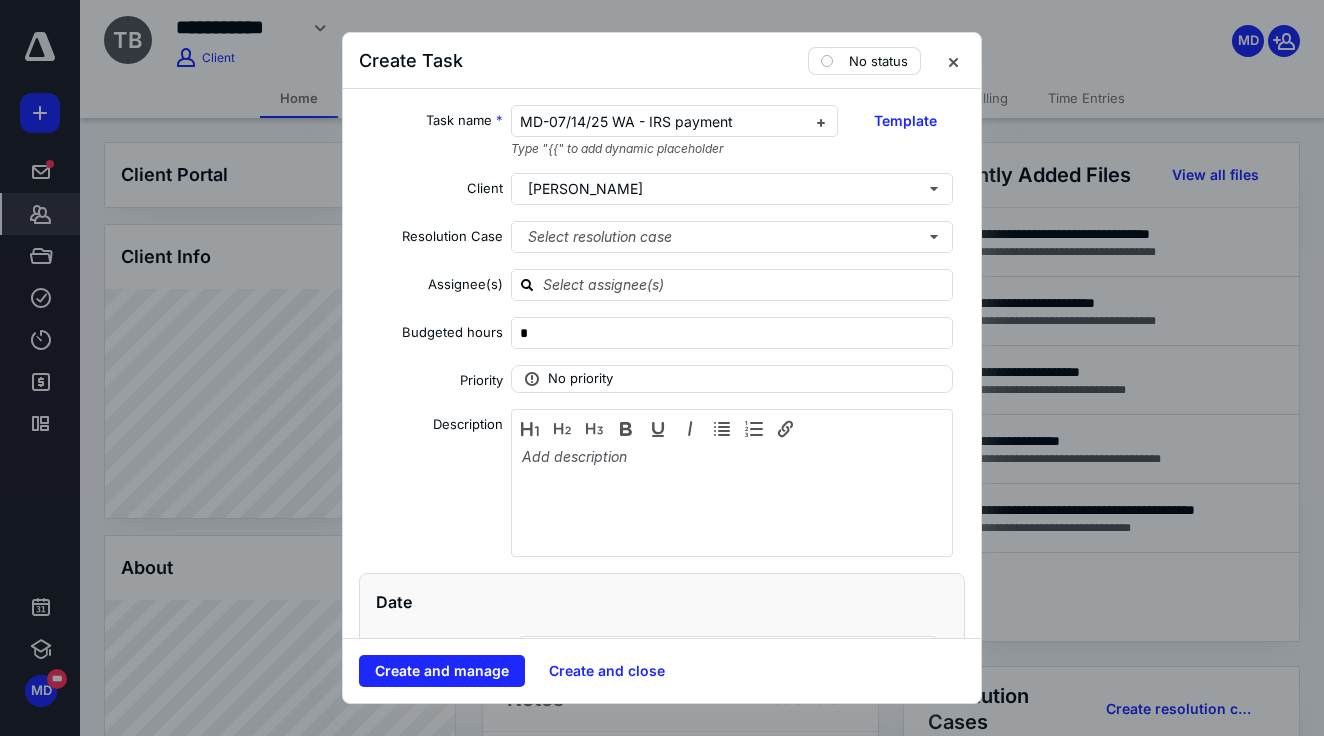 click on "No status" at bounding box center (878, 61) 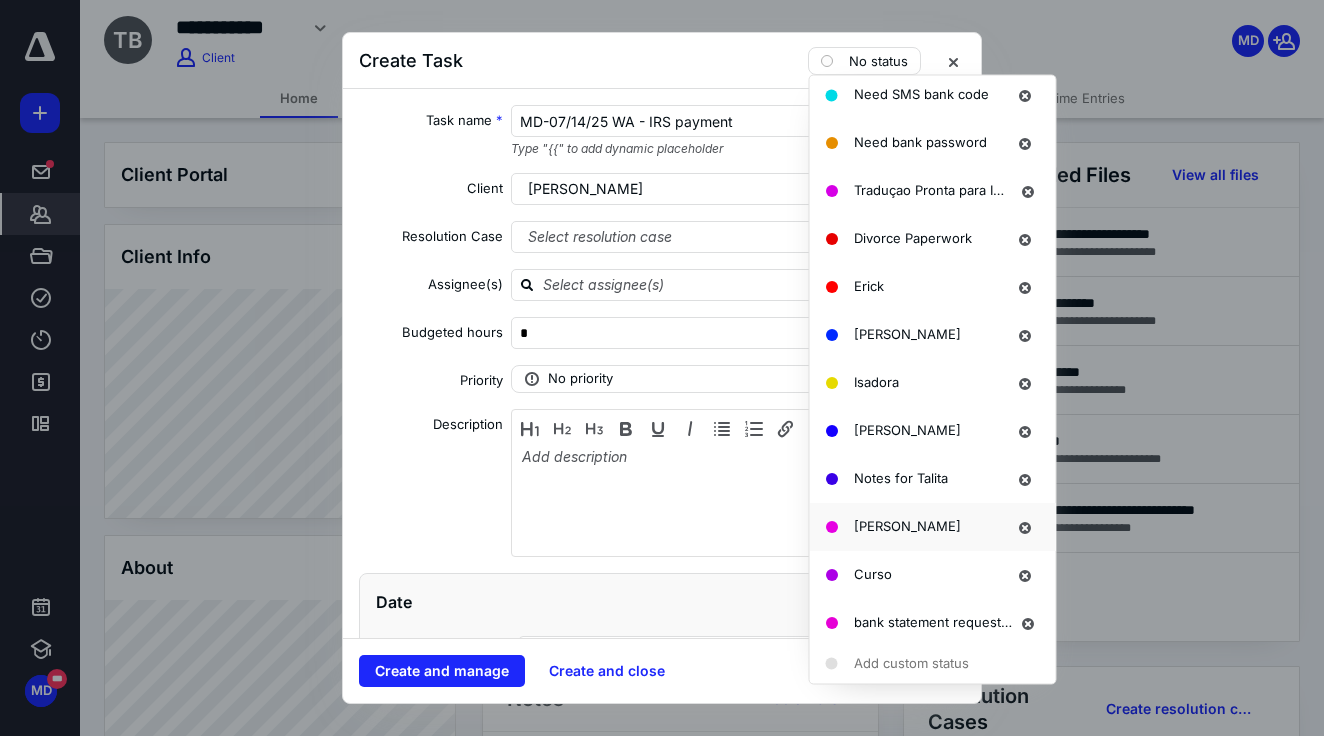 scroll, scrollTop: 1524, scrollLeft: 0, axis: vertical 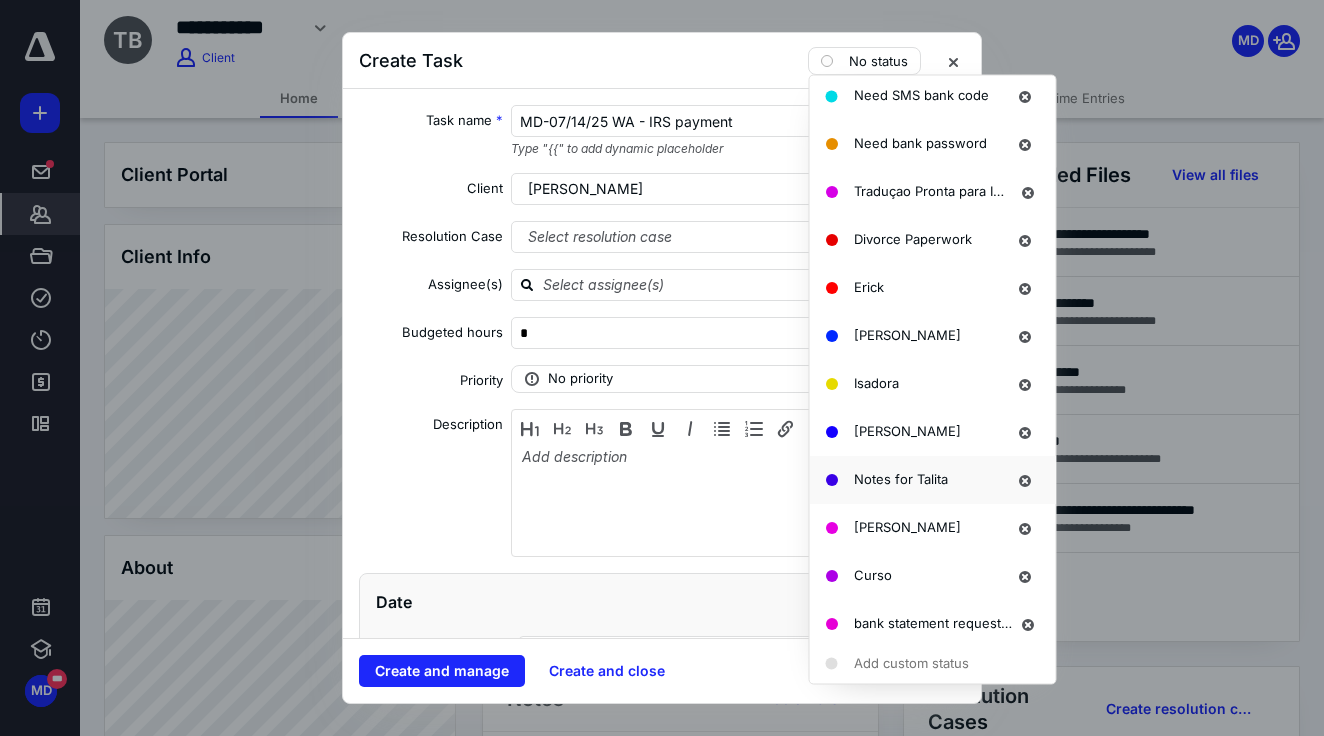 click on "Notes for Talita" at bounding box center (933, 480) 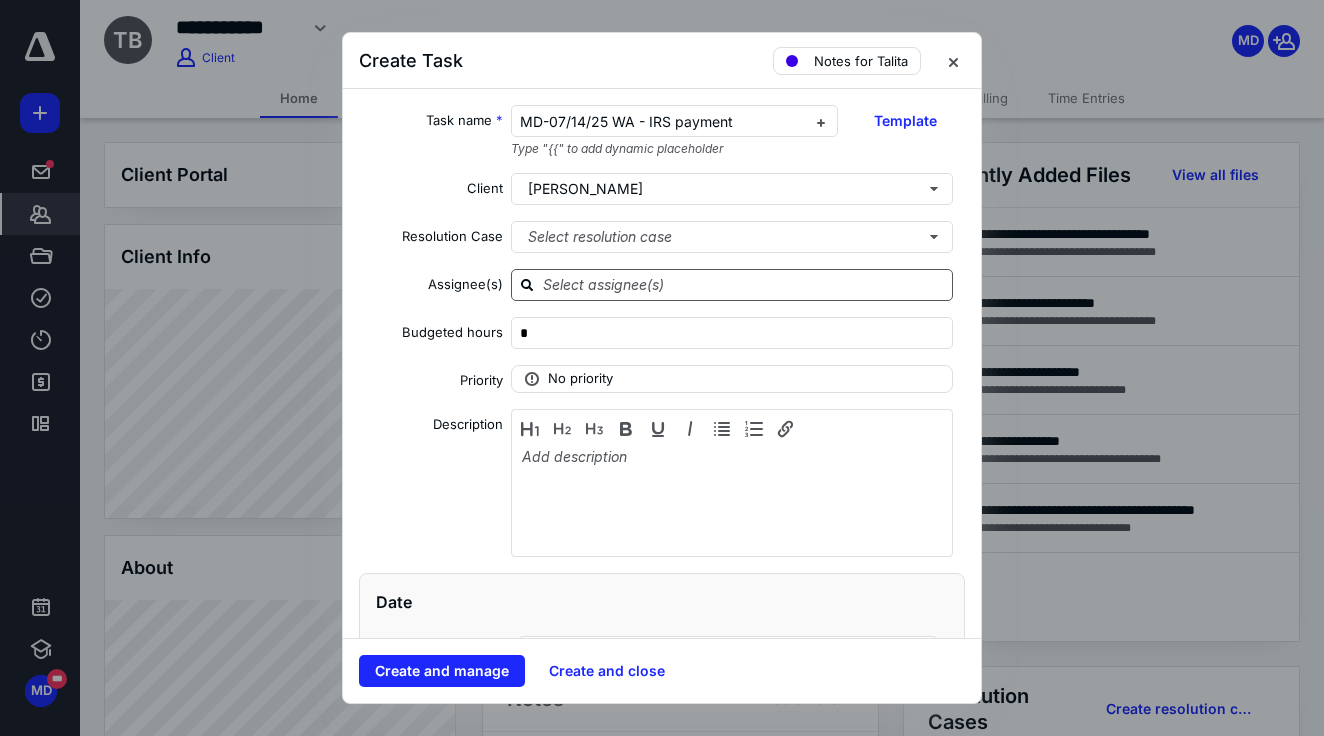 click at bounding box center (744, 284) 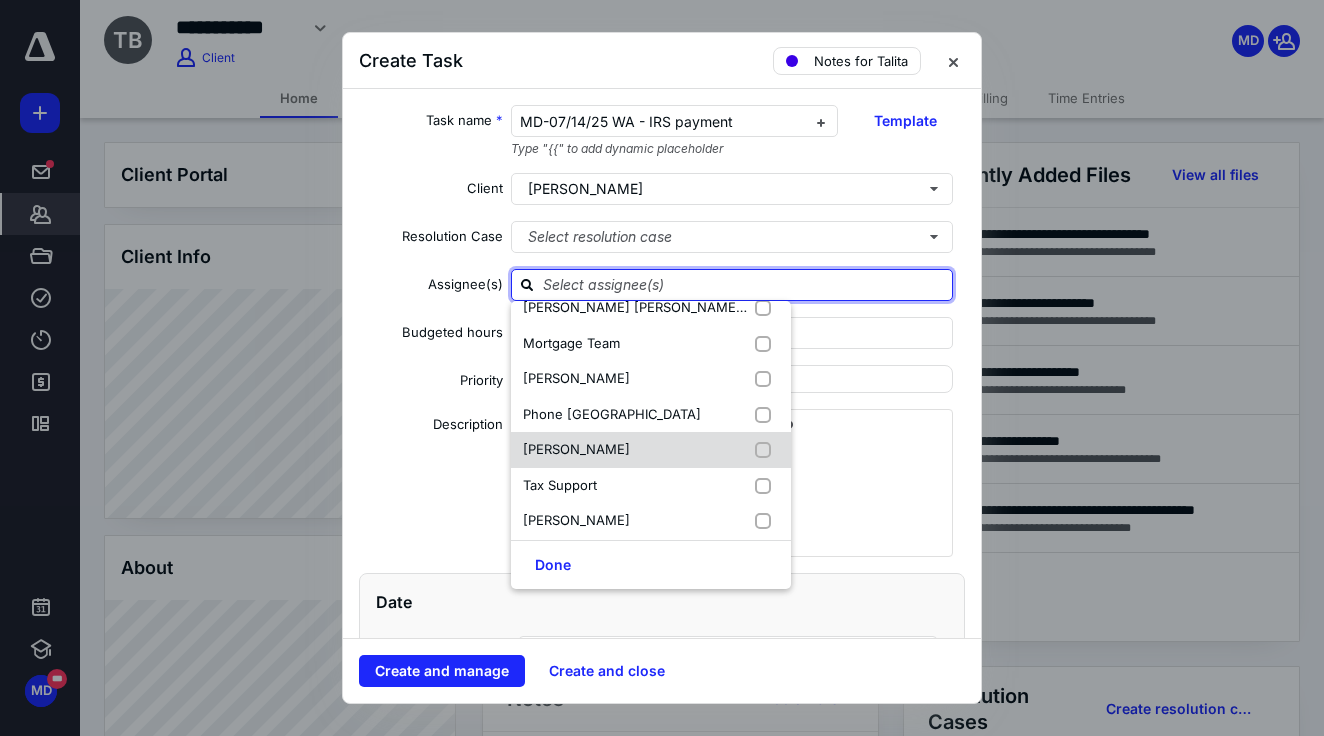 click on "[PERSON_NAME]" at bounding box center [576, 449] 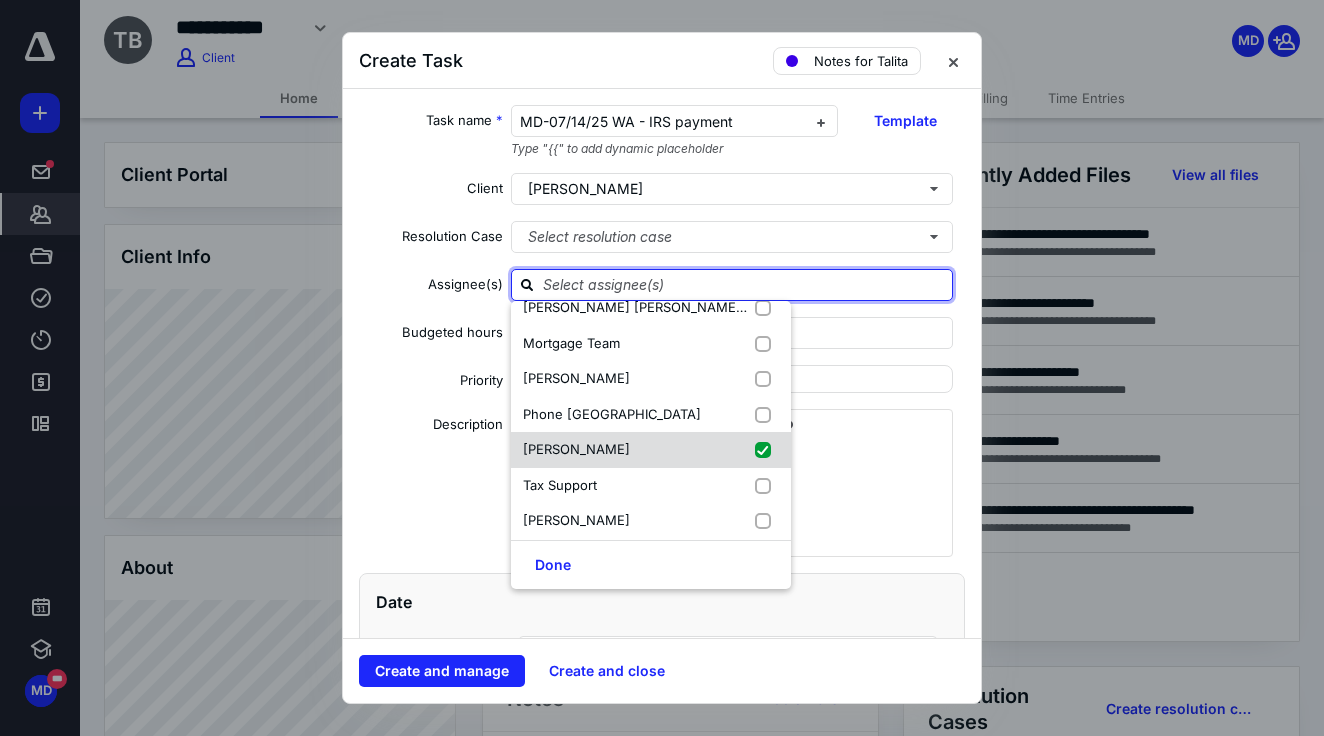 checkbox on "true" 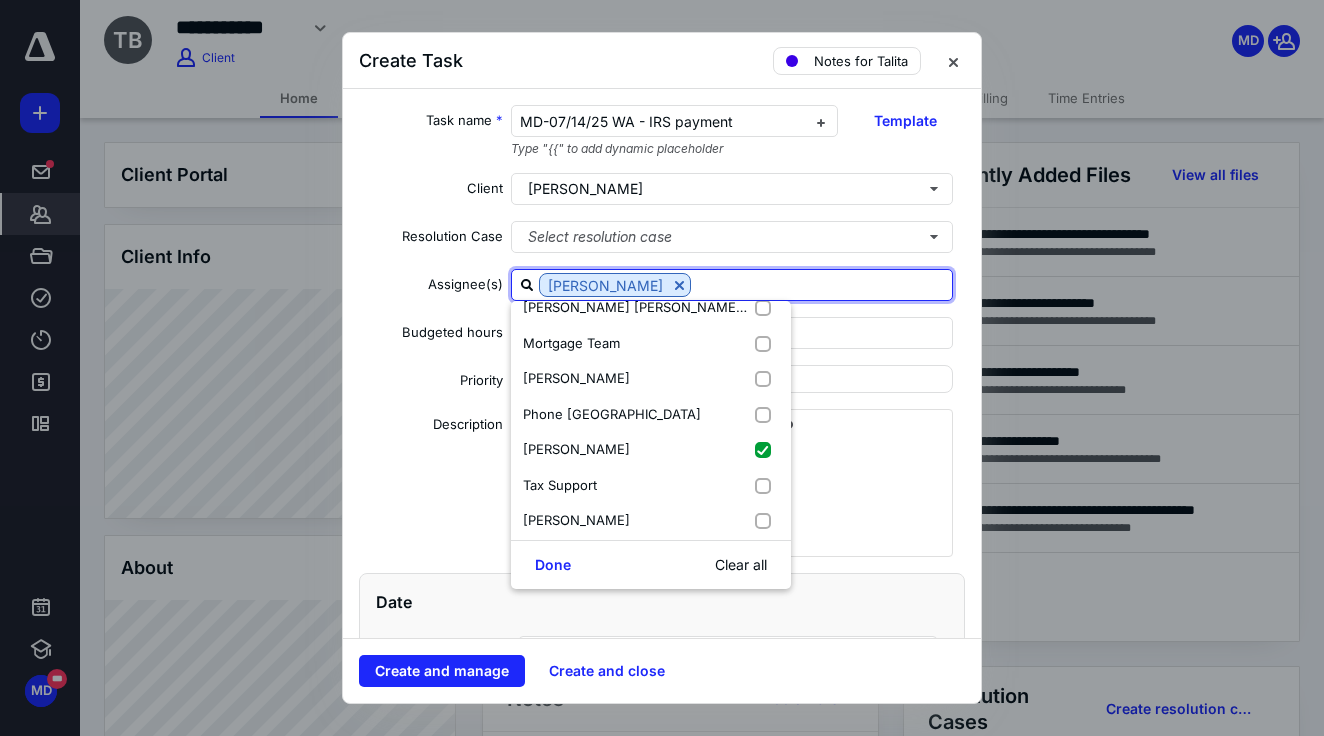 scroll, scrollTop: 302, scrollLeft: 0, axis: vertical 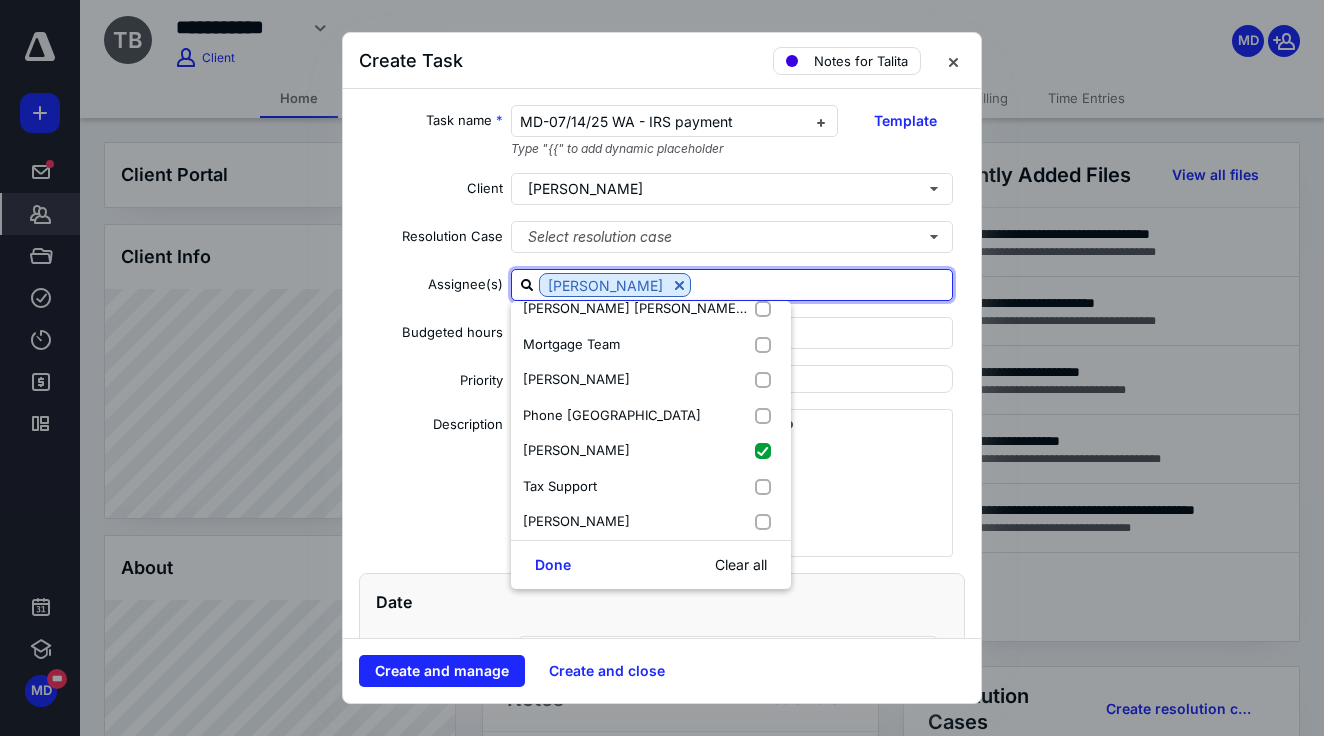 click on "Done Clear all" at bounding box center [651, 564] 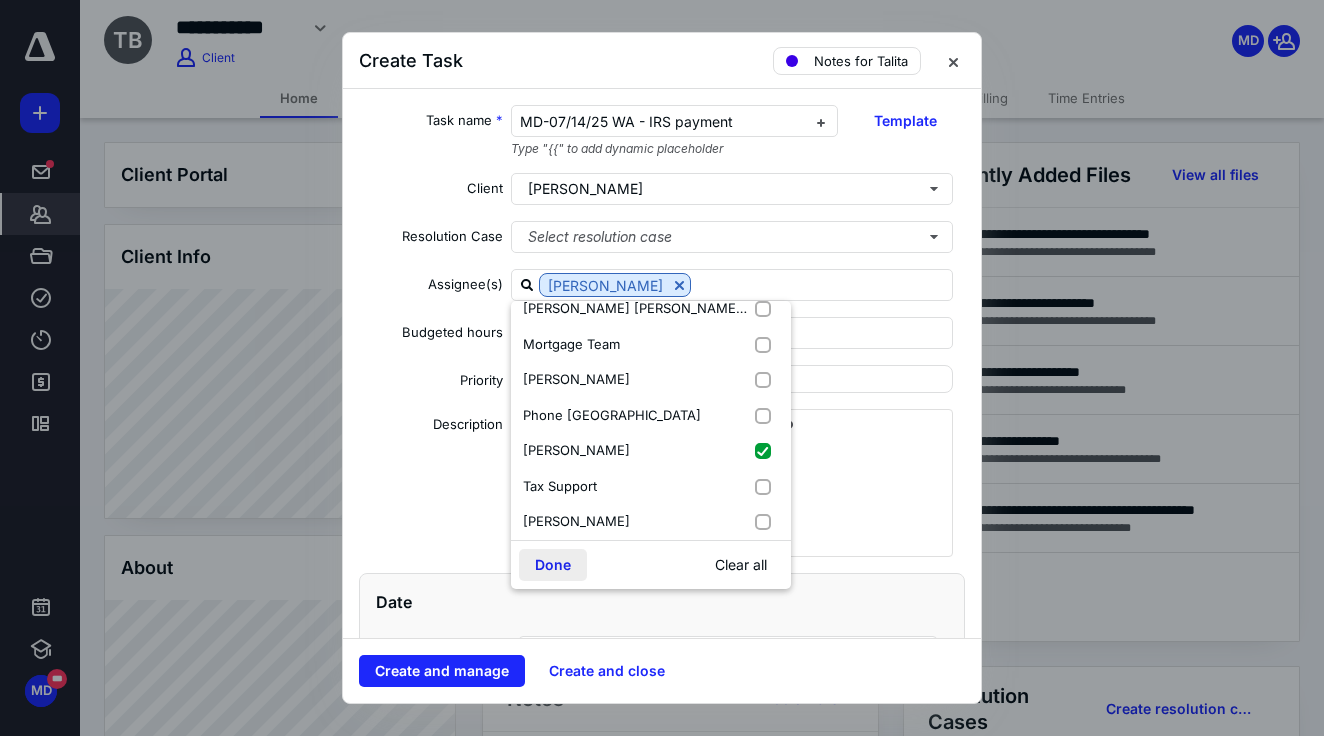click on "Done" at bounding box center (553, 565) 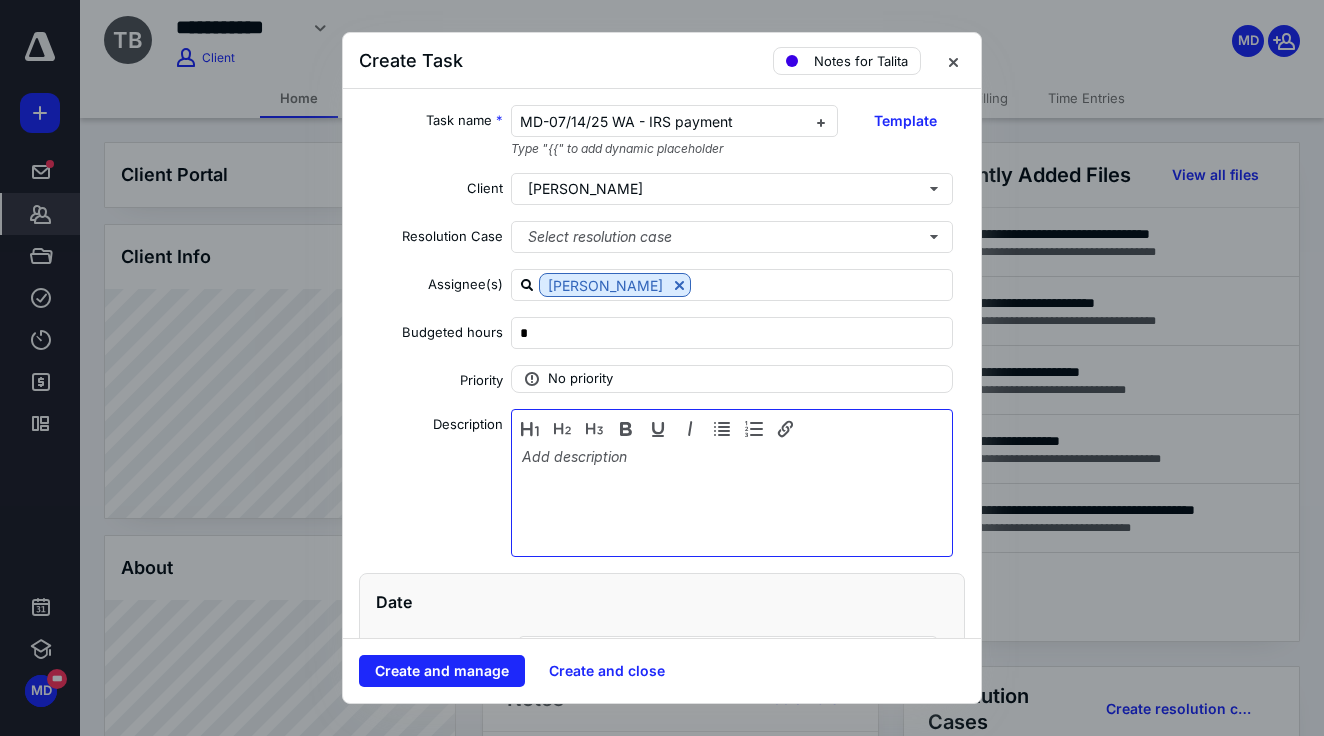 click at bounding box center [732, 498] 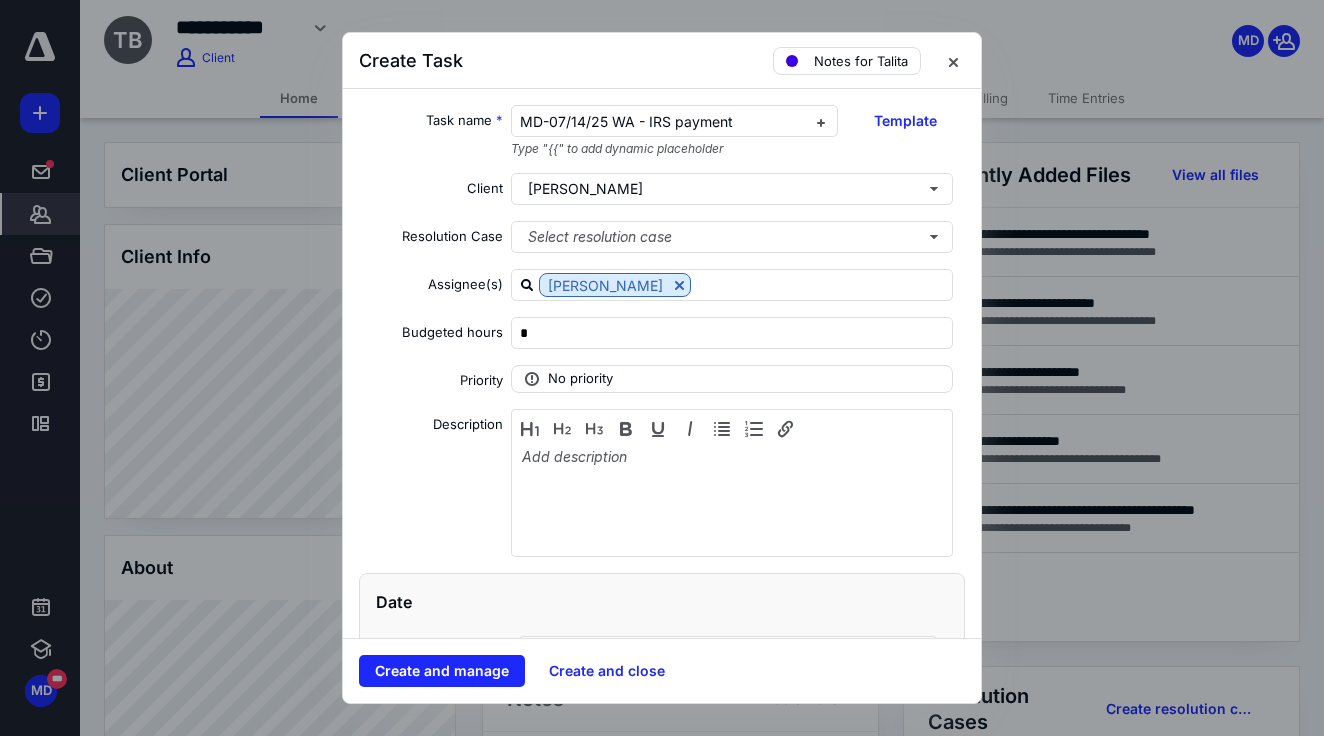 click at bounding box center [662, 368] 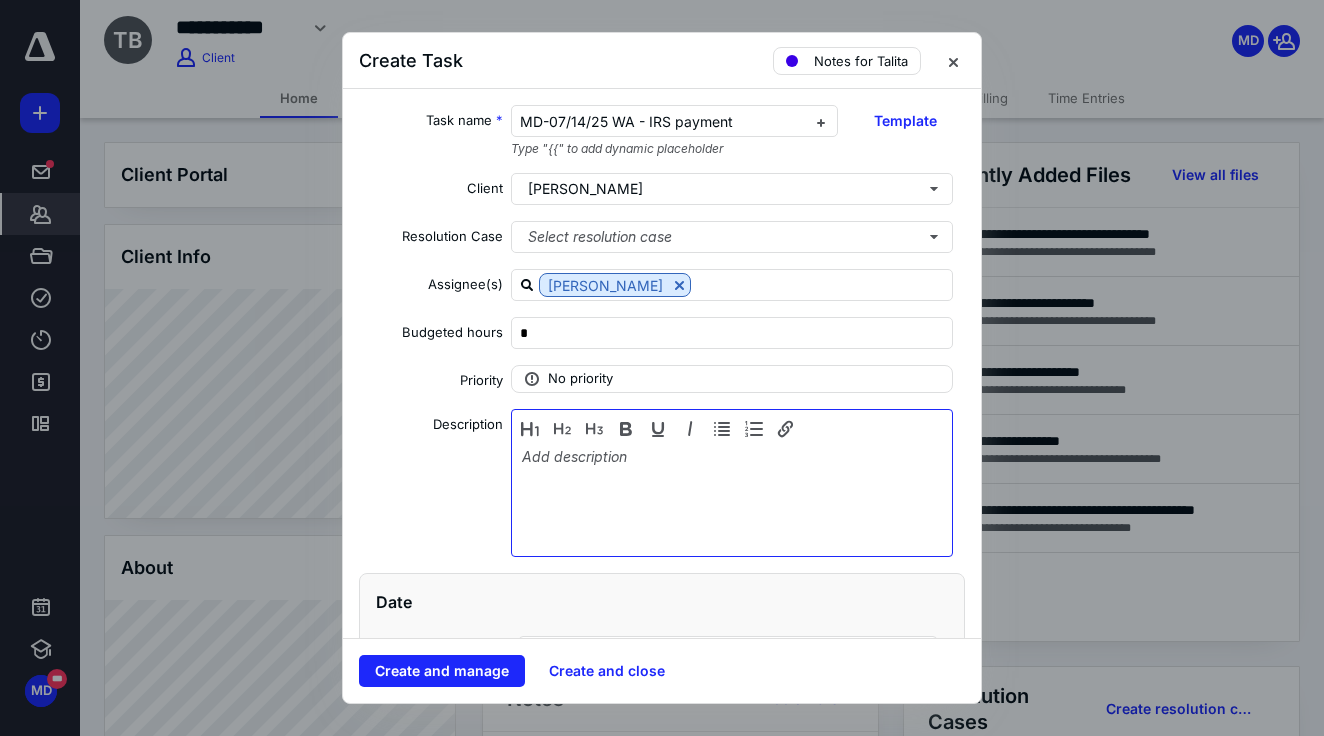 click at bounding box center [732, 498] 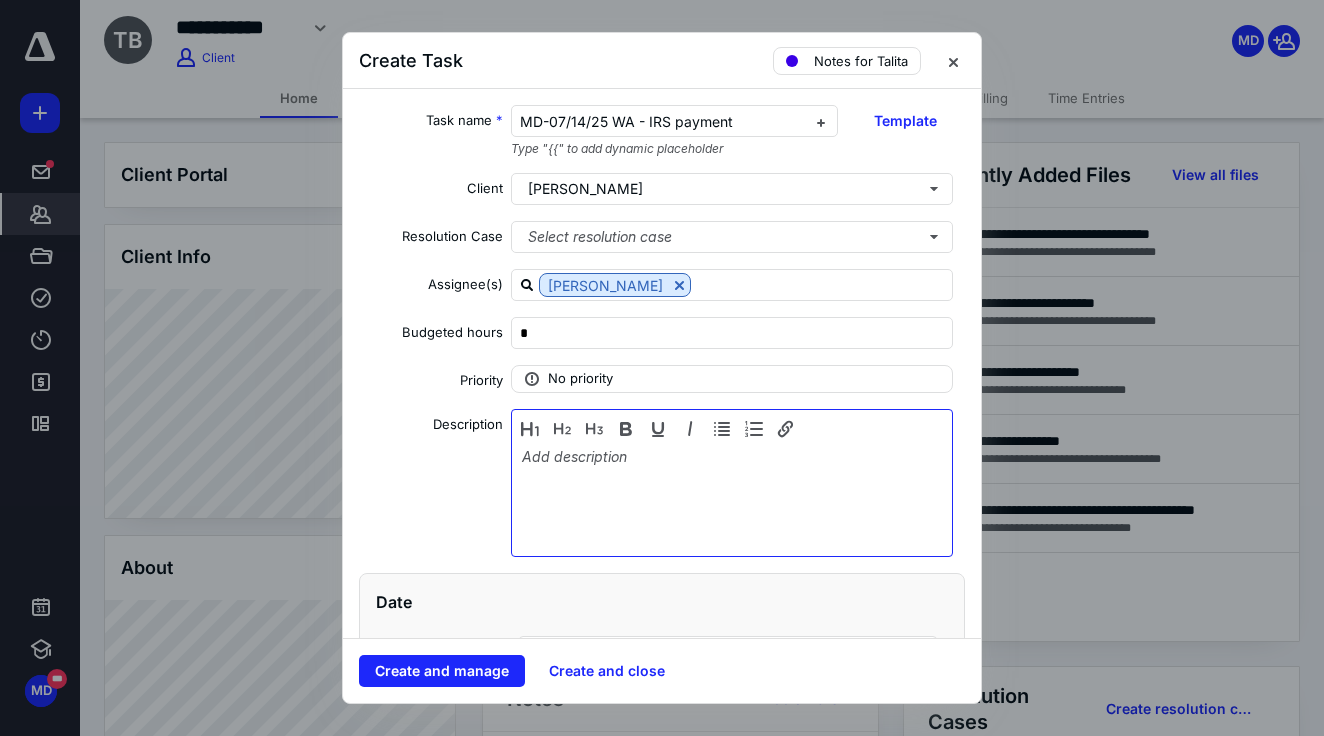 type 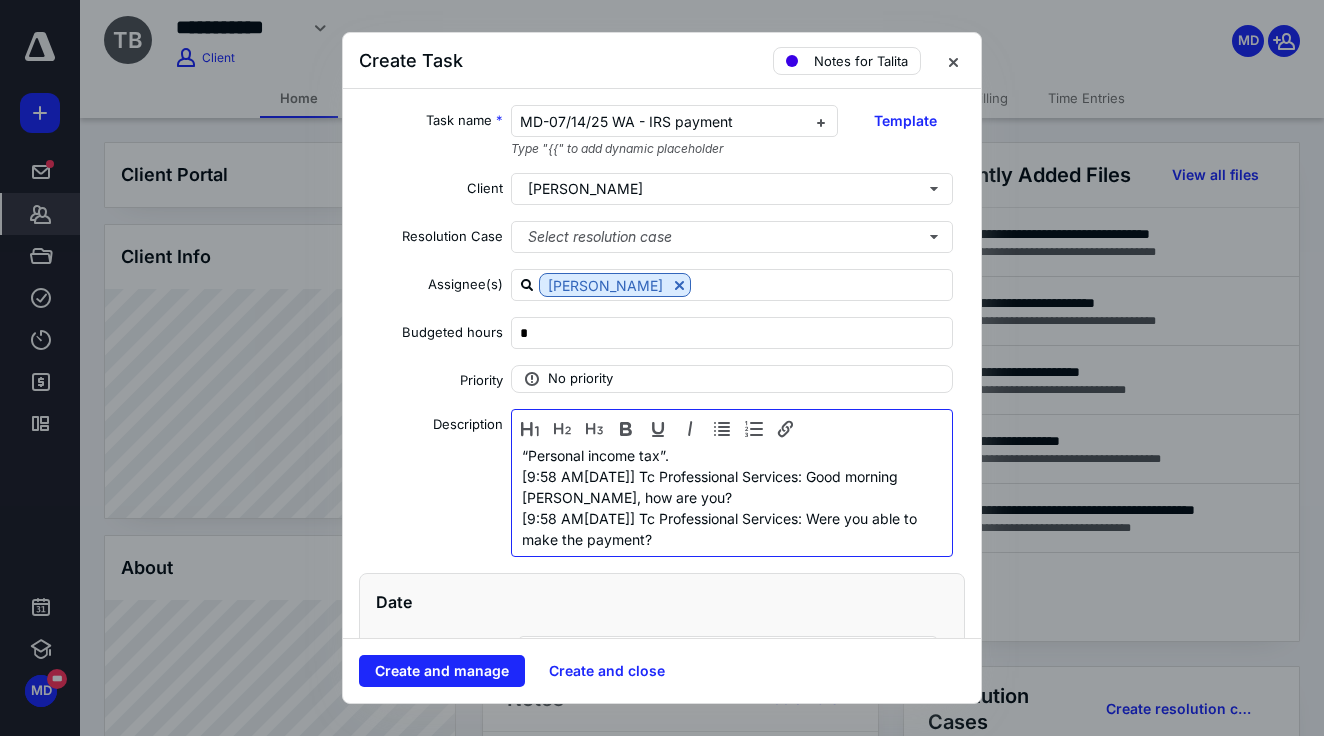 scroll, scrollTop: 148, scrollLeft: 0, axis: vertical 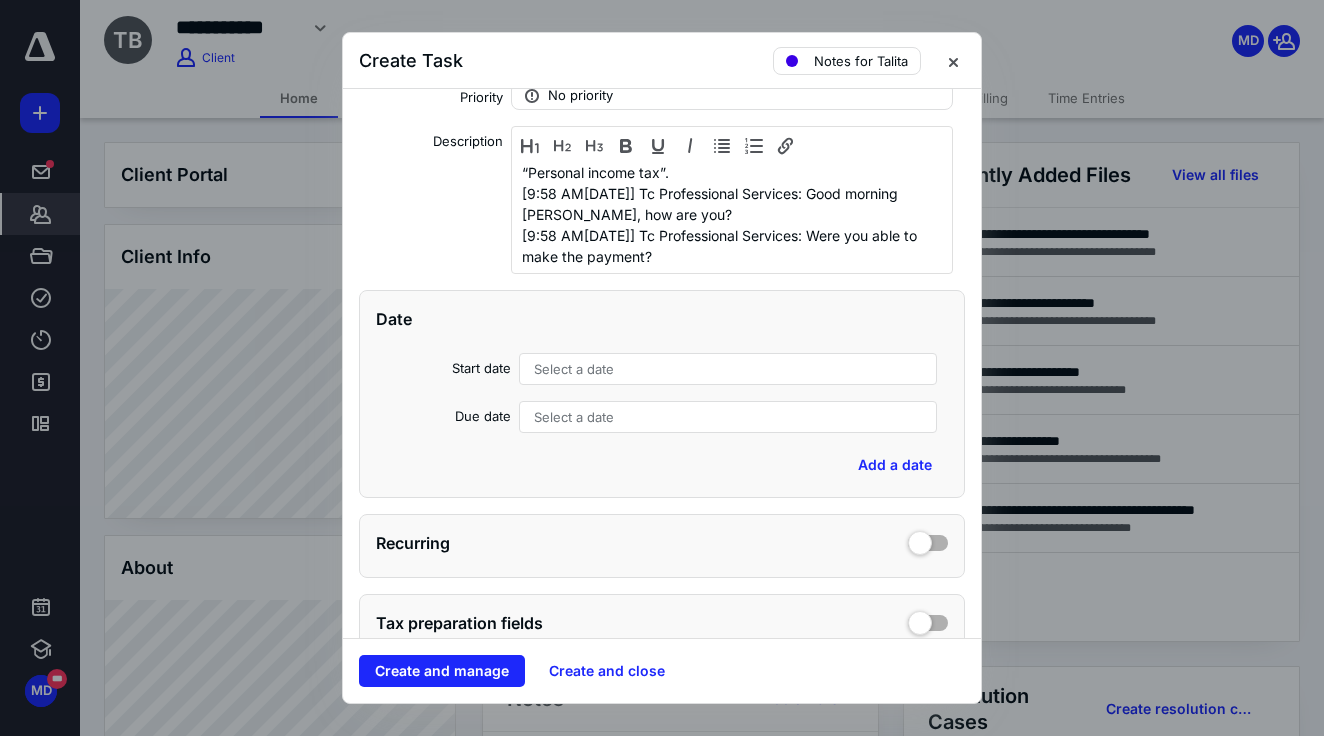 click on "Select a date" at bounding box center [574, 369] 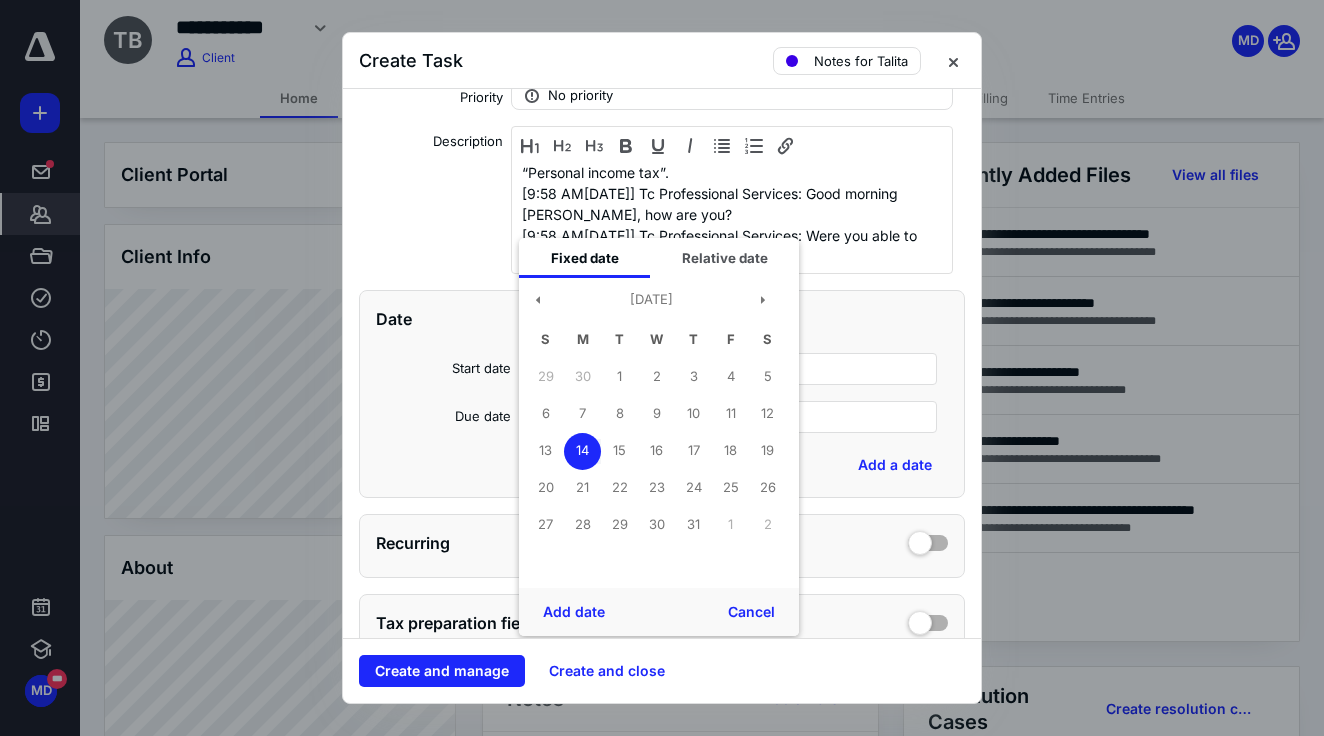 click on "Add date Cancel" at bounding box center (659, 612) 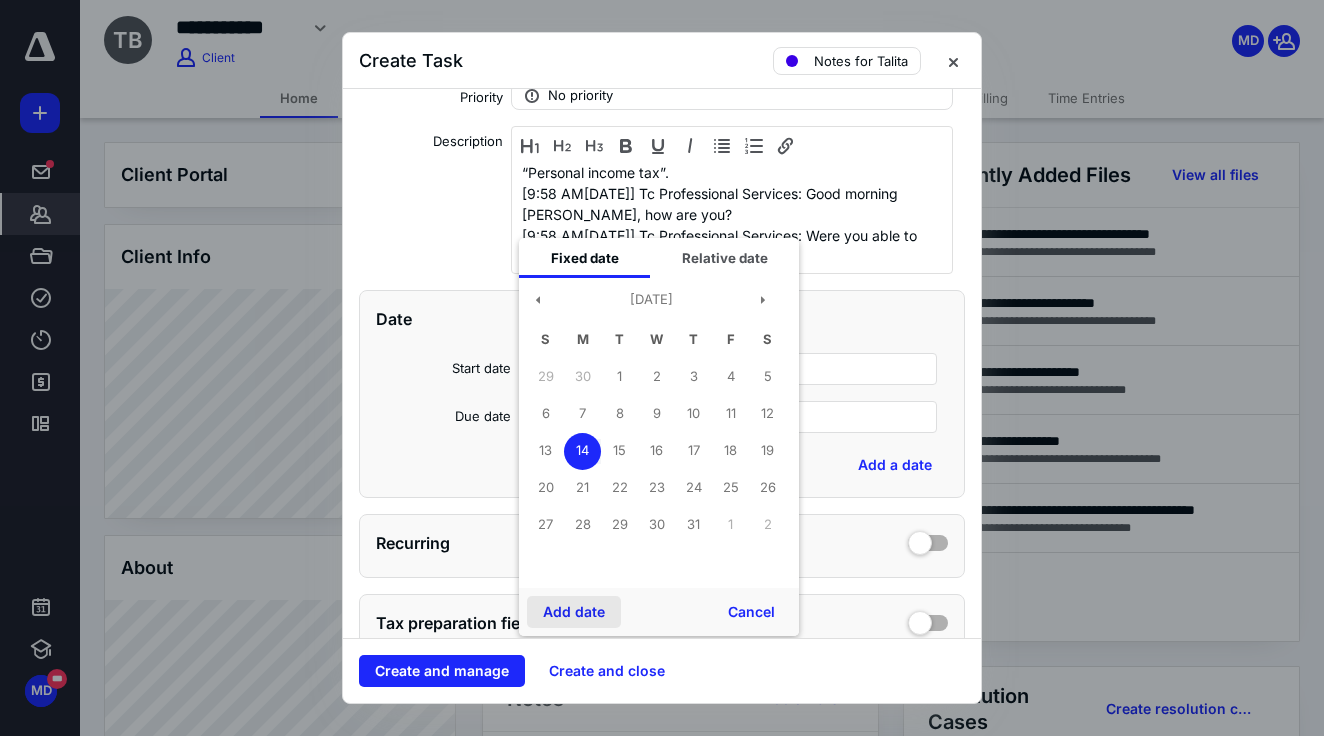 click on "Add date" at bounding box center (574, 612) 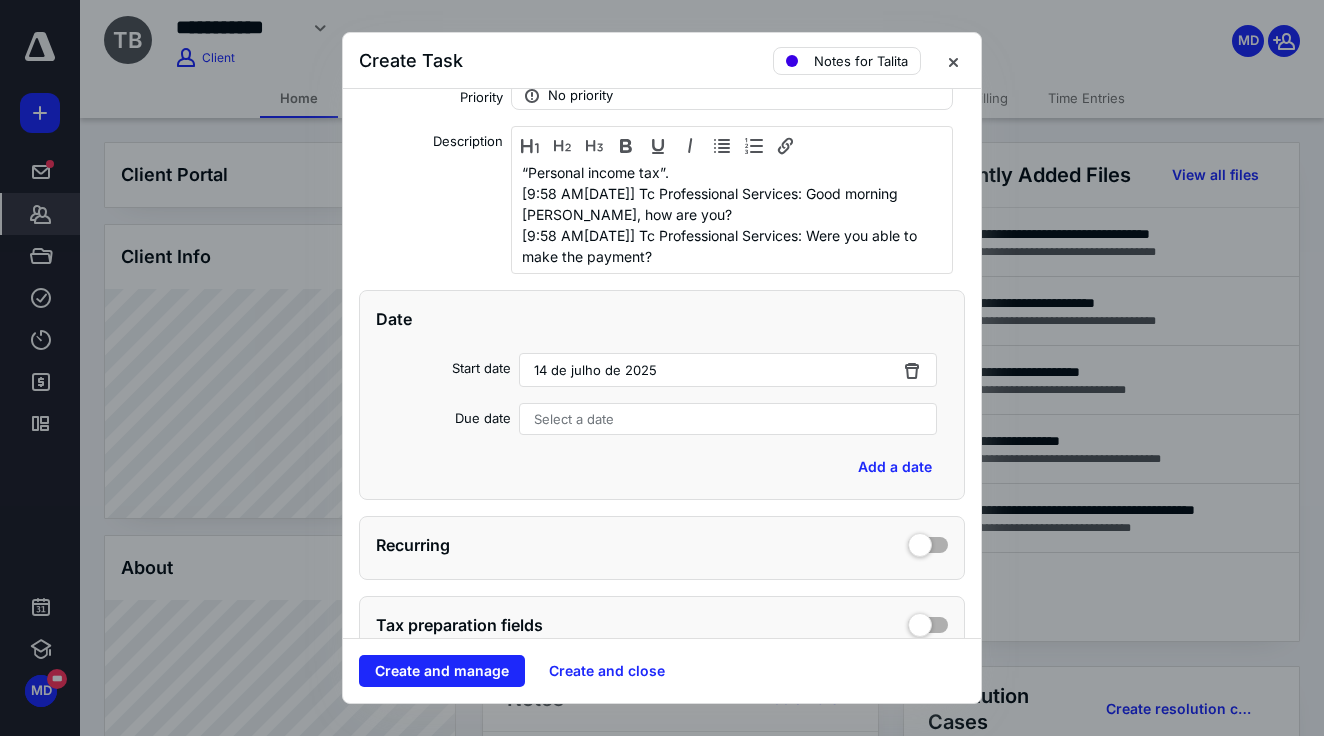 click on "Select a date" at bounding box center [574, 419] 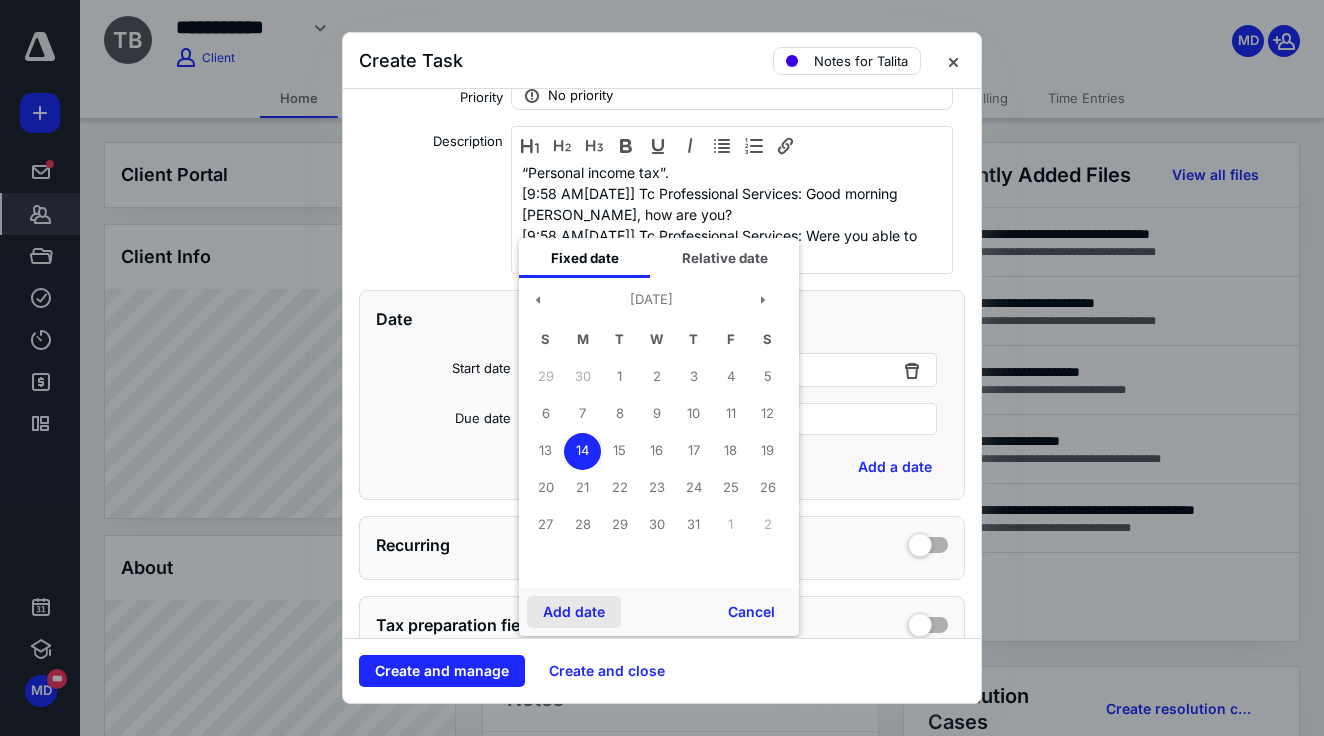 click on "Add date" at bounding box center (574, 612) 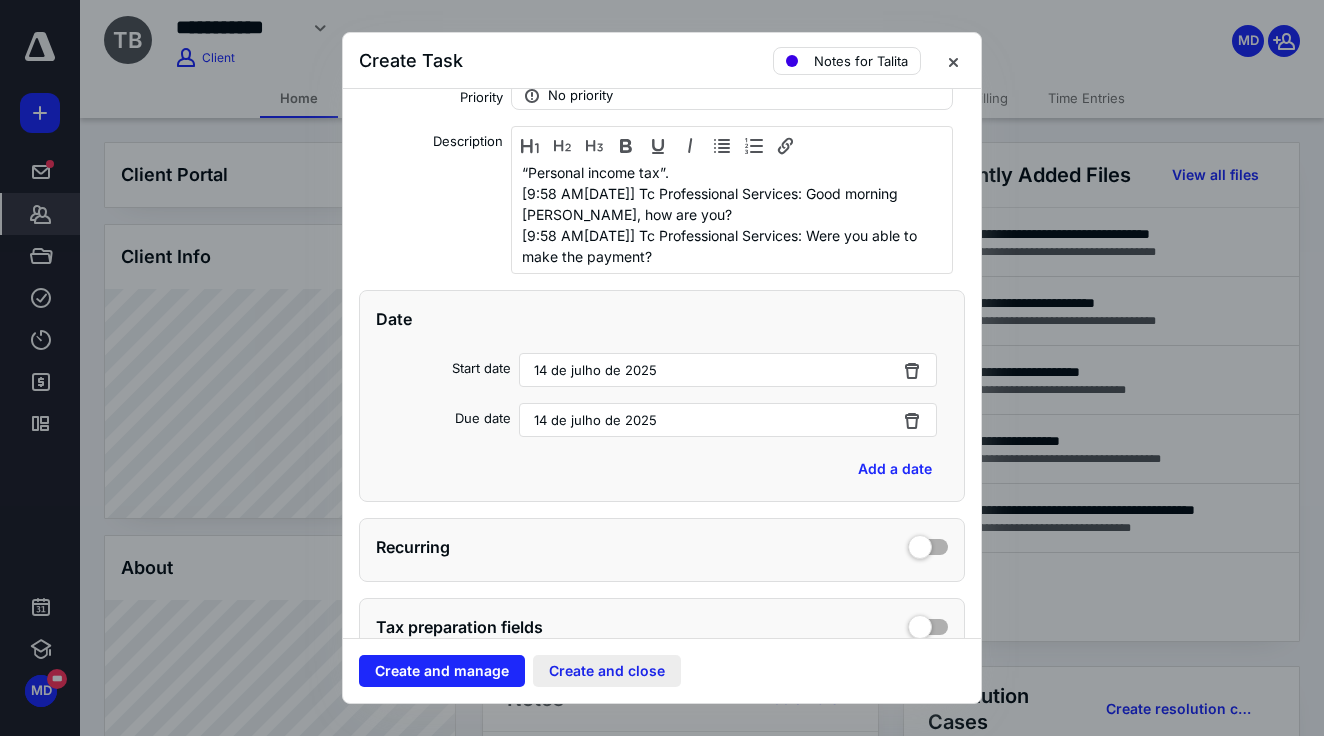 click on "Create and close" at bounding box center (607, 671) 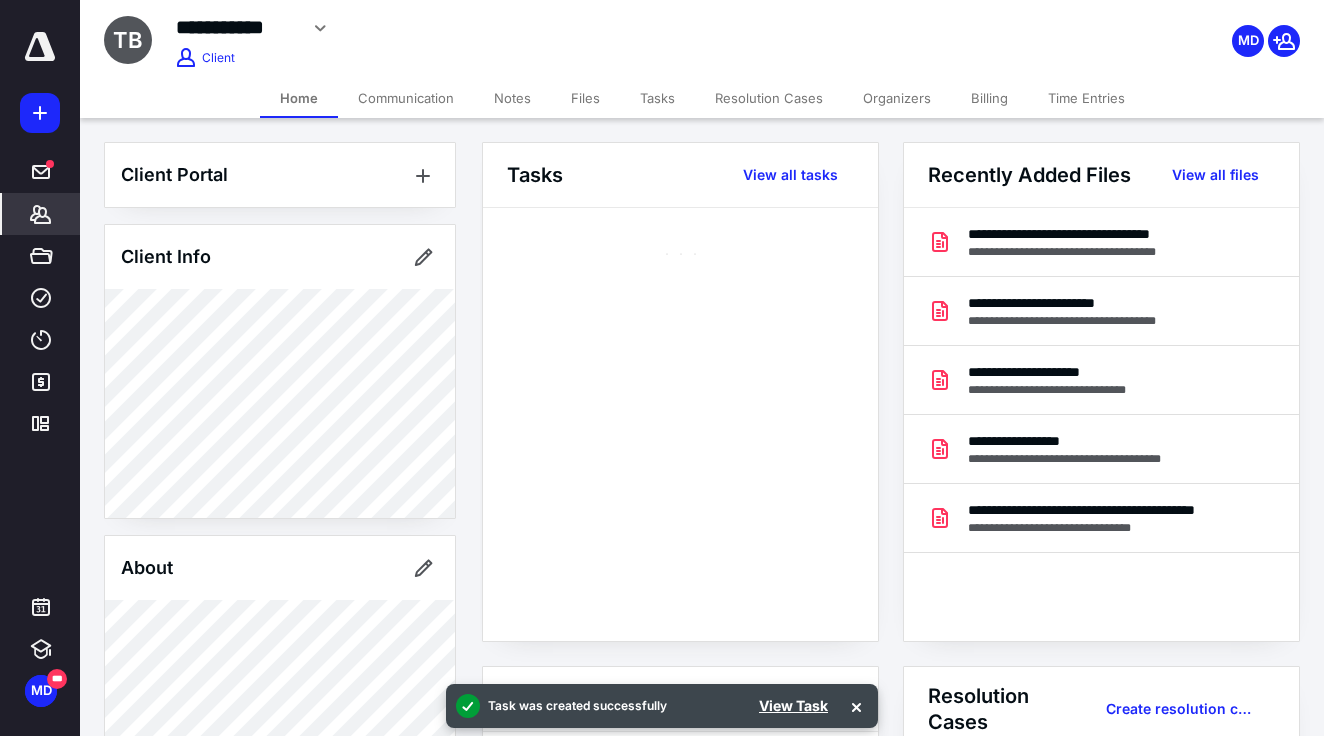 click on "**********" at bounding box center [500, 25] 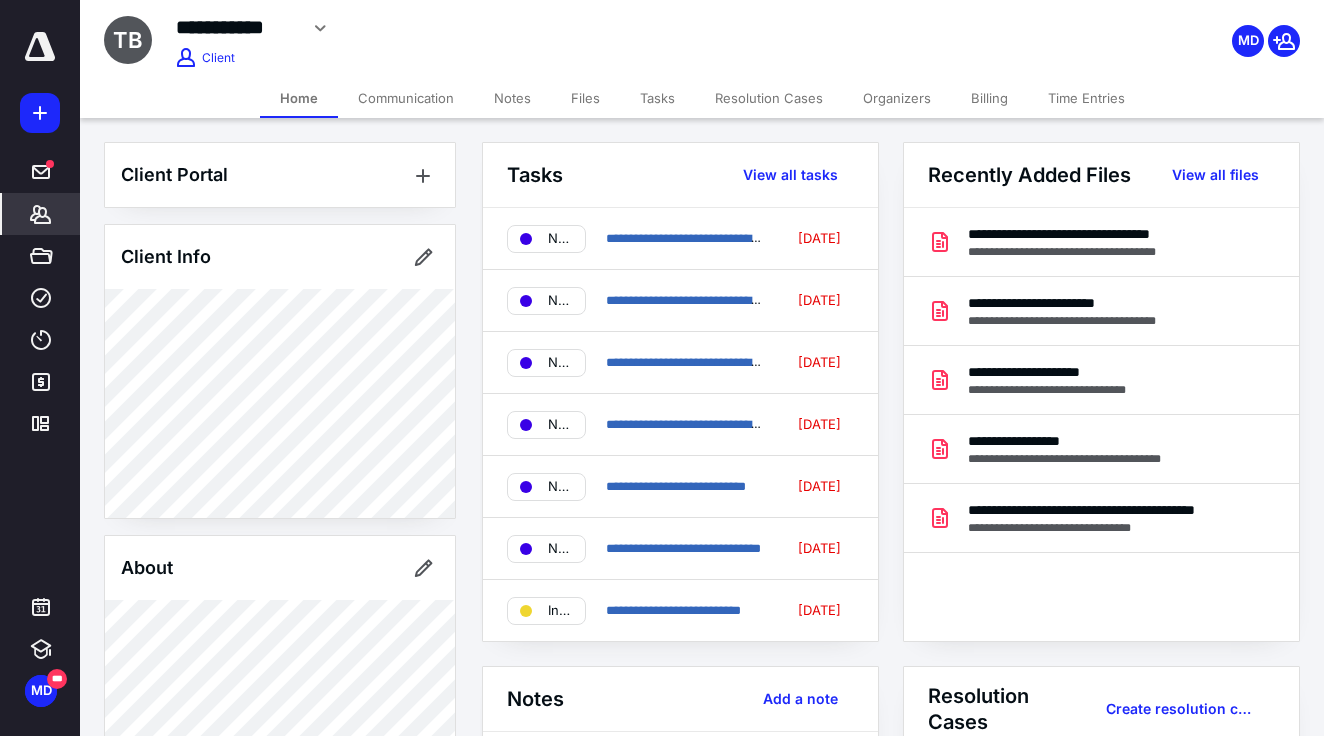 click at bounding box center (40, 47) 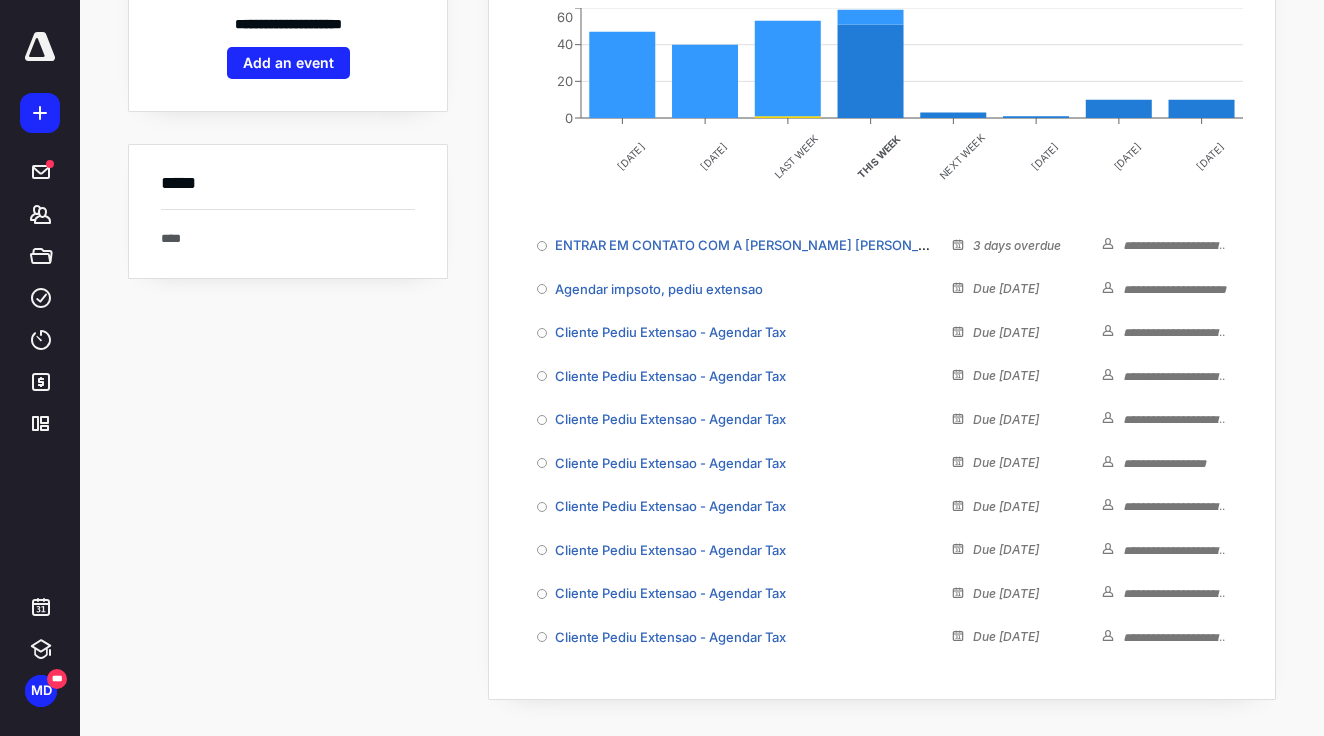 scroll, scrollTop: 327, scrollLeft: 0, axis: vertical 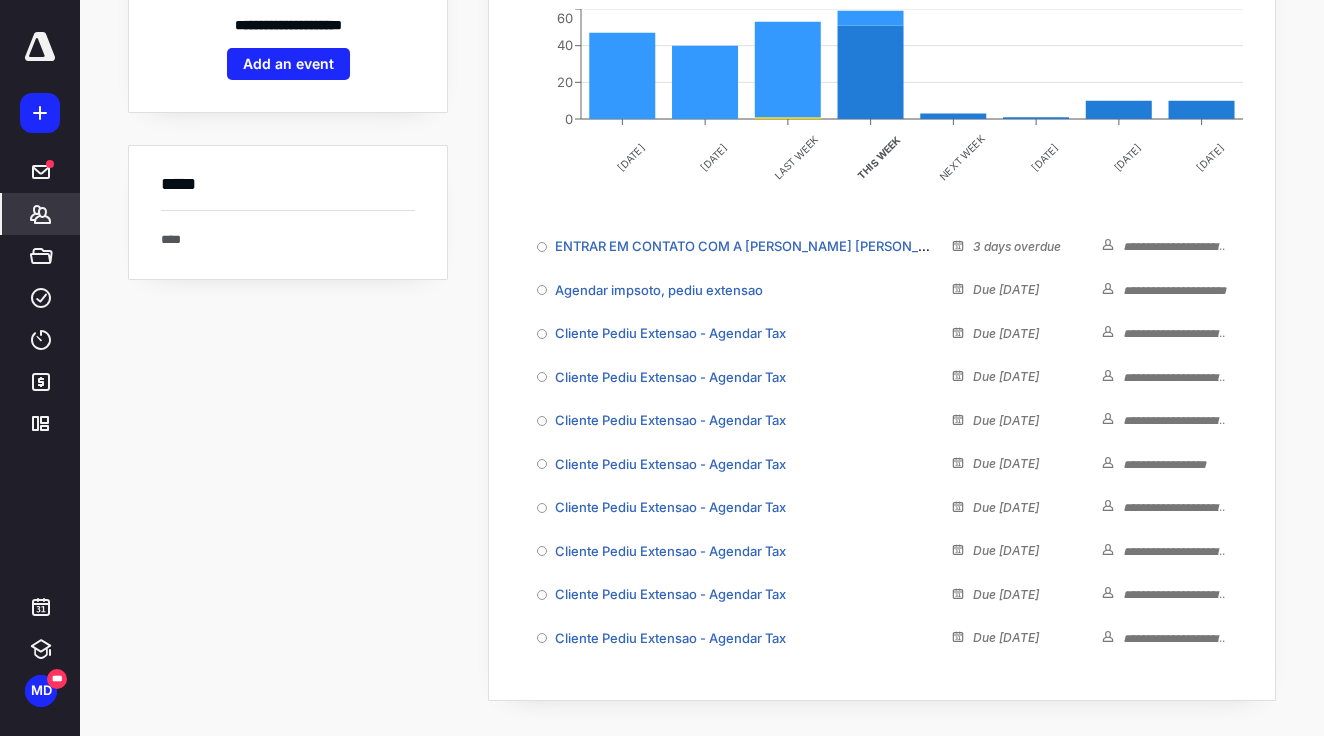 click 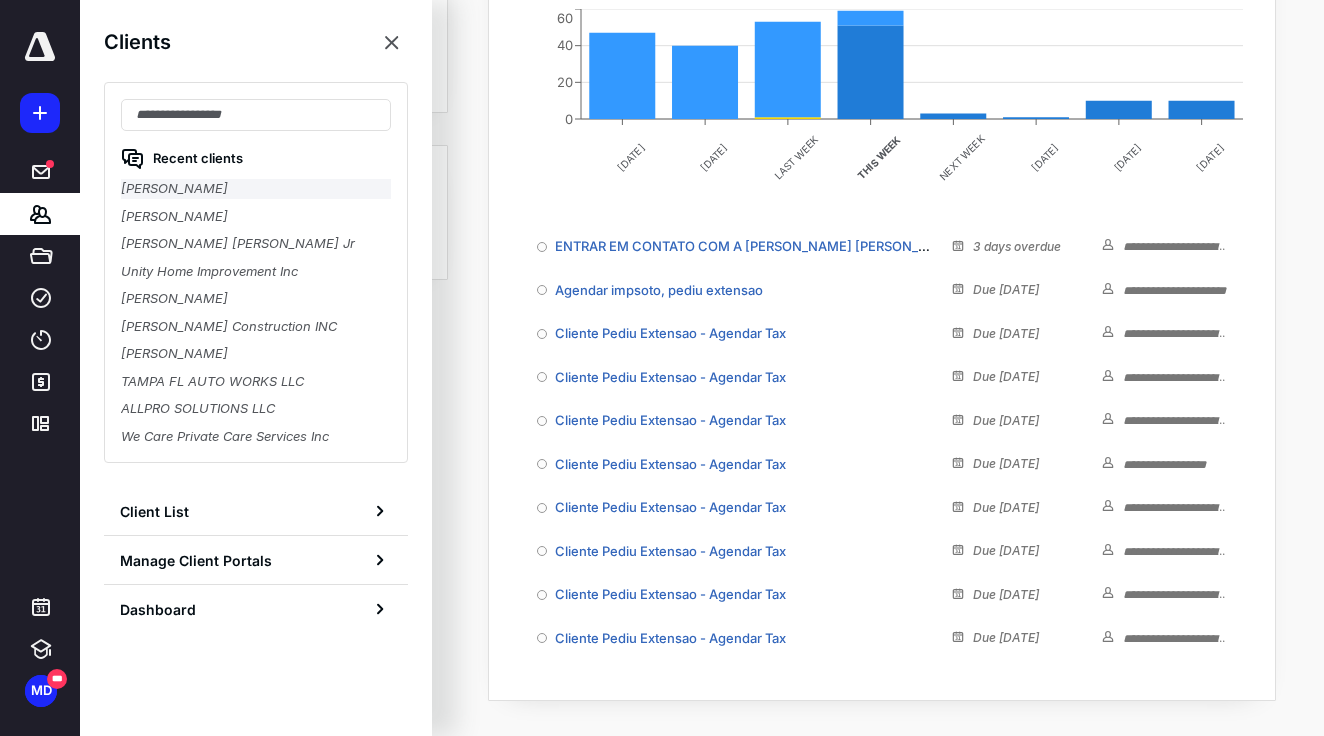 click on "[PERSON_NAME]" at bounding box center (256, 189) 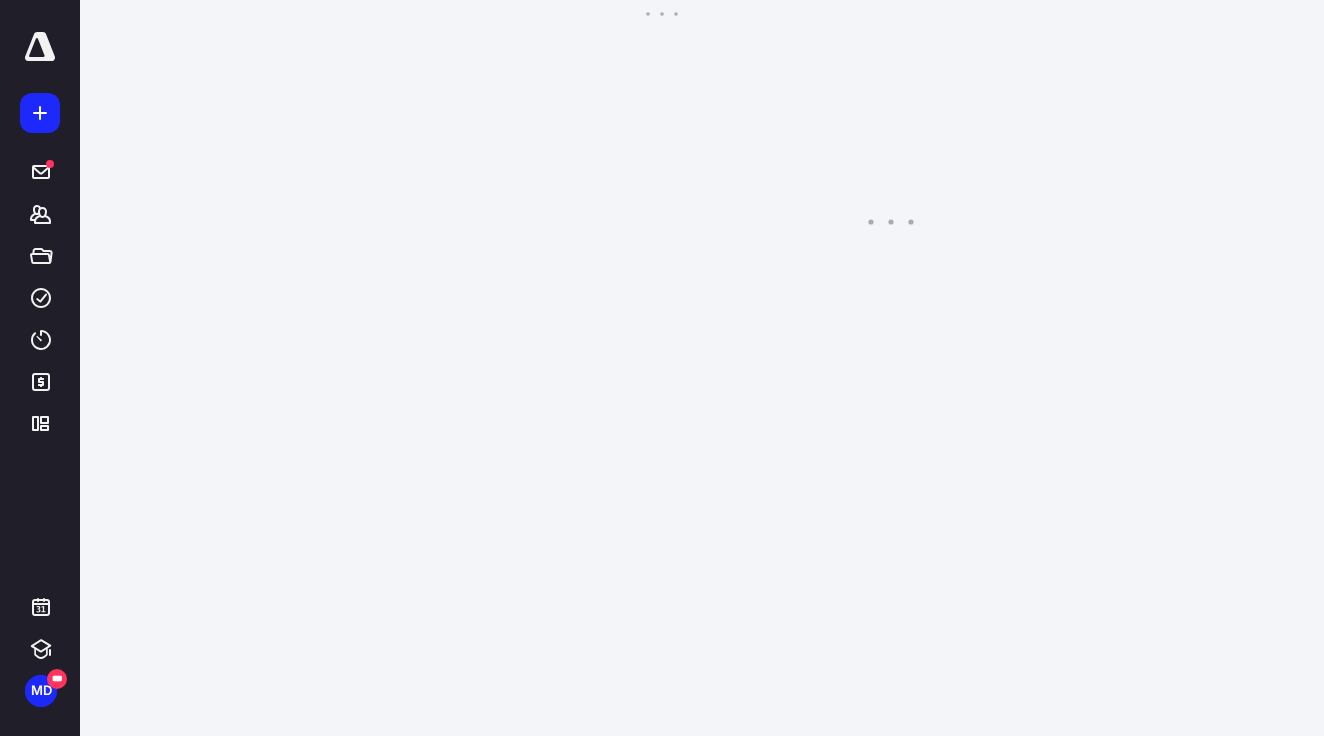 scroll, scrollTop: 0, scrollLeft: 0, axis: both 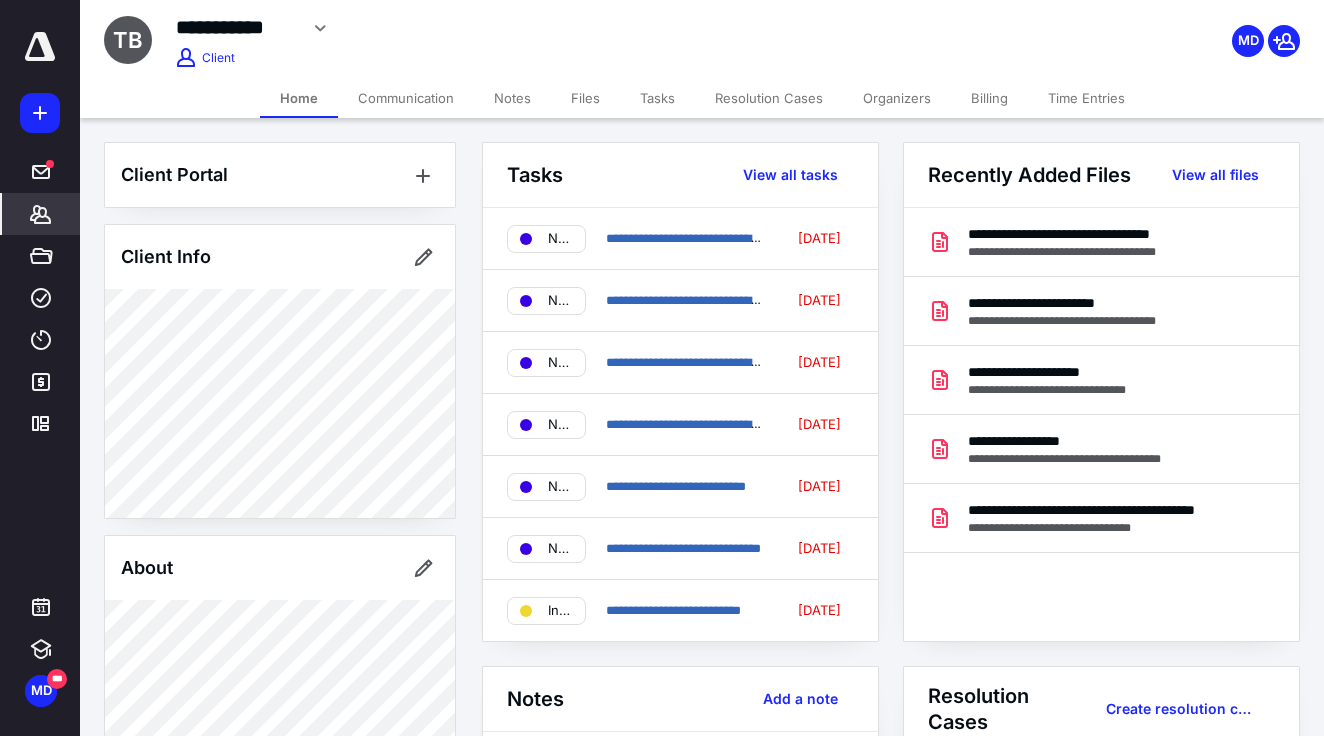 click 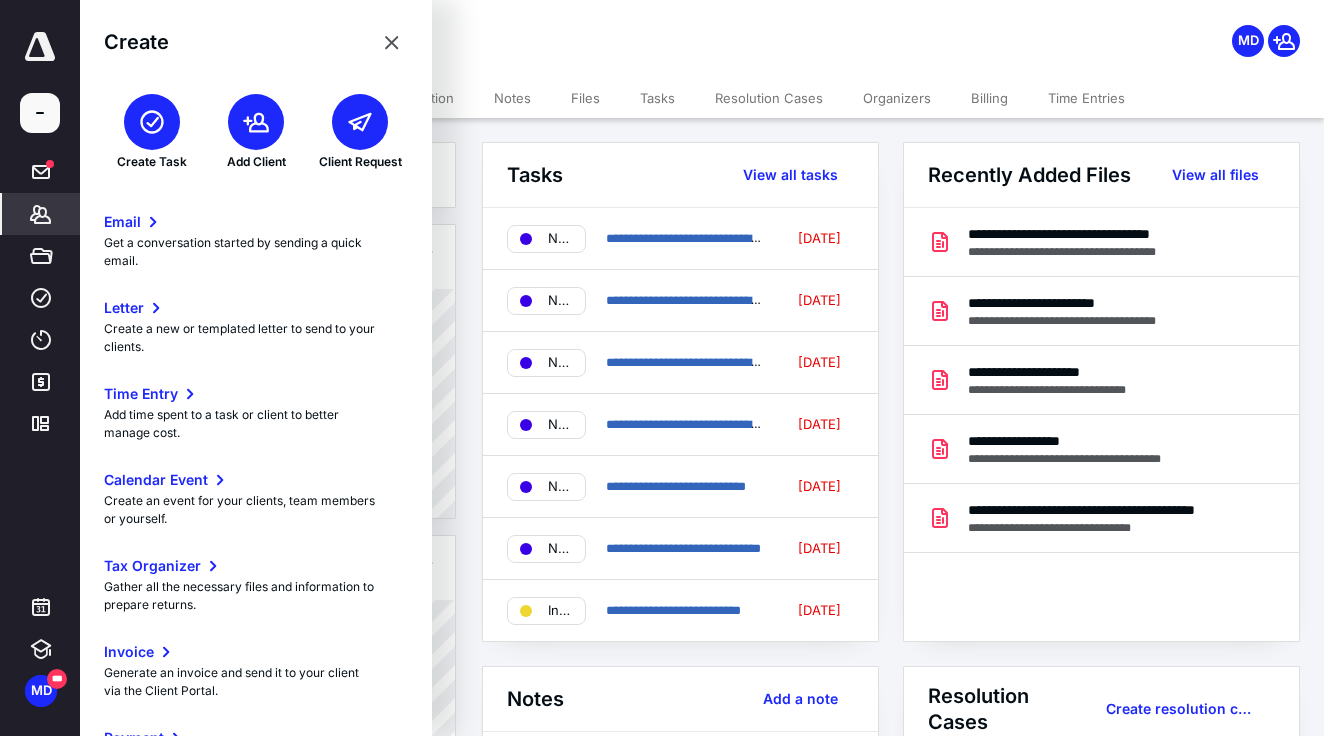 click at bounding box center [152, 122] 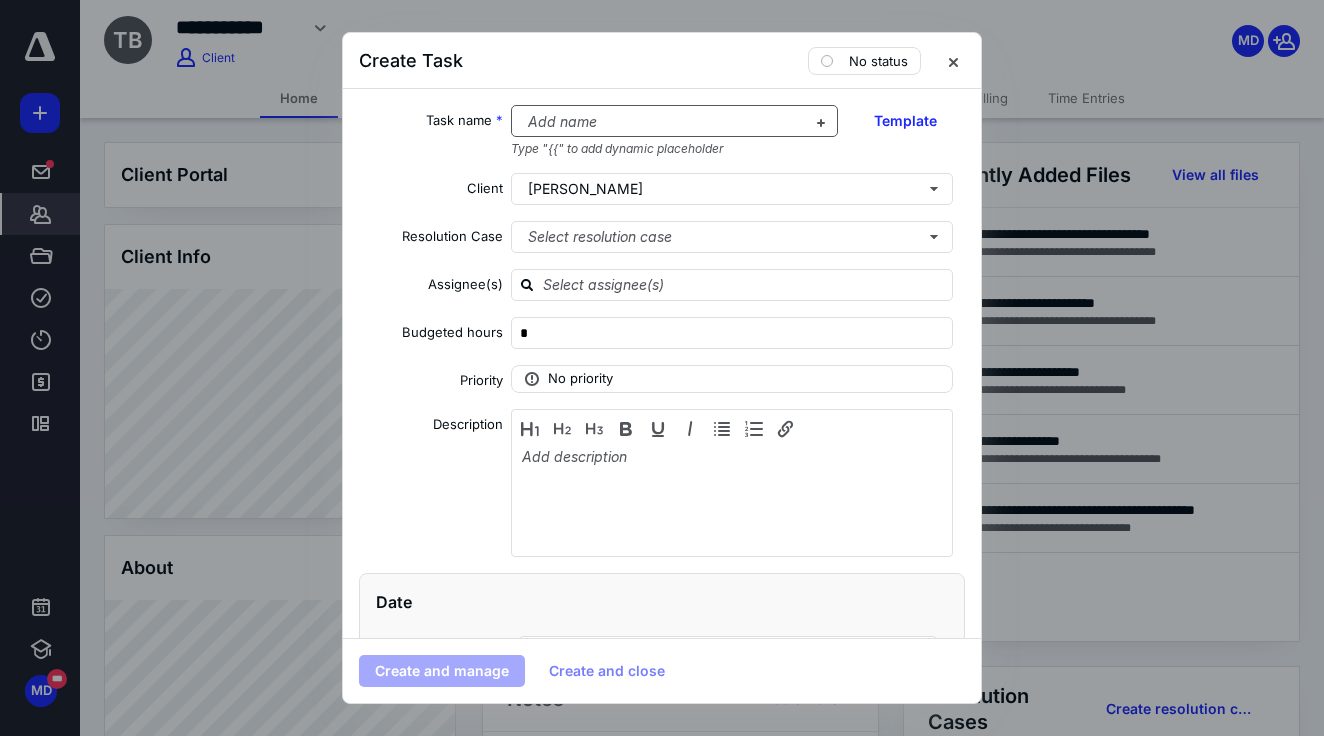 click at bounding box center (663, 122) 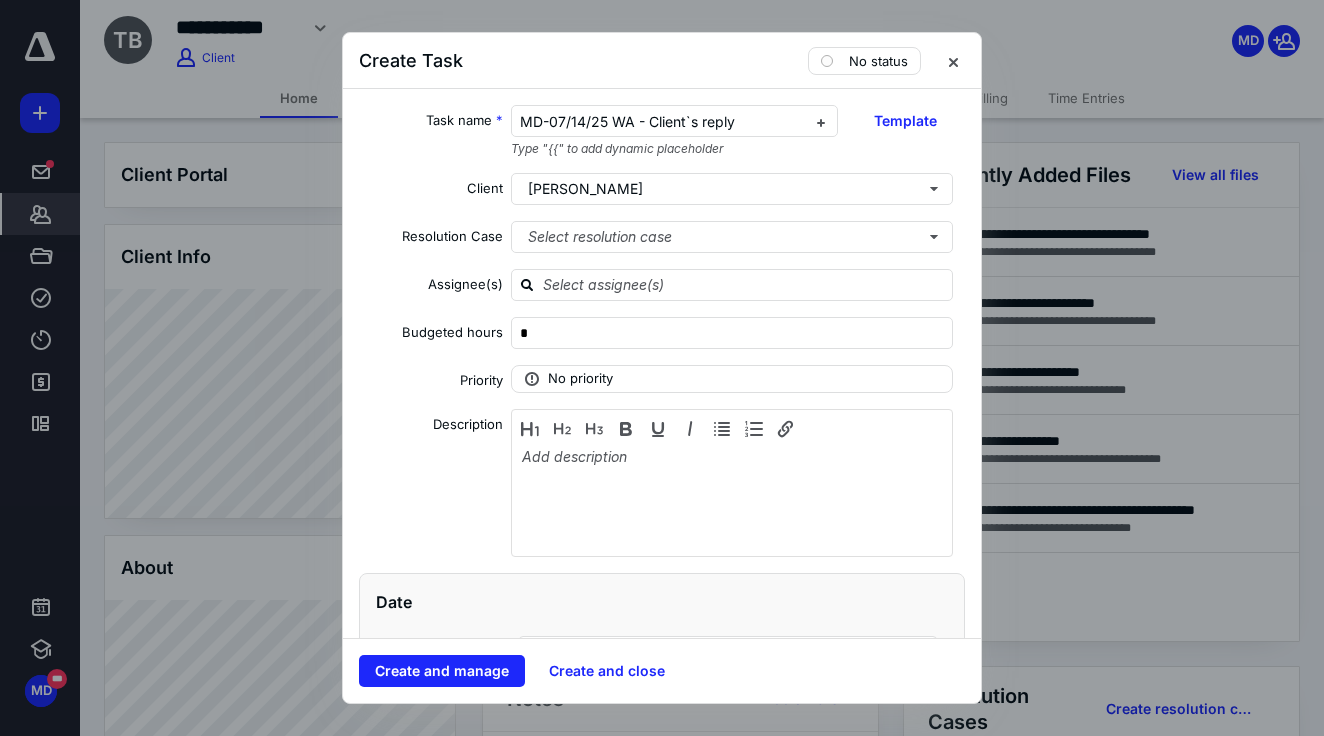 click on "Create Task No status" at bounding box center [662, 61] 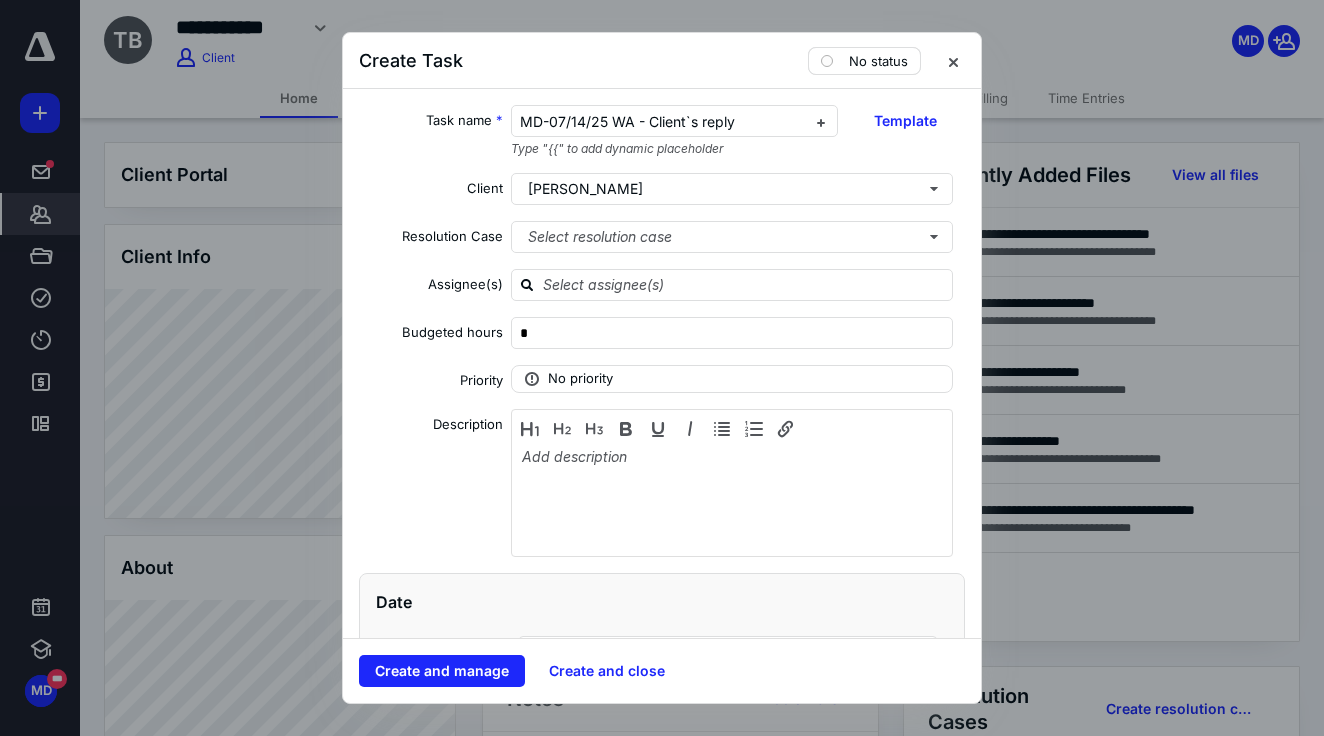 click on "No status" at bounding box center (878, 61) 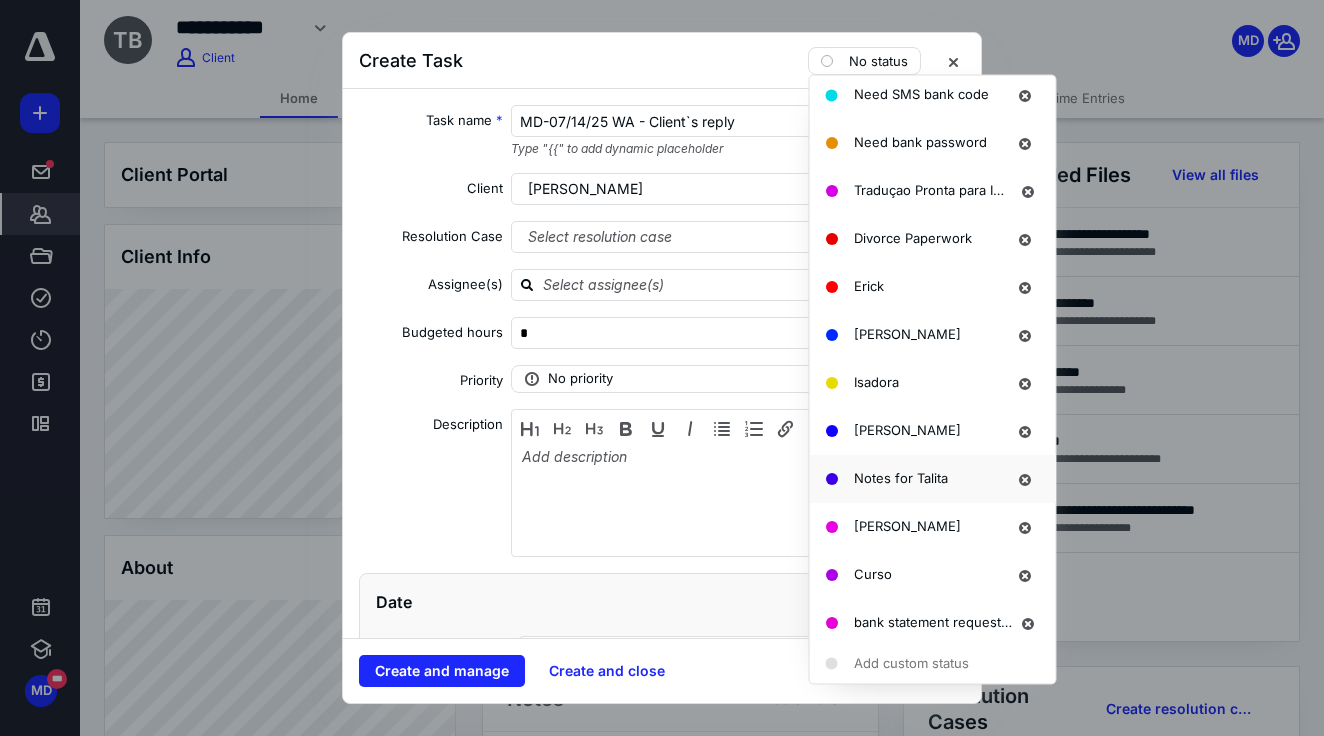 click on "Notes for Talita" at bounding box center (901, 479) 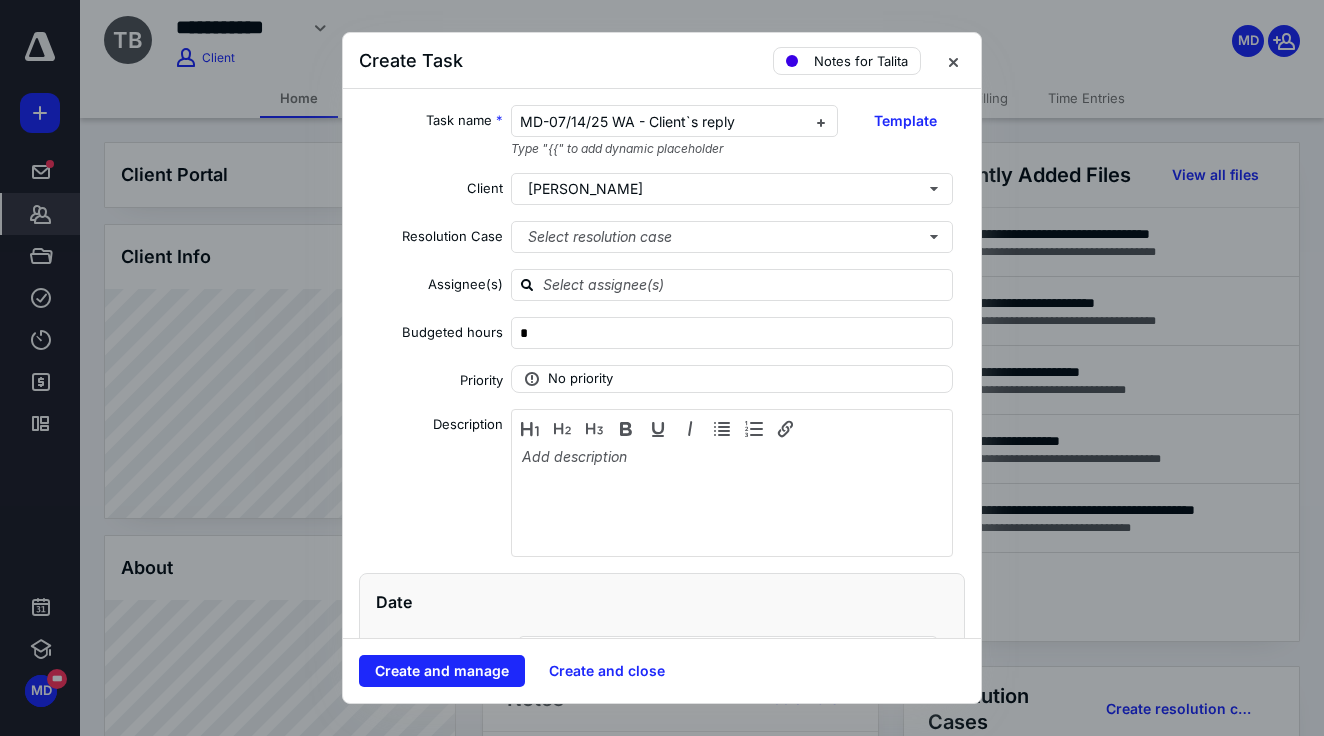 click on "Task name   * MD-07/14/25 WA - Client`s reply Type "{{" to add dynamic placeholder Template Client [PERSON_NAME] Resolution Case Select resolution case Assignee(s) Budgeted hours * Priority No priority Description Date Start date Select a date Due date Select a date Add a date Recurring Tax preparation fields Reminder Add reminder File Add file Automation Add automation Add a client request Add a subtask" at bounding box center [662, 363] 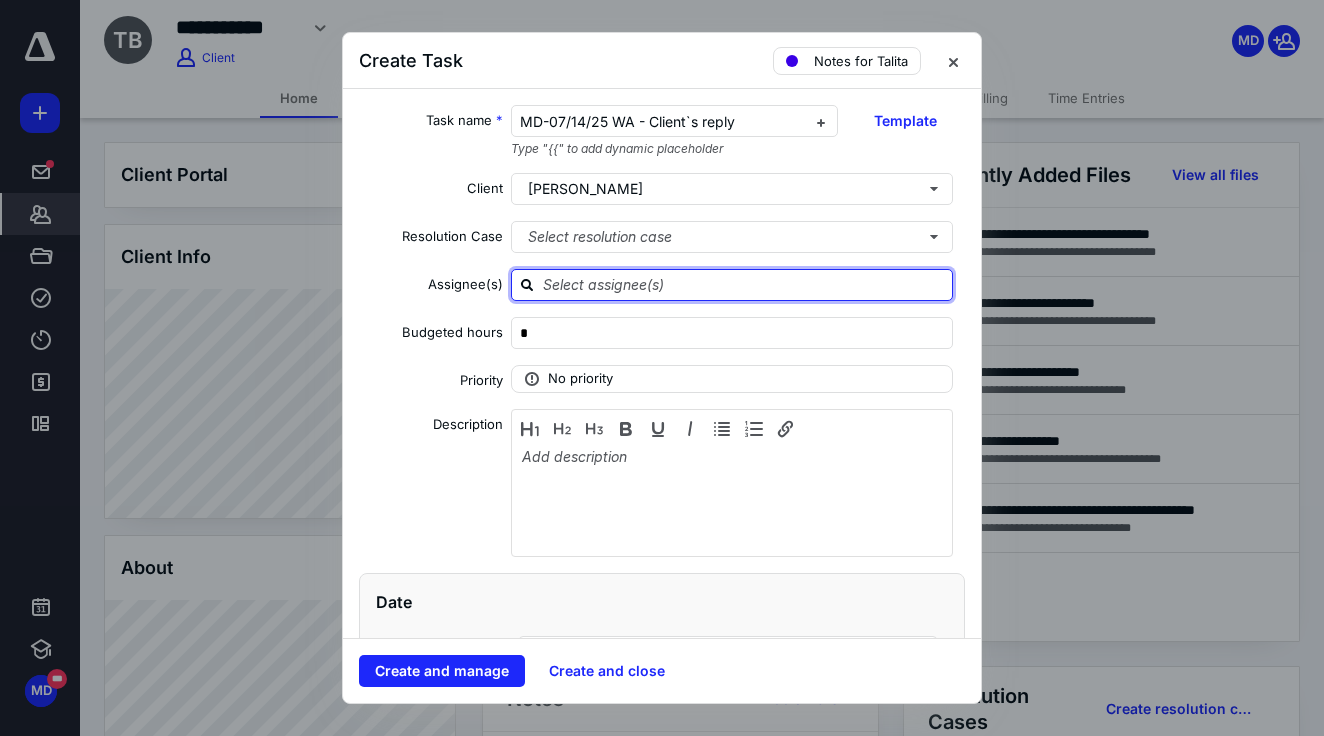 click at bounding box center (744, 284) 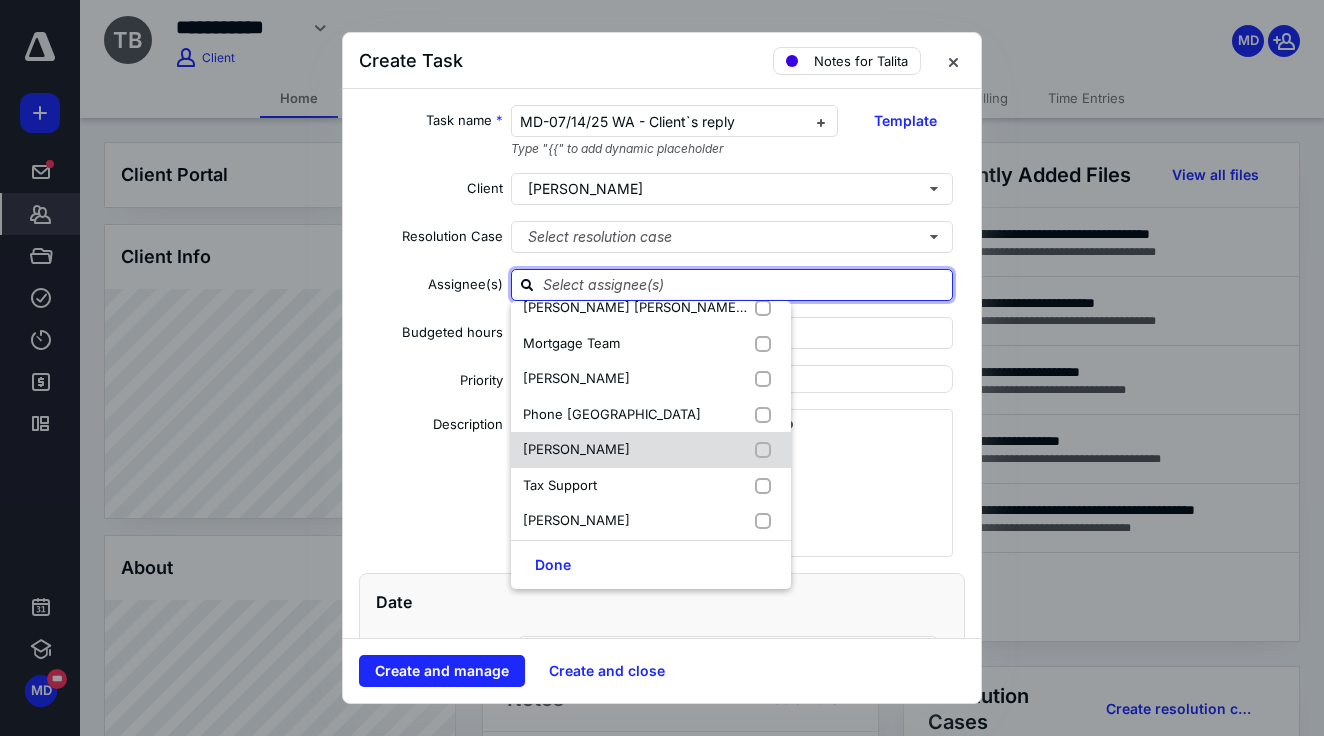 click on "[PERSON_NAME]" at bounding box center (576, 449) 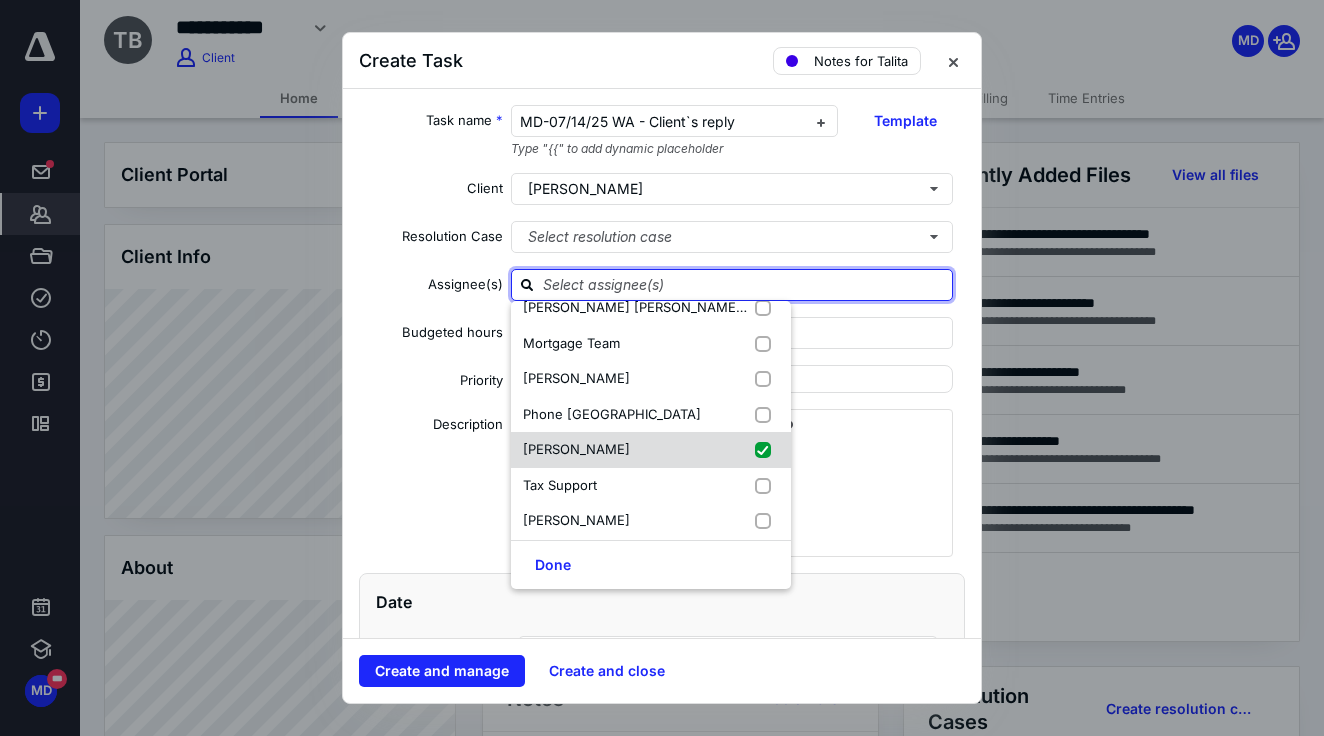 checkbox on "true" 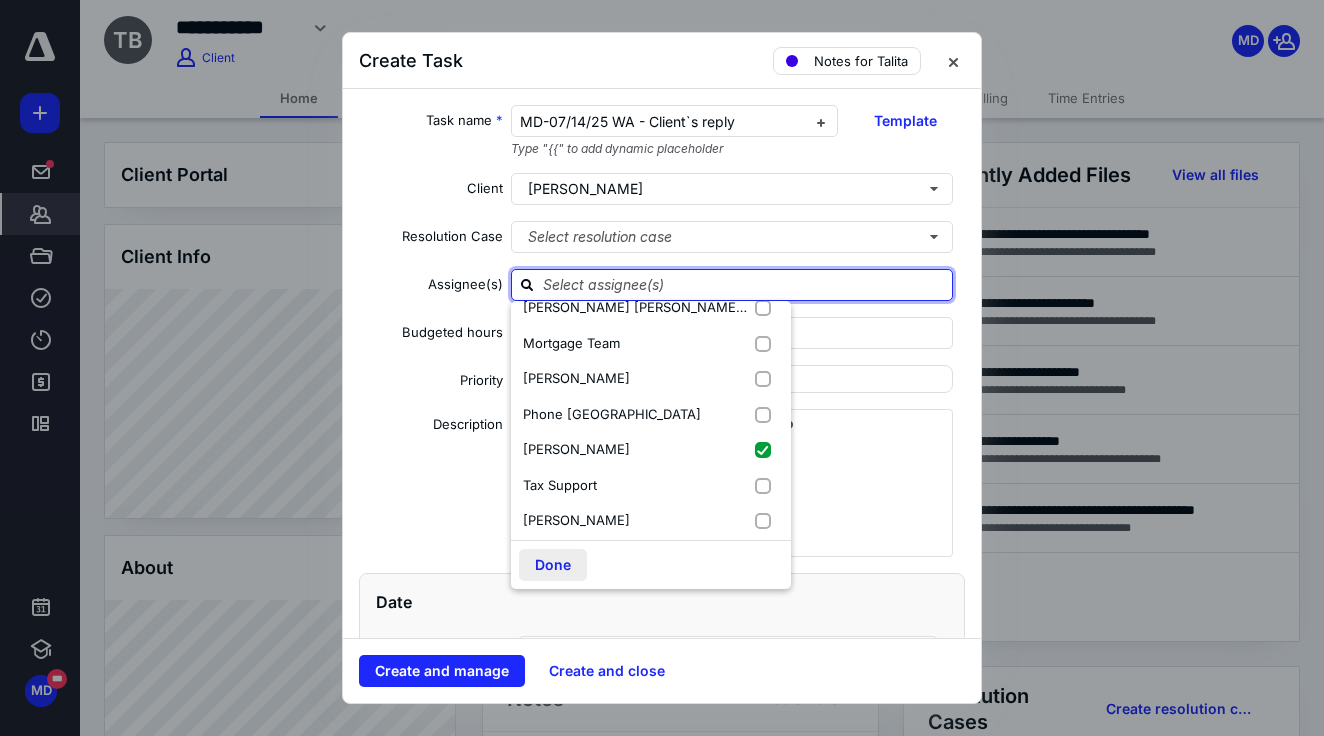 scroll, scrollTop: 302, scrollLeft: 0, axis: vertical 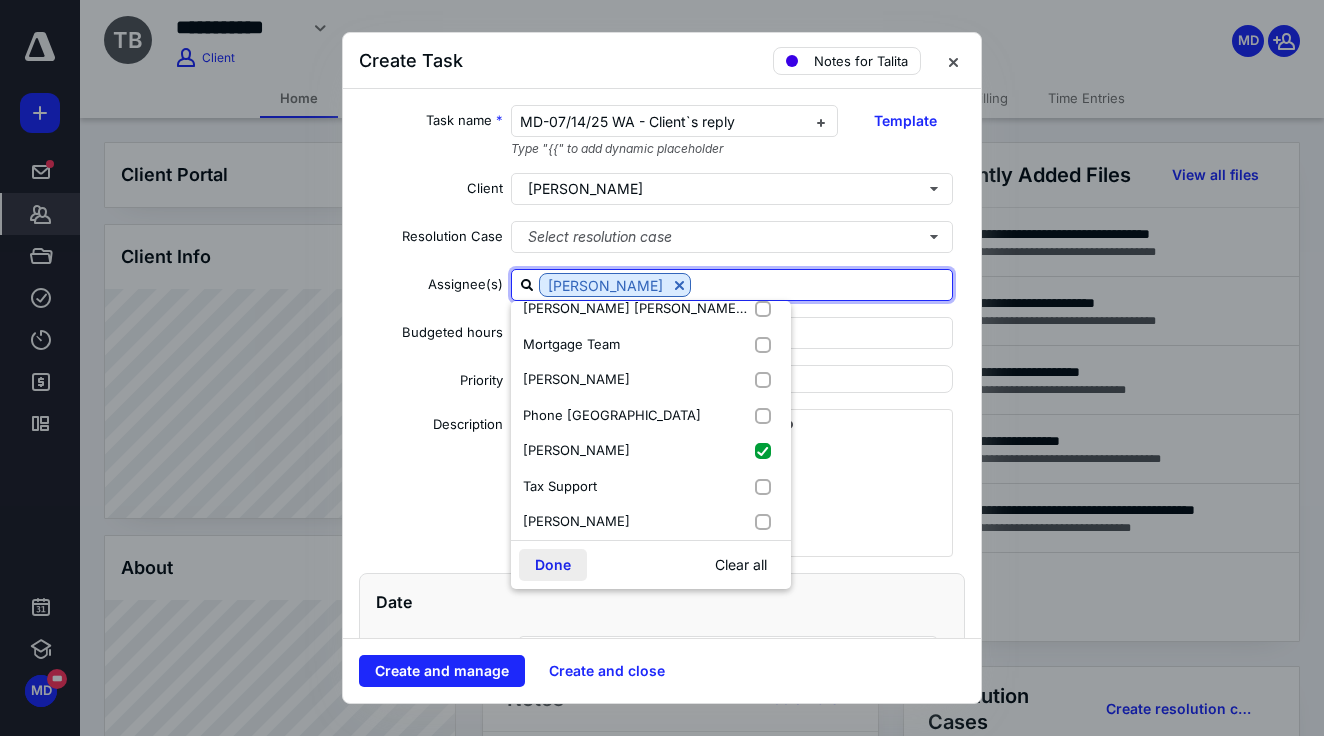 click on "Done" at bounding box center [553, 565] 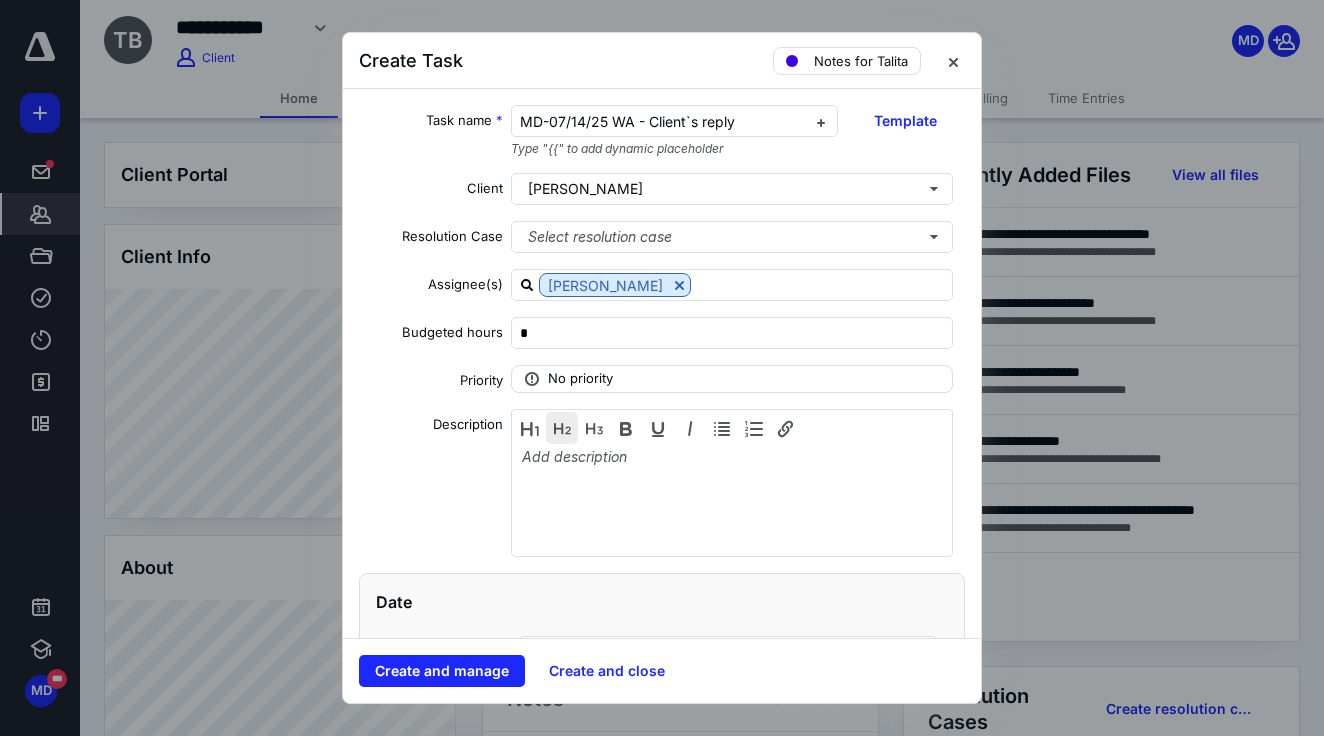 click at bounding box center (562, 428) 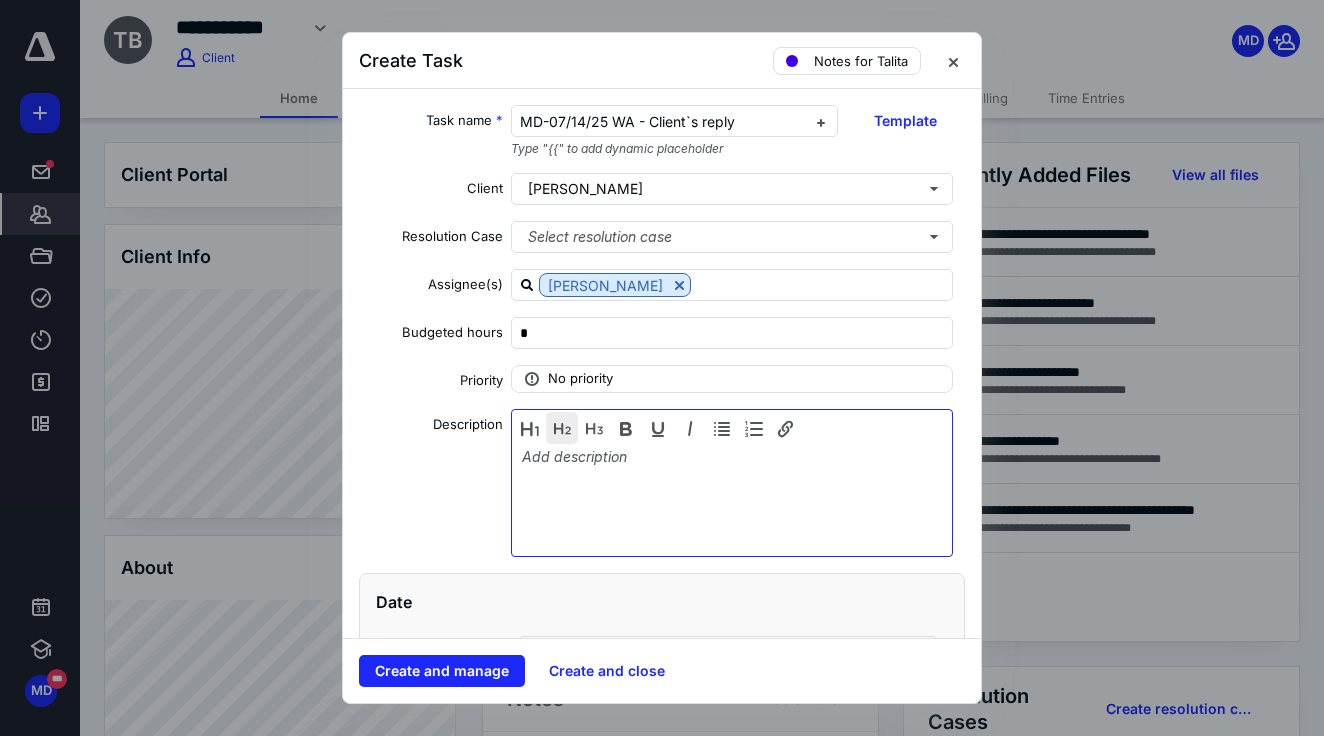 type 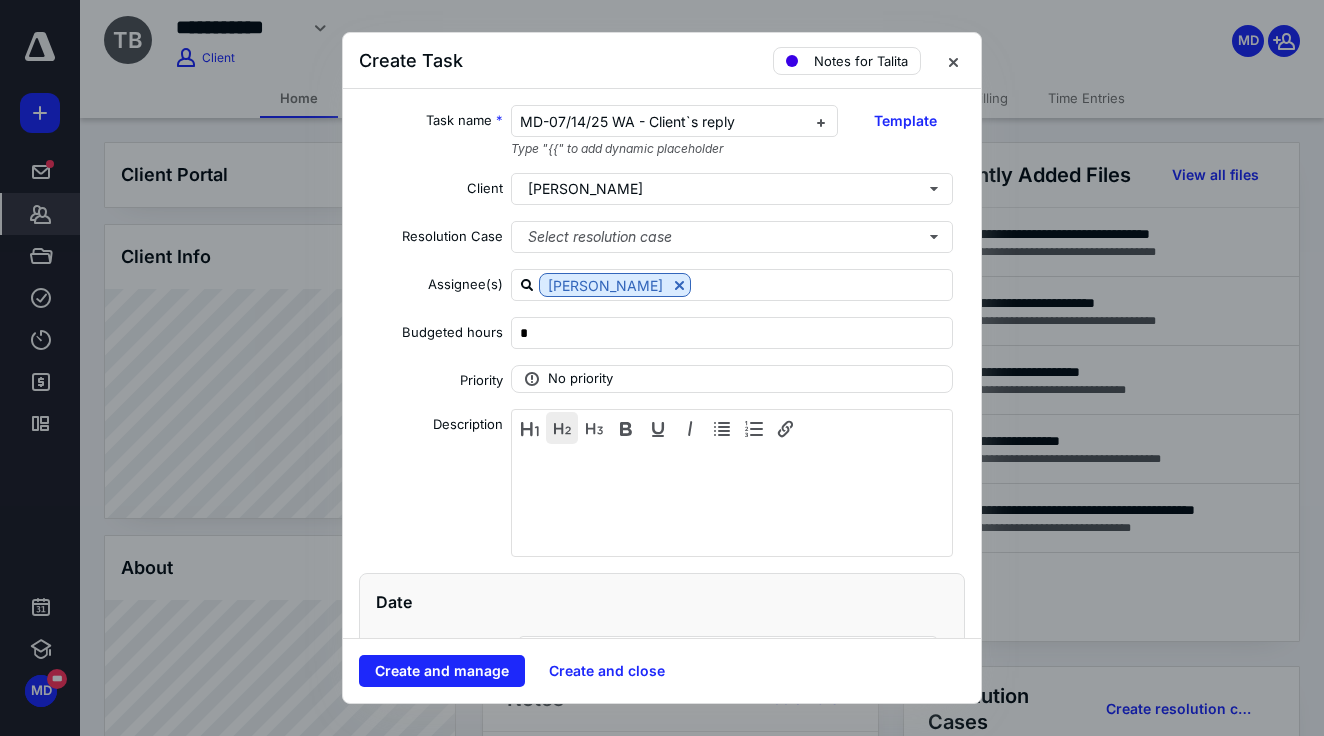 click at bounding box center (562, 428) 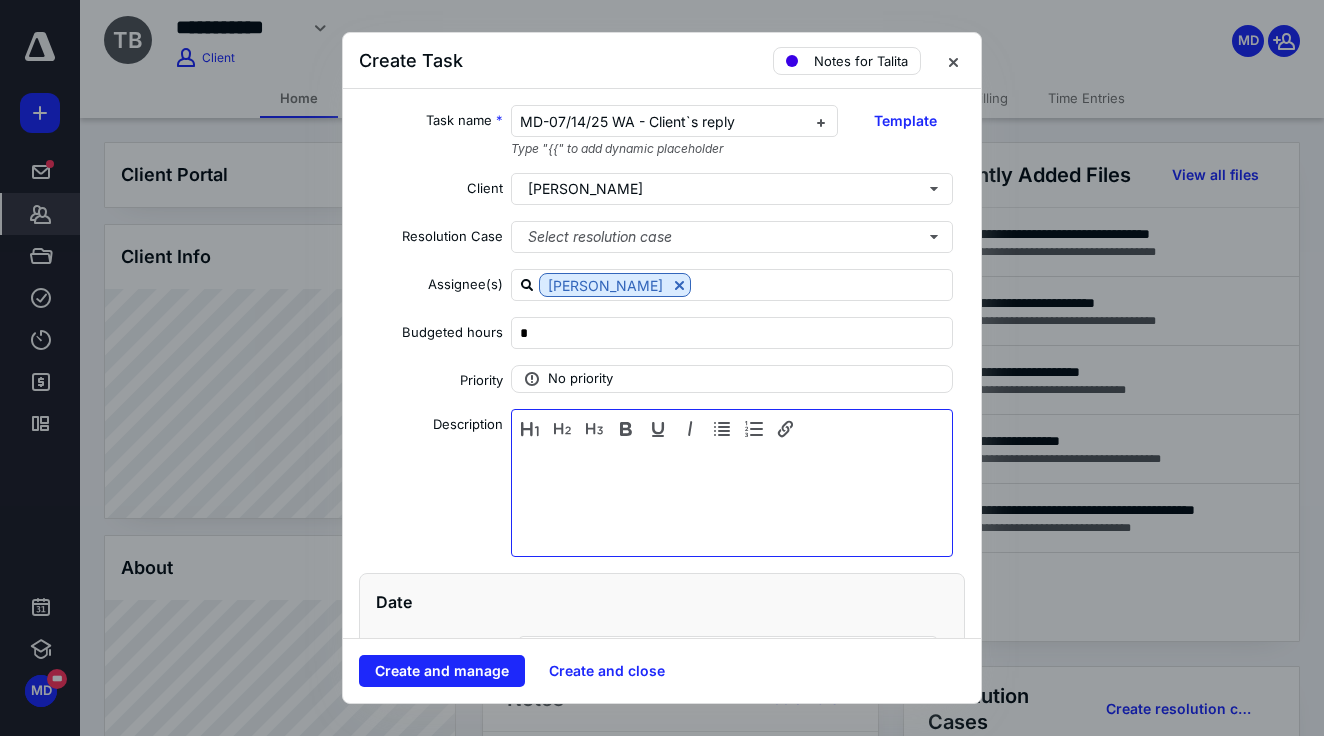 click at bounding box center [732, 498] 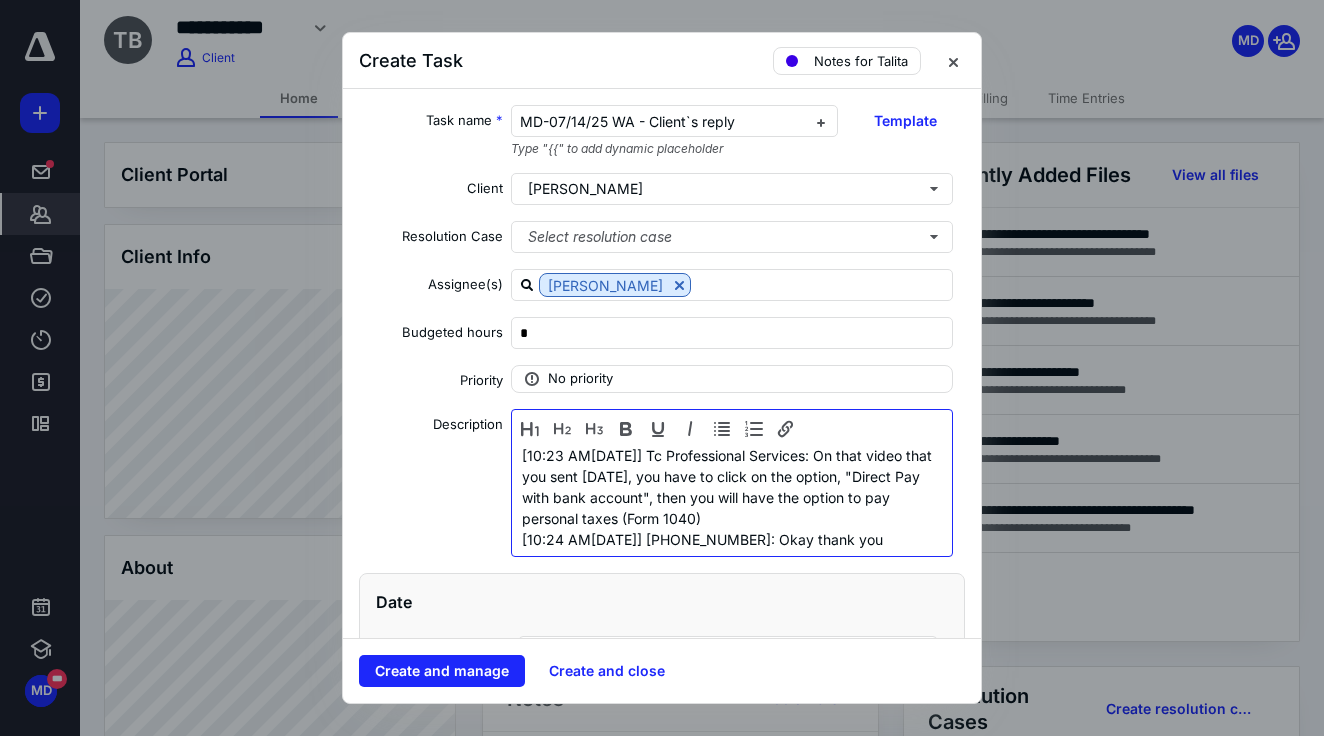 scroll, scrollTop: 85, scrollLeft: 0, axis: vertical 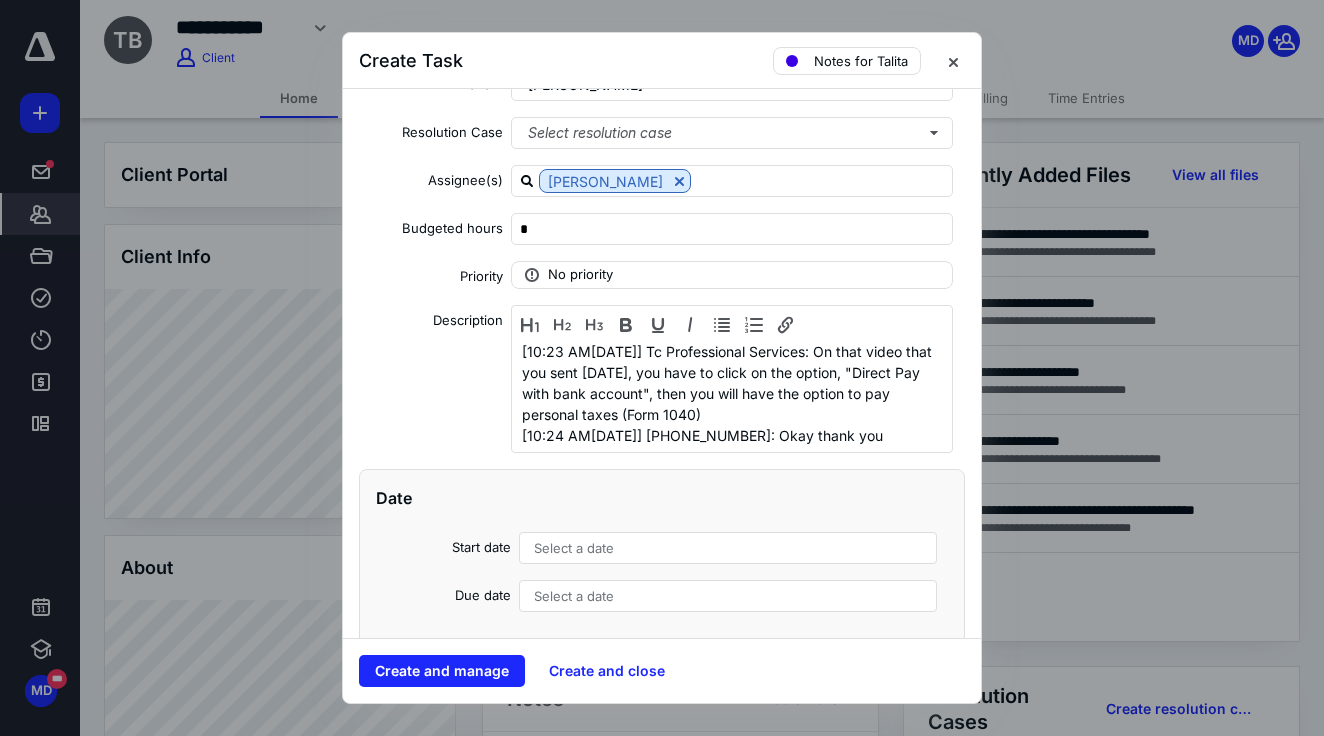 click on "Select a date" at bounding box center [728, 548] 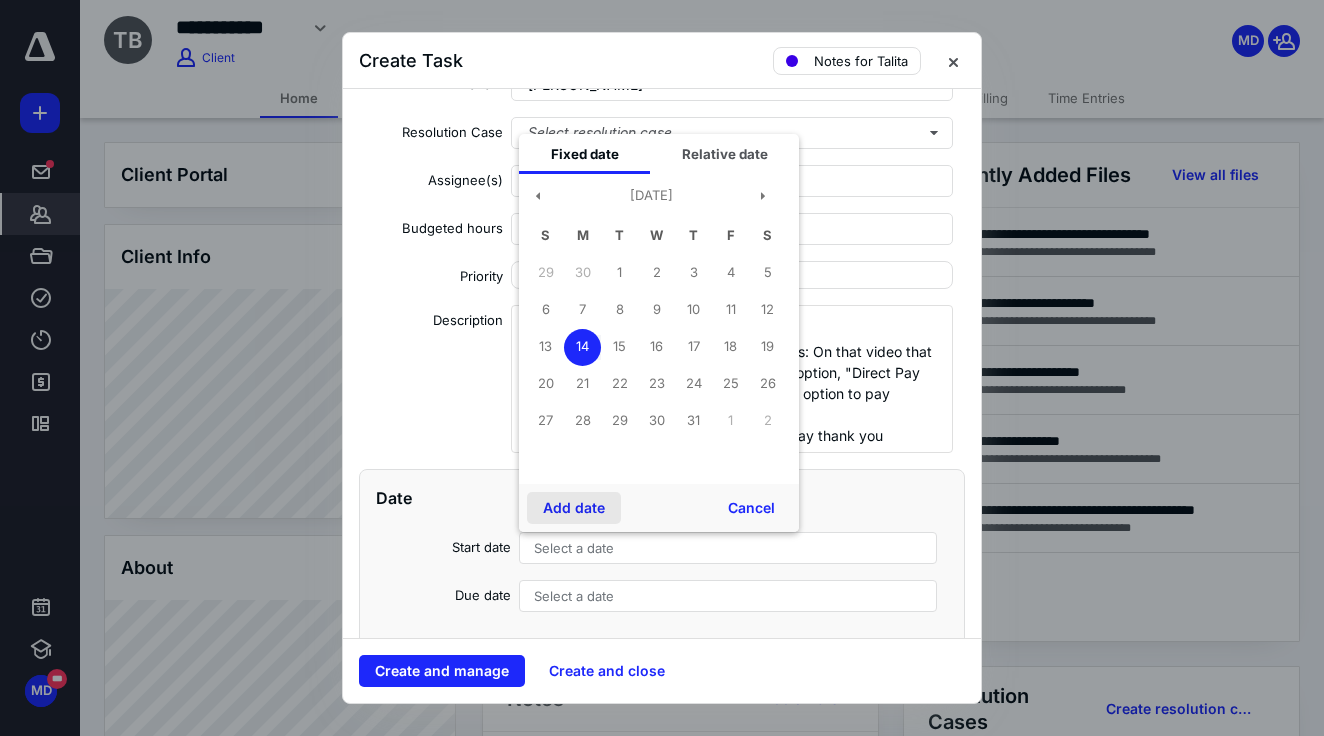 click on "Add date" at bounding box center [574, 508] 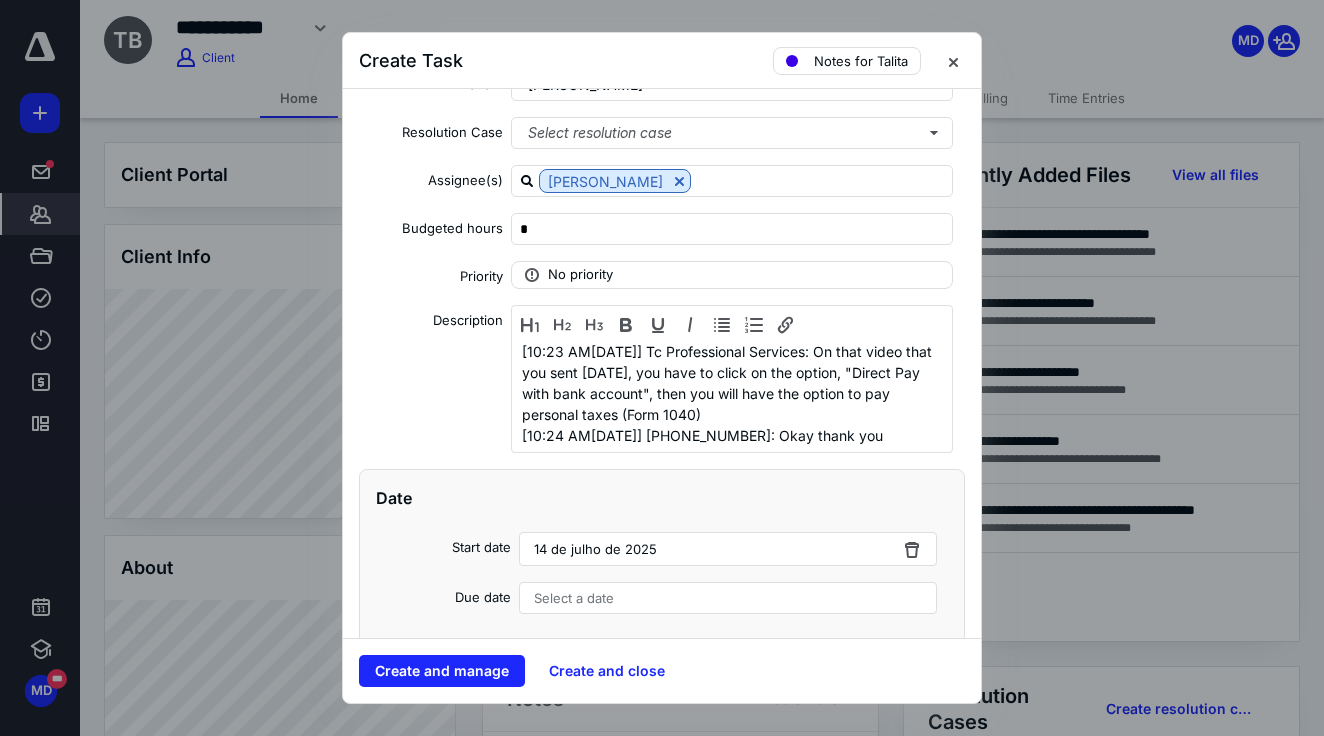 click on "Date Start date 14 de julho de 2025 Due date Select a date Add a date" at bounding box center (662, 574) 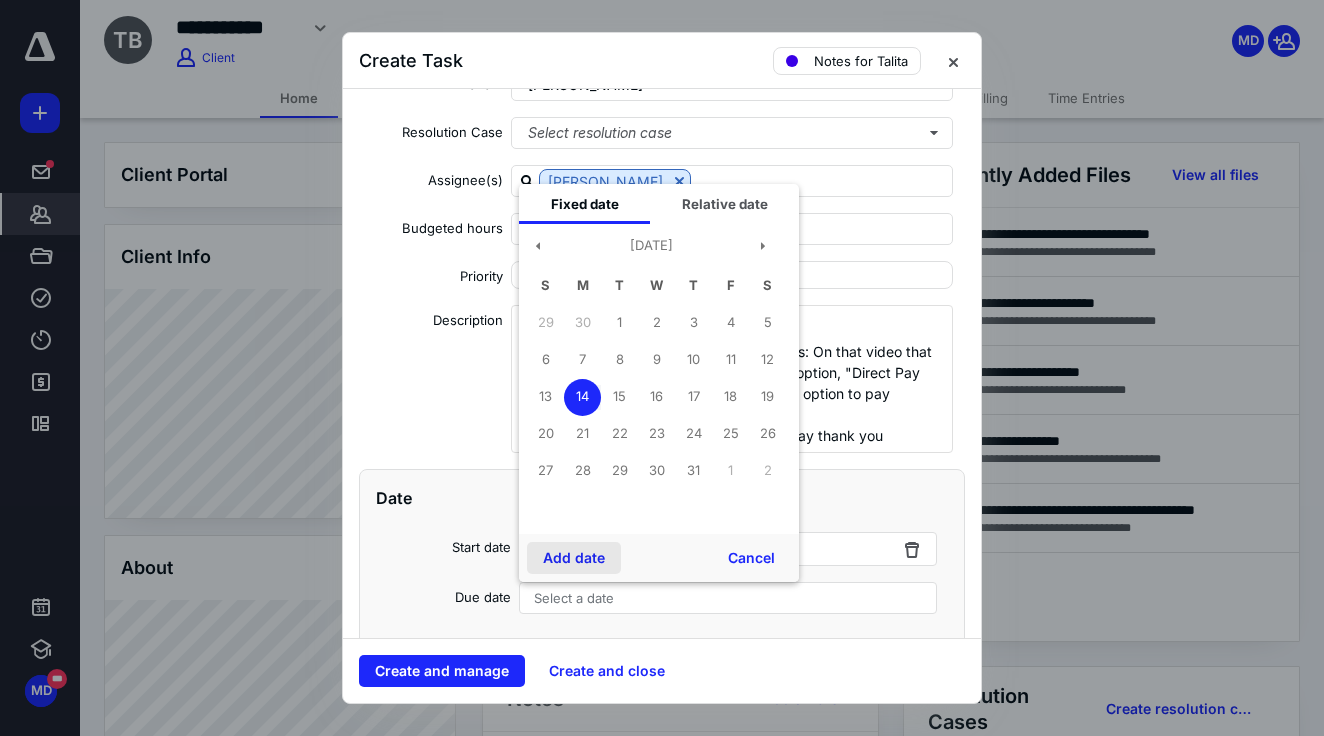 click on "Add date" at bounding box center [574, 558] 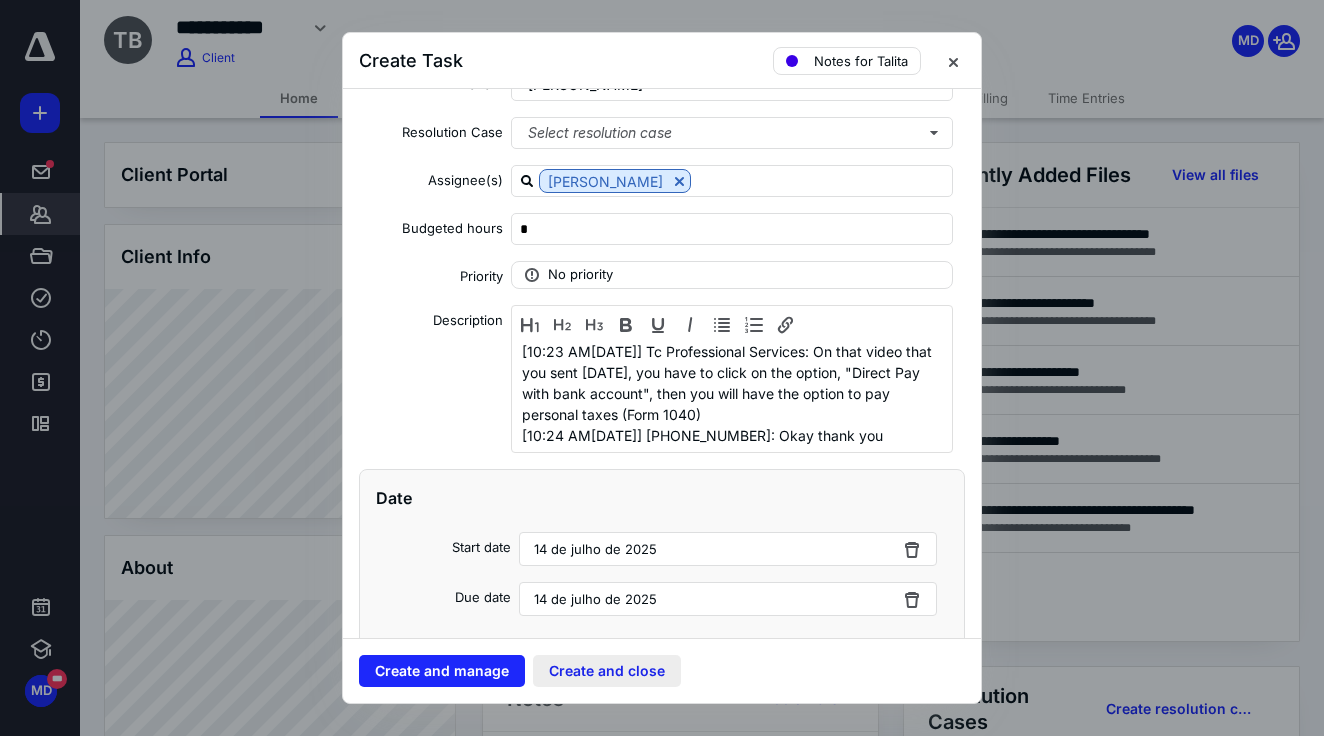 click on "Create and close" at bounding box center (607, 671) 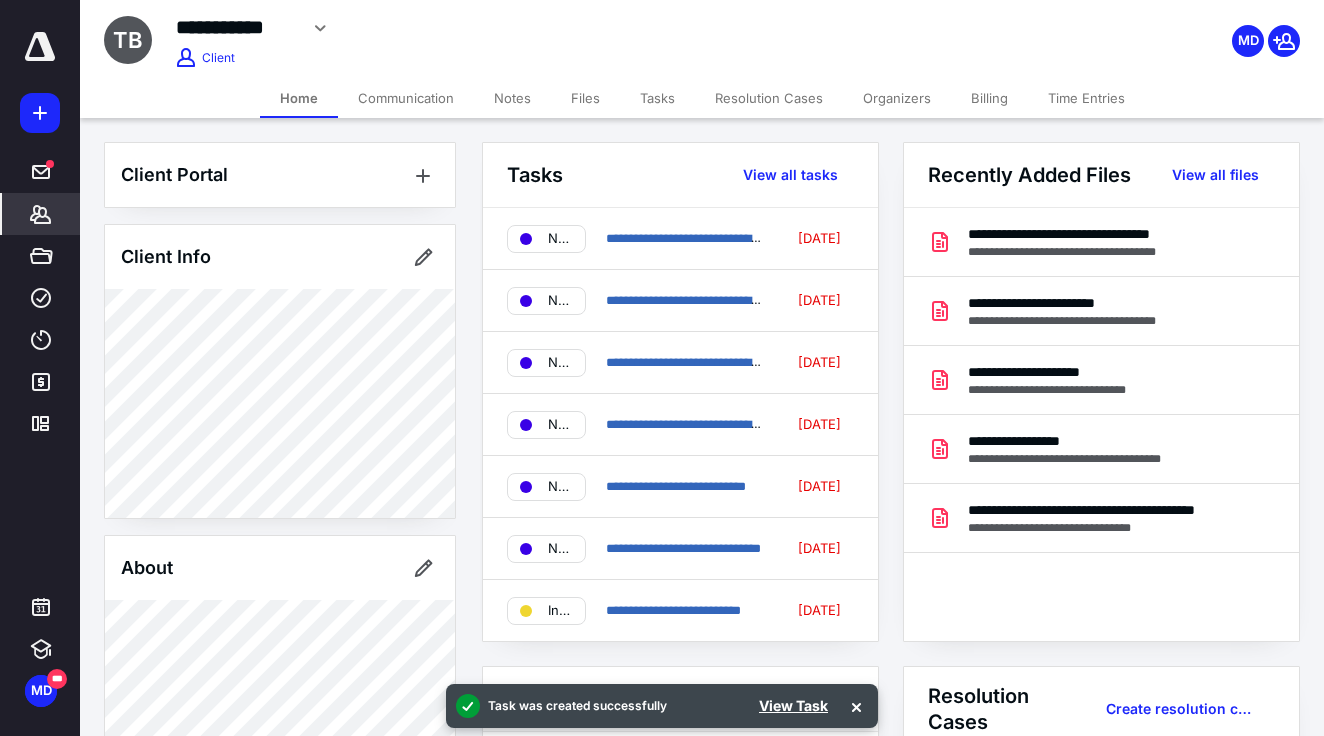 click at bounding box center [40, 47] 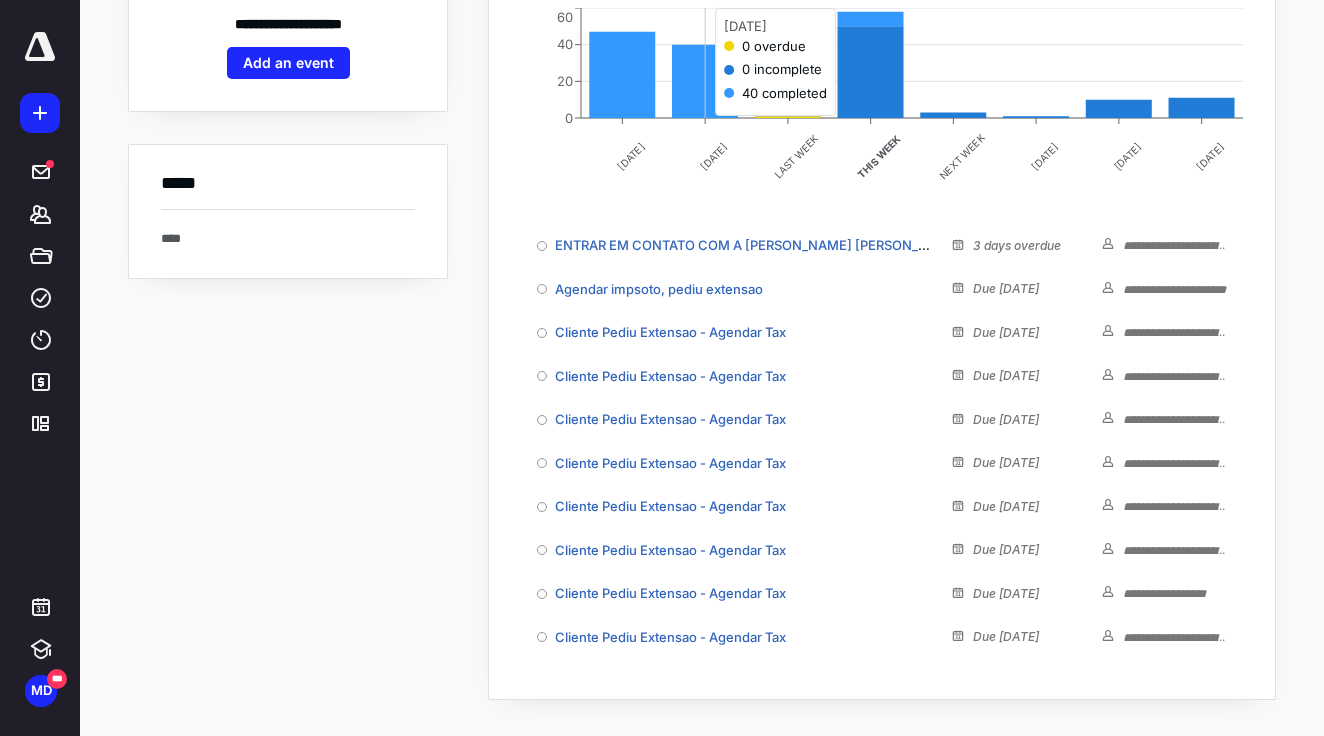scroll, scrollTop: 327, scrollLeft: 0, axis: vertical 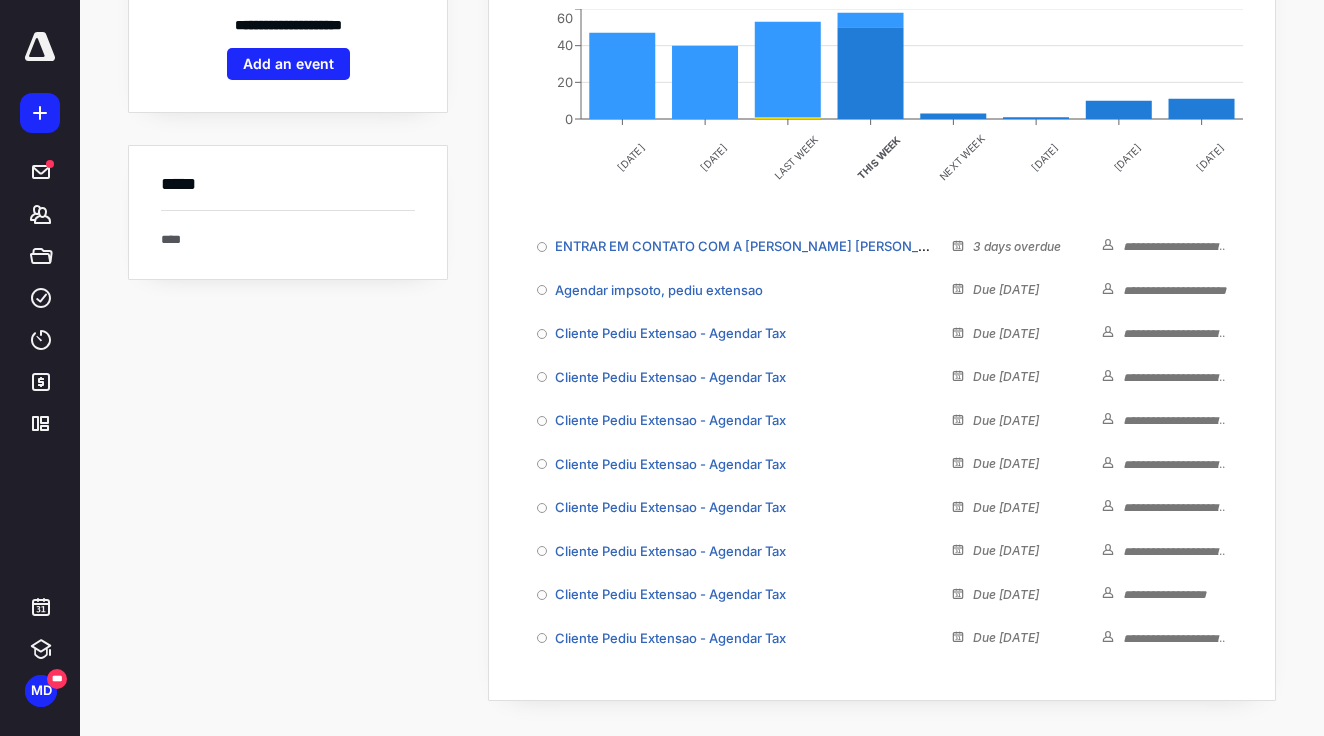click on "1 Task overdue 50 Due this week 3 Due next week 42 Future tasks" at bounding box center [882, -32] 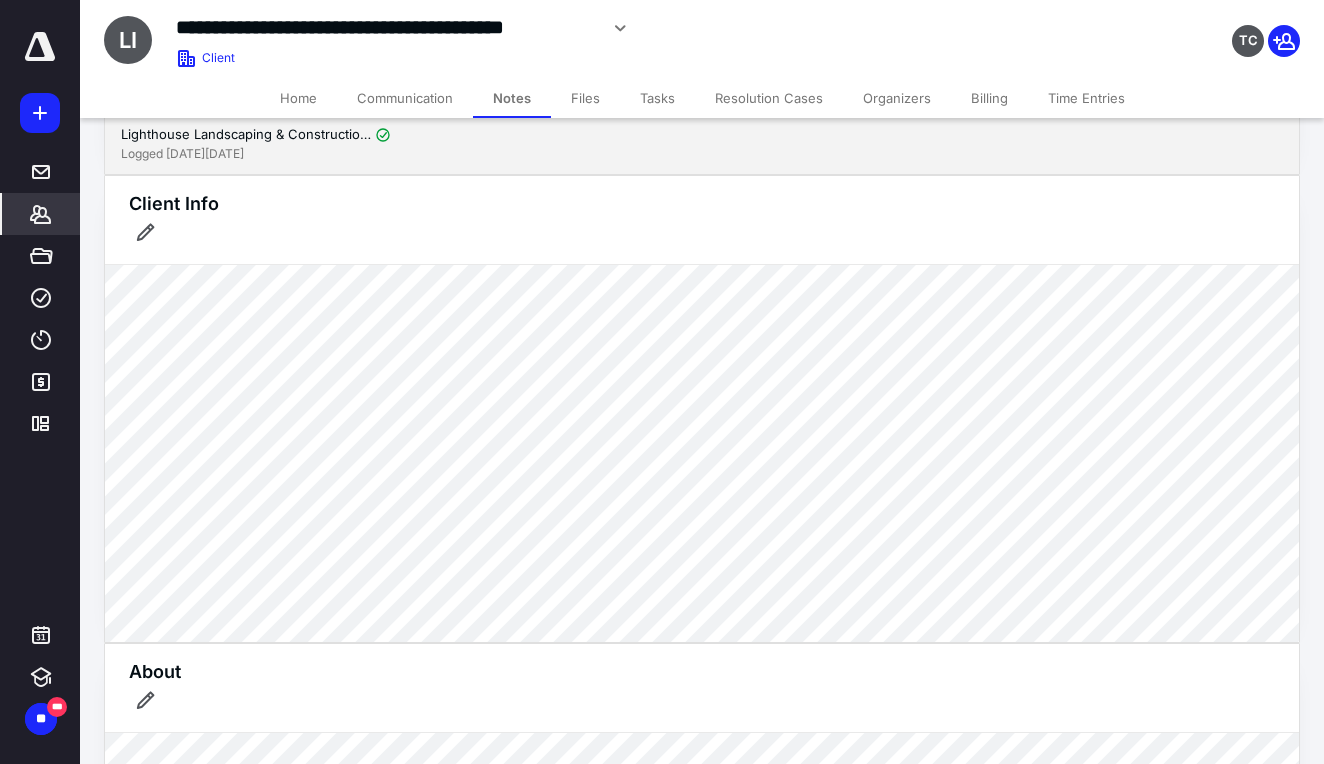 scroll, scrollTop: 0, scrollLeft: 0, axis: both 